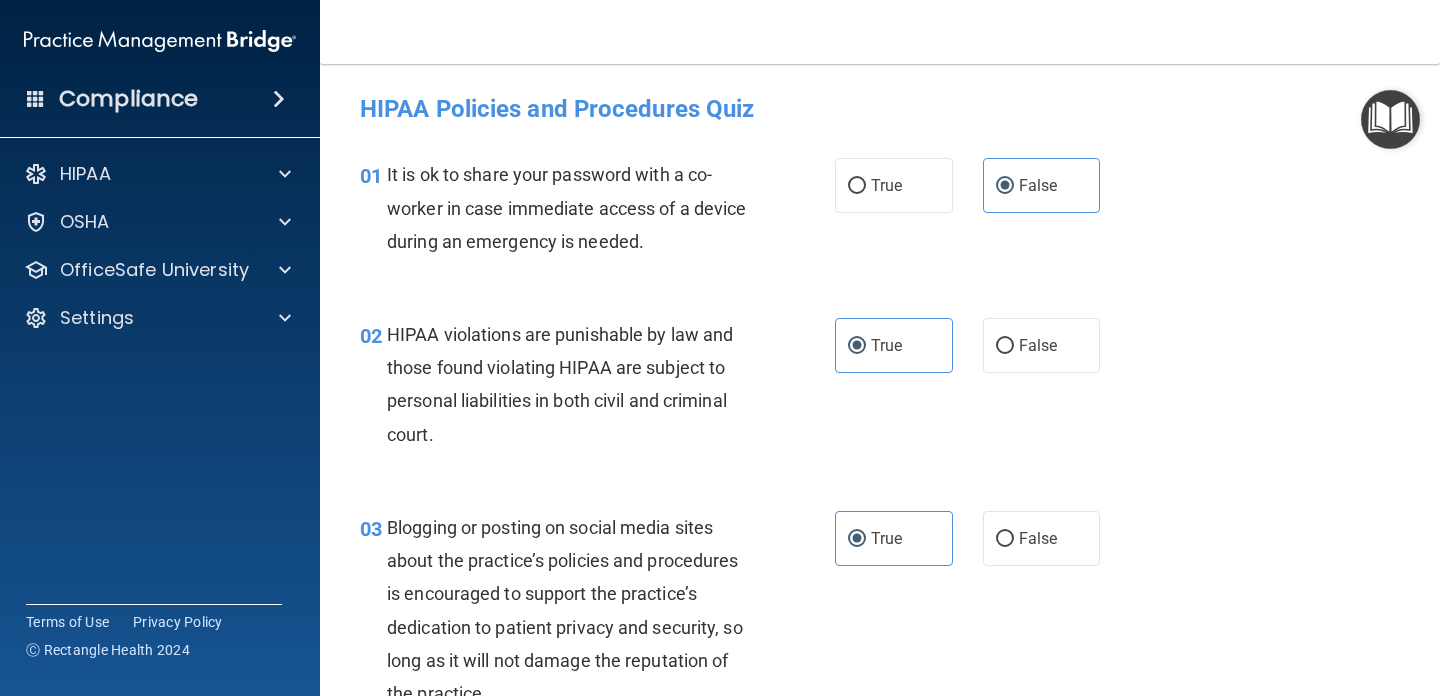 scroll, scrollTop: 0, scrollLeft: 0, axis: both 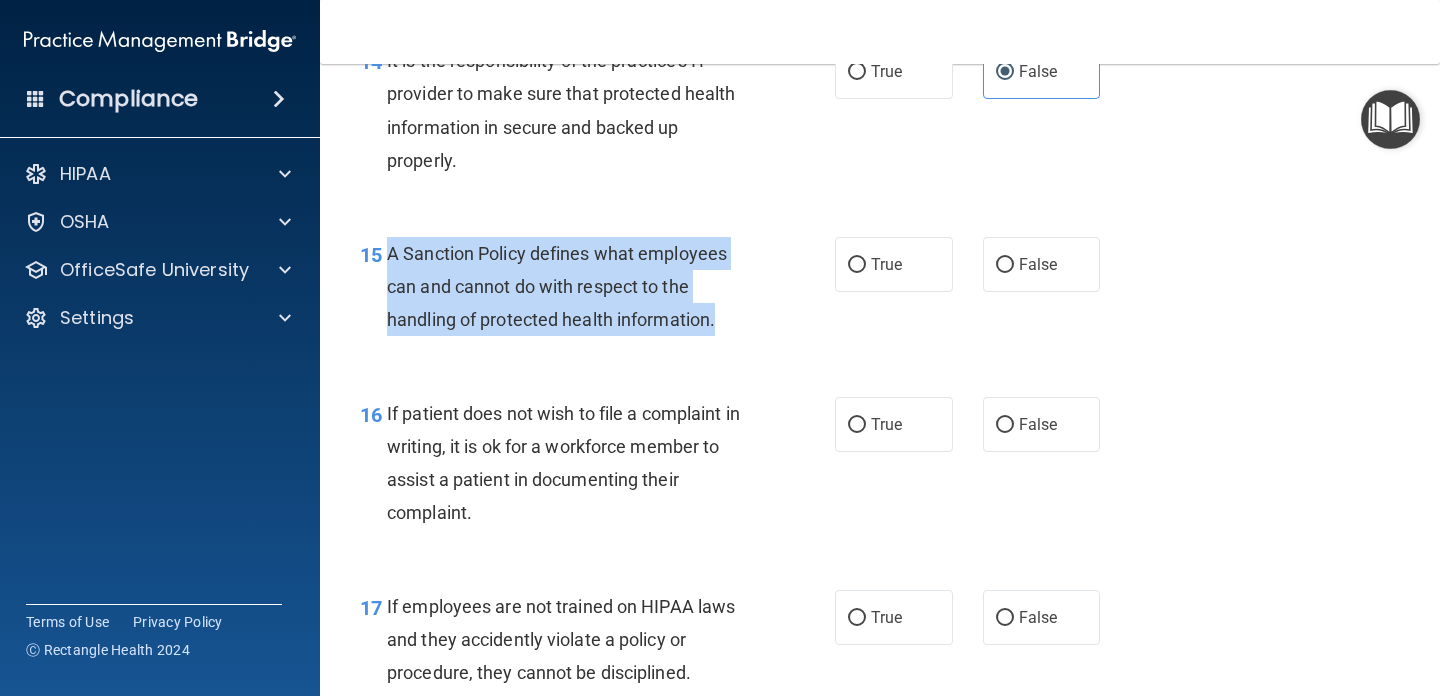 drag, startPoint x: 388, startPoint y: 253, endPoint x: 718, endPoint y: 336, distance: 340.27783 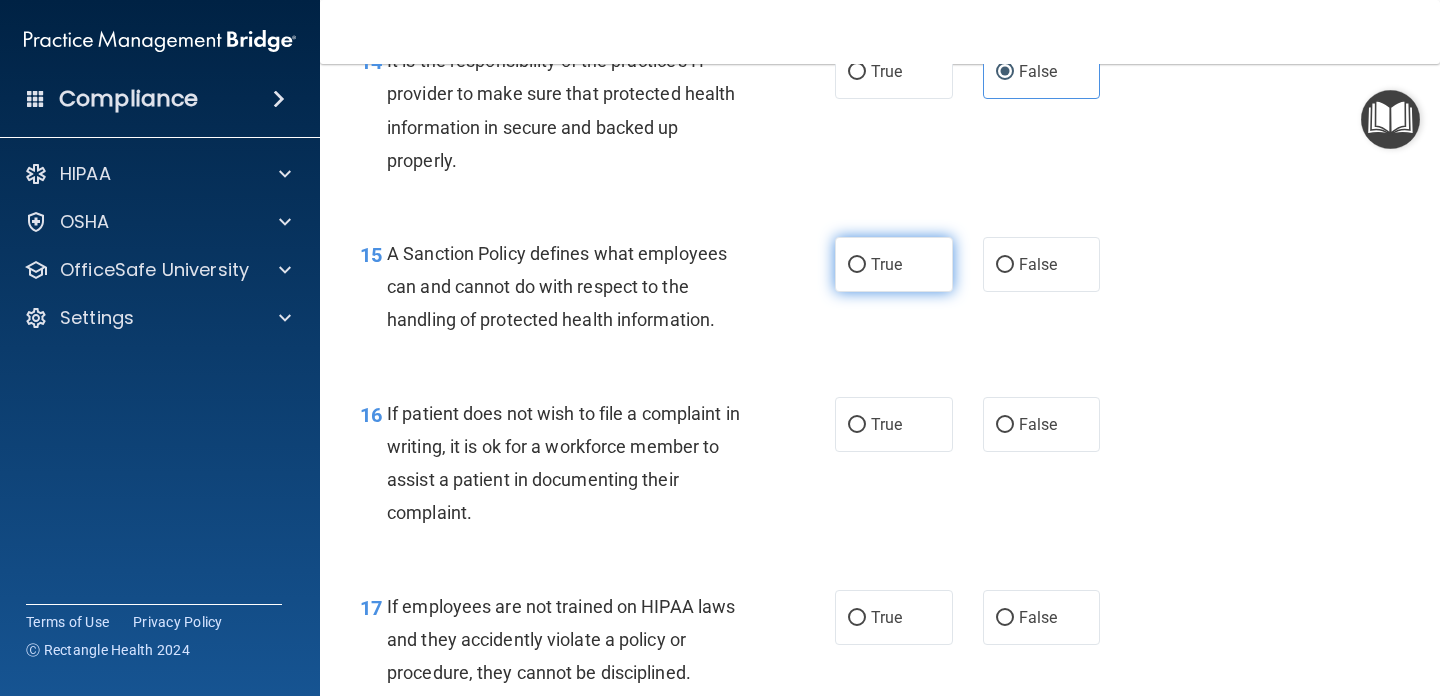 click on "True" at bounding box center (886, 264) 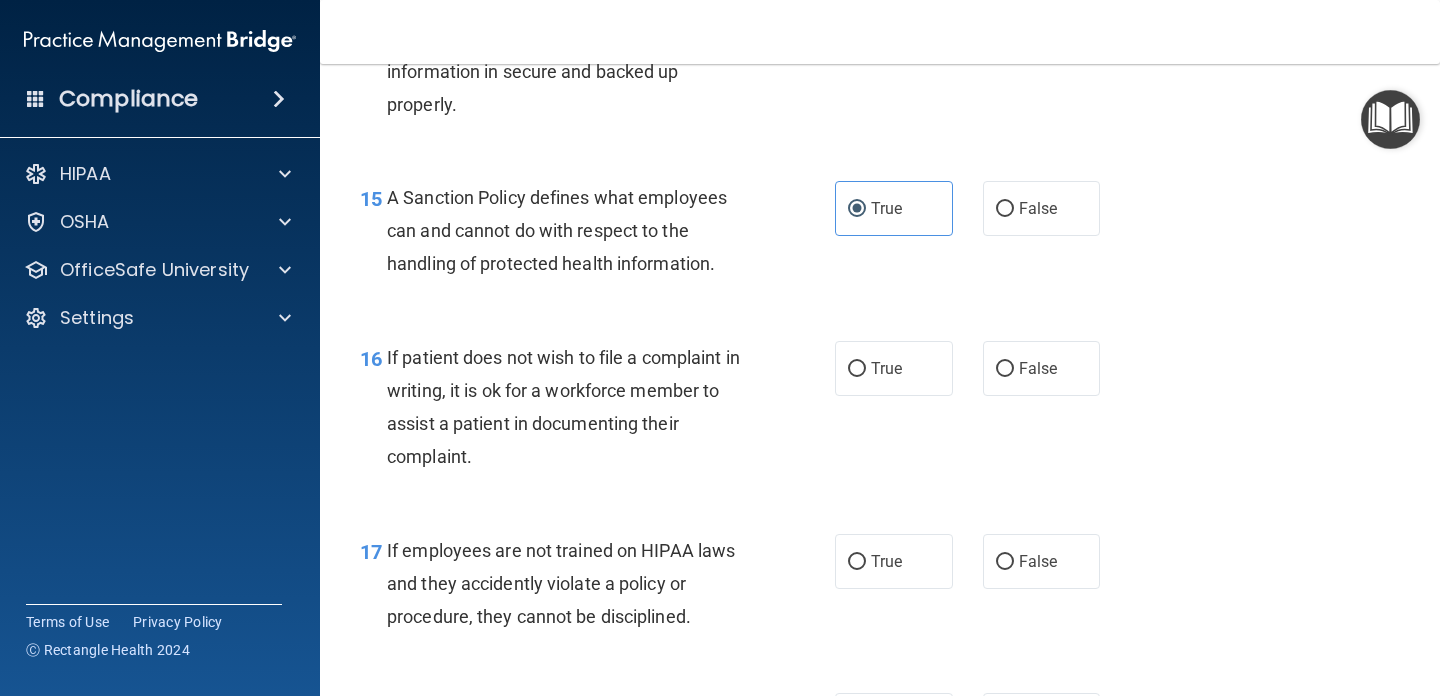 scroll, scrollTop: 3049, scrollLeft: 0, axis: vertical 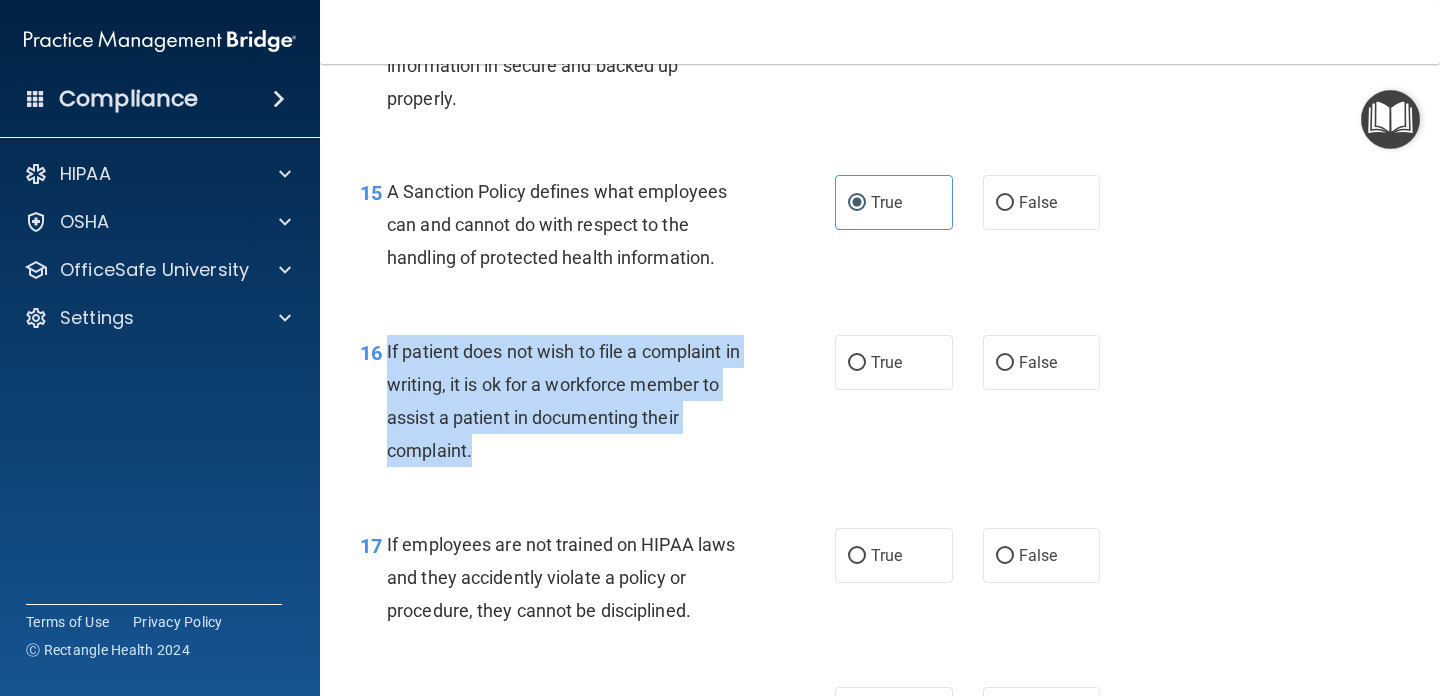 drag, startPoint x: 387, startPoint y: 351, endPoint x: 491, endPoint y: 453, distance: 145.67087 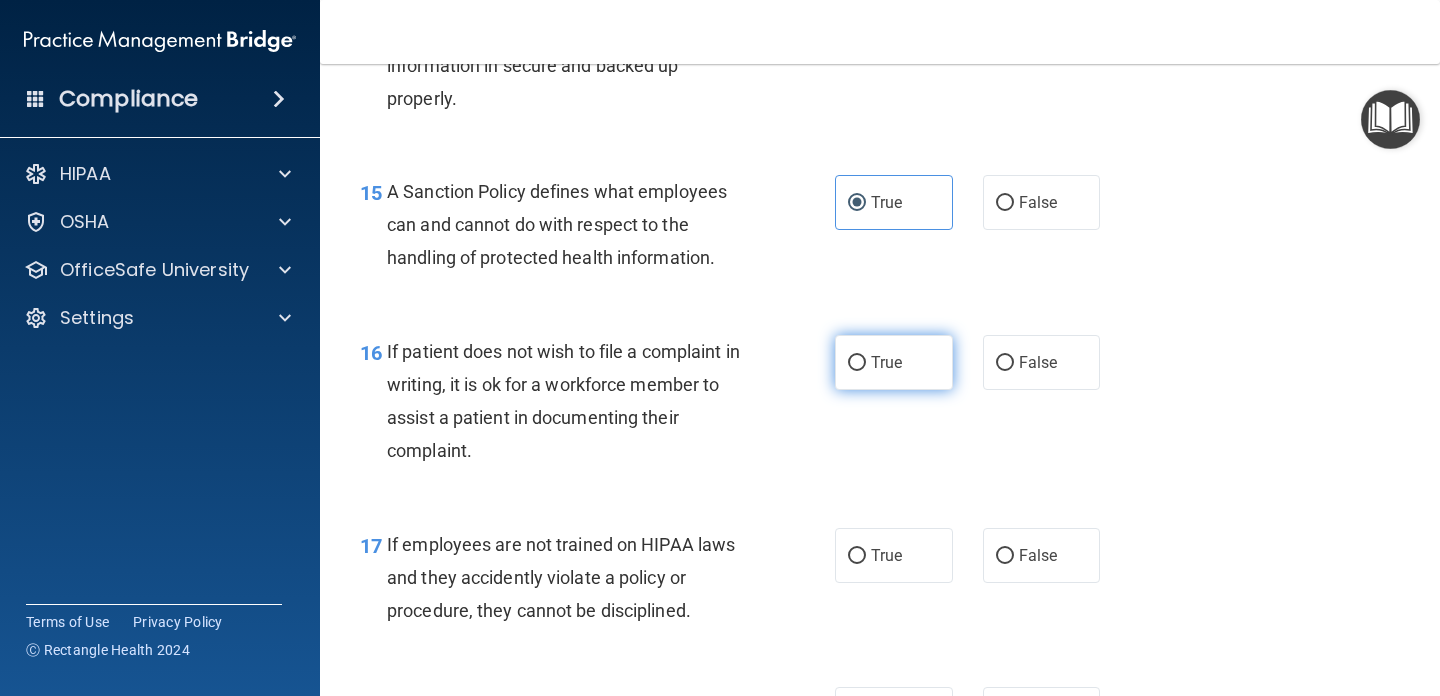 click on "True" at bounding box center (894, 362) 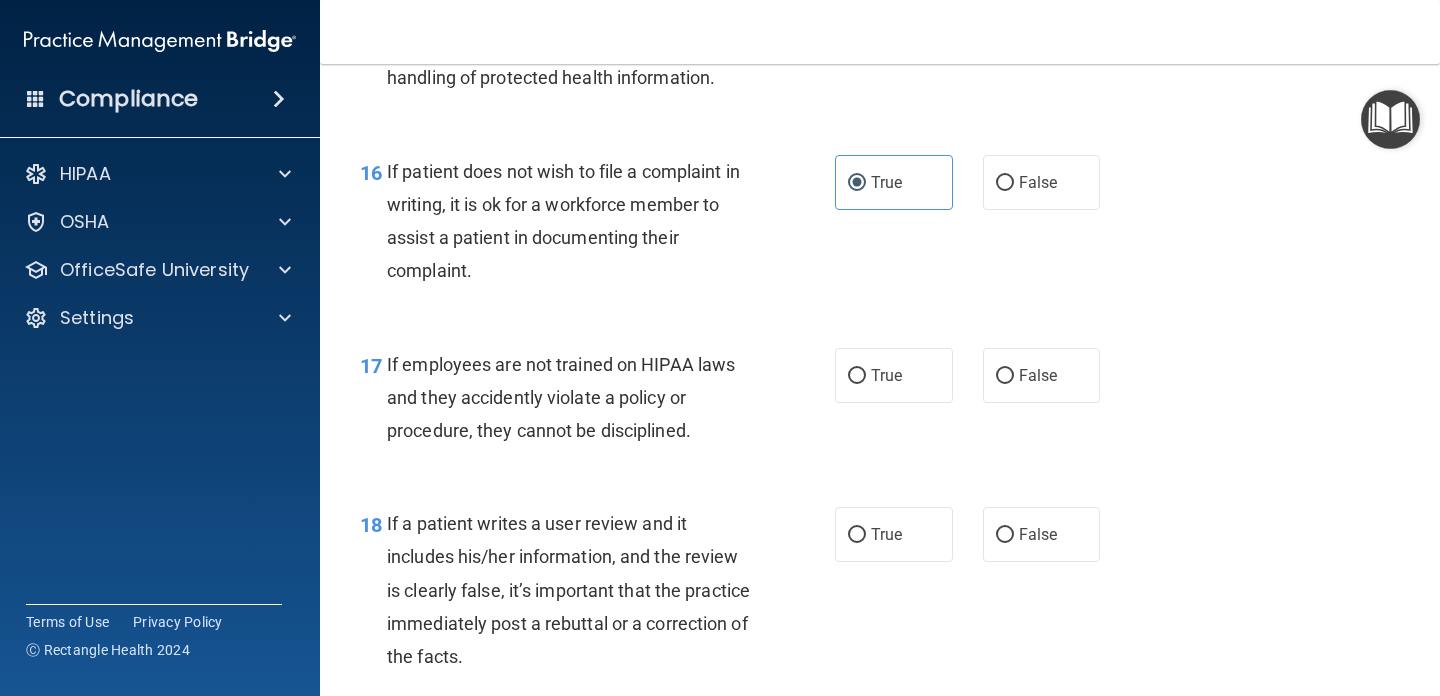 scroll, scrollTop: 3230, scrollLeft: 0, axis: vertical 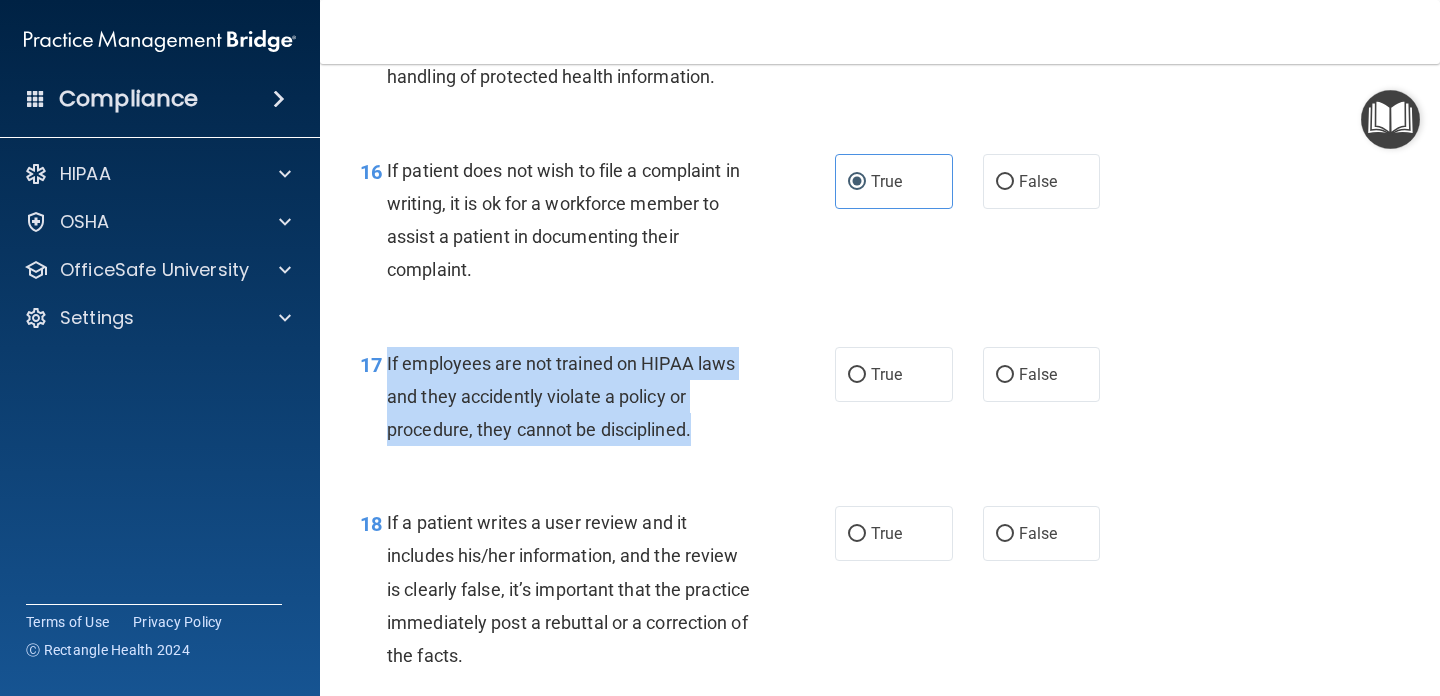 drag, startPoint x: 387, startPoint y: 361, endPoint x: 727, endPoint y: 438, distance: 348.6101 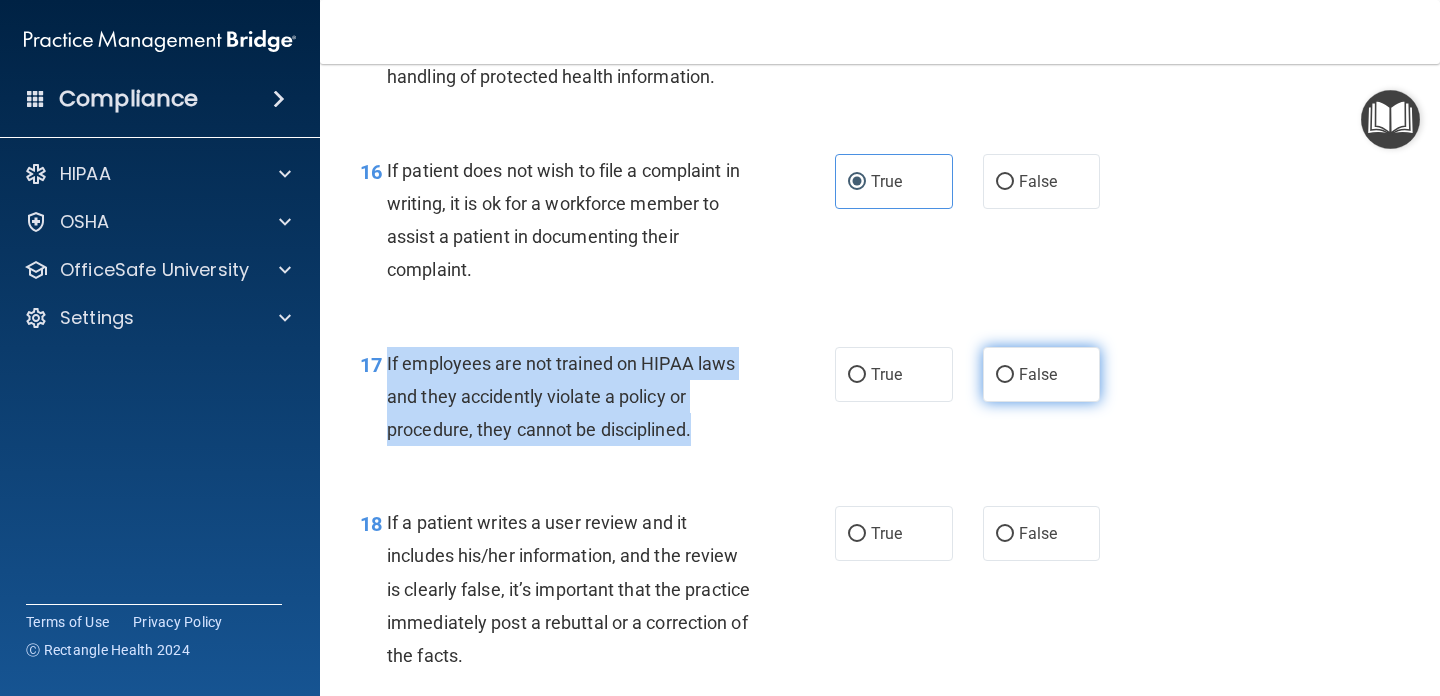 click on "False" at bounding box center [1042, 374] 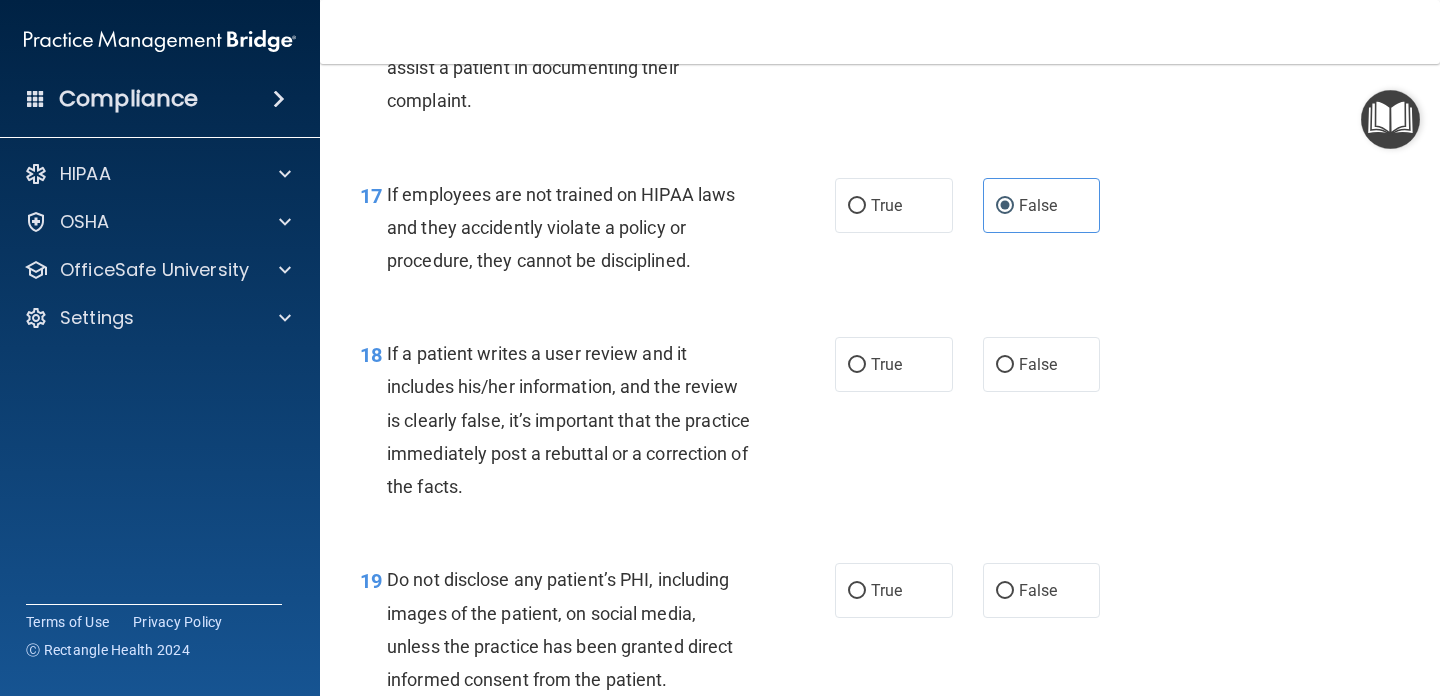 scroll, scrollTop: 3401, scrollLeft: 0, axis: vertical 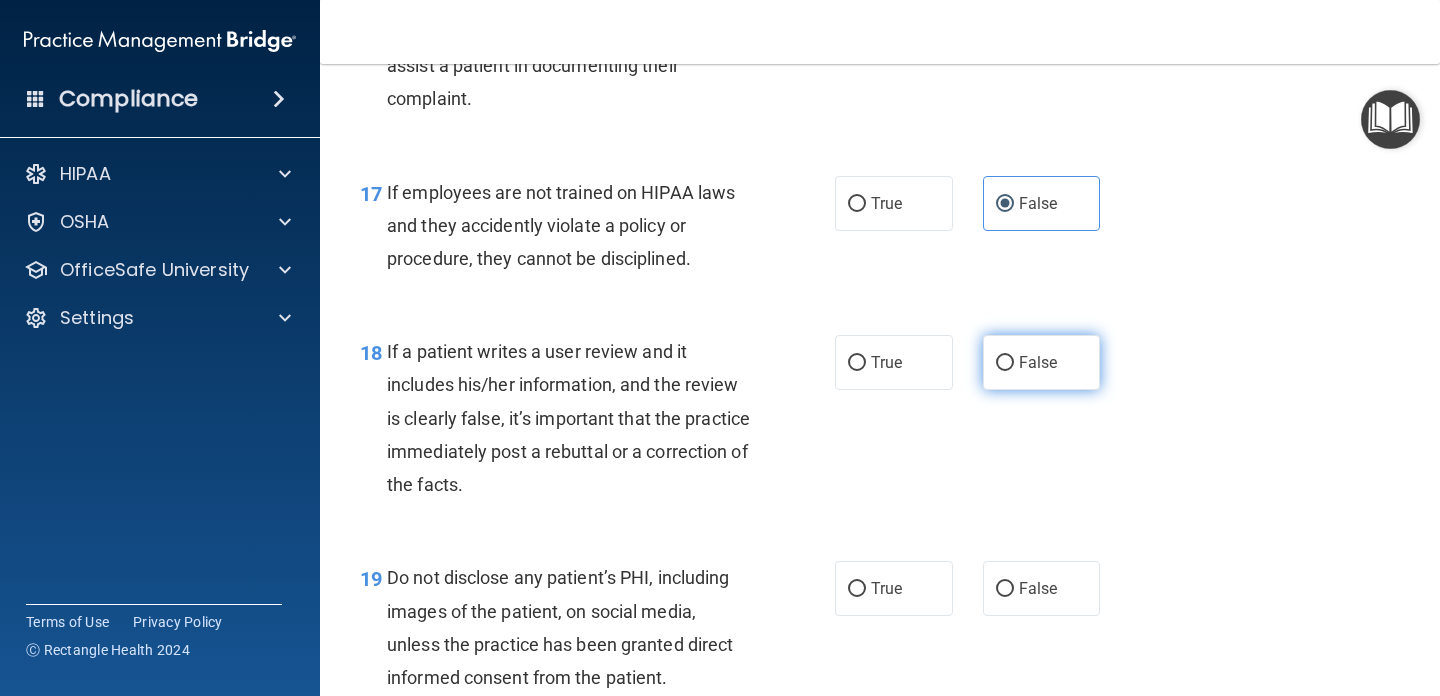 click on "False" at bounding box center [1042, 362] 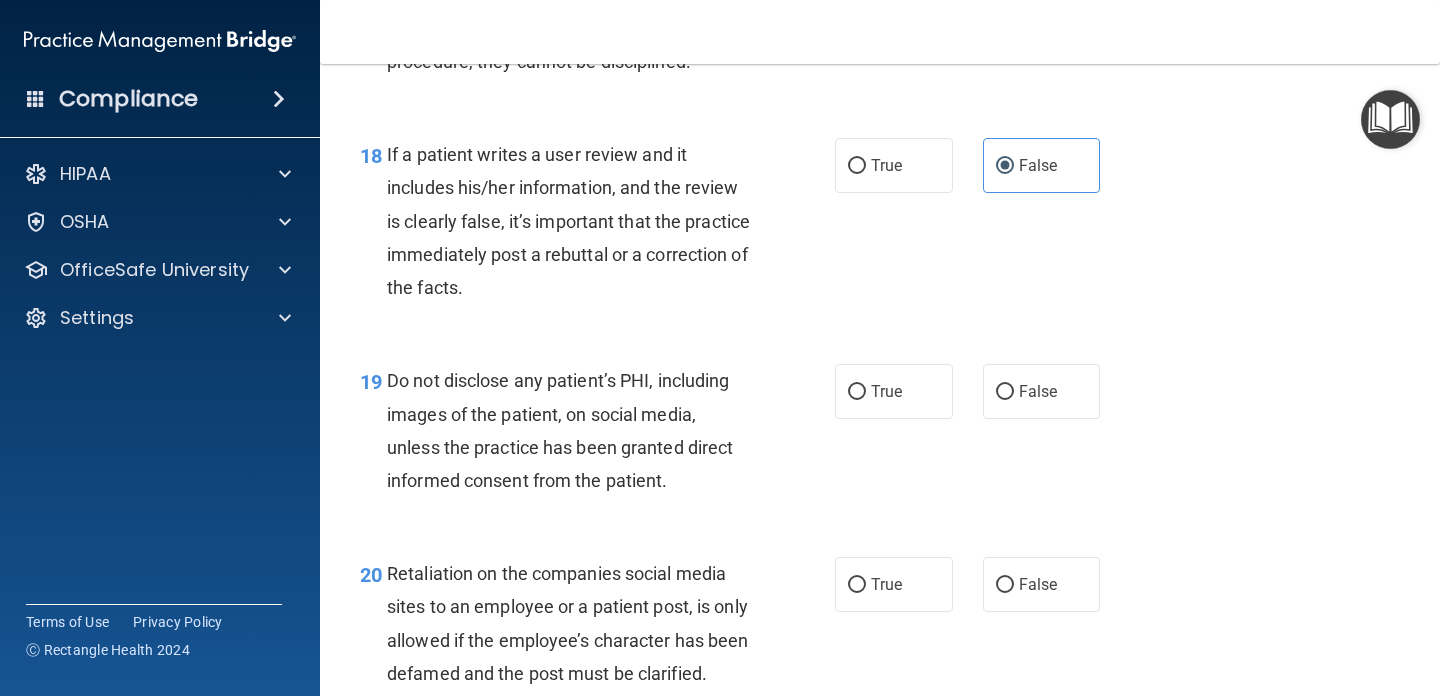 scroll, scrollTop: 3607, scrollLeft: 0, axis: vertical 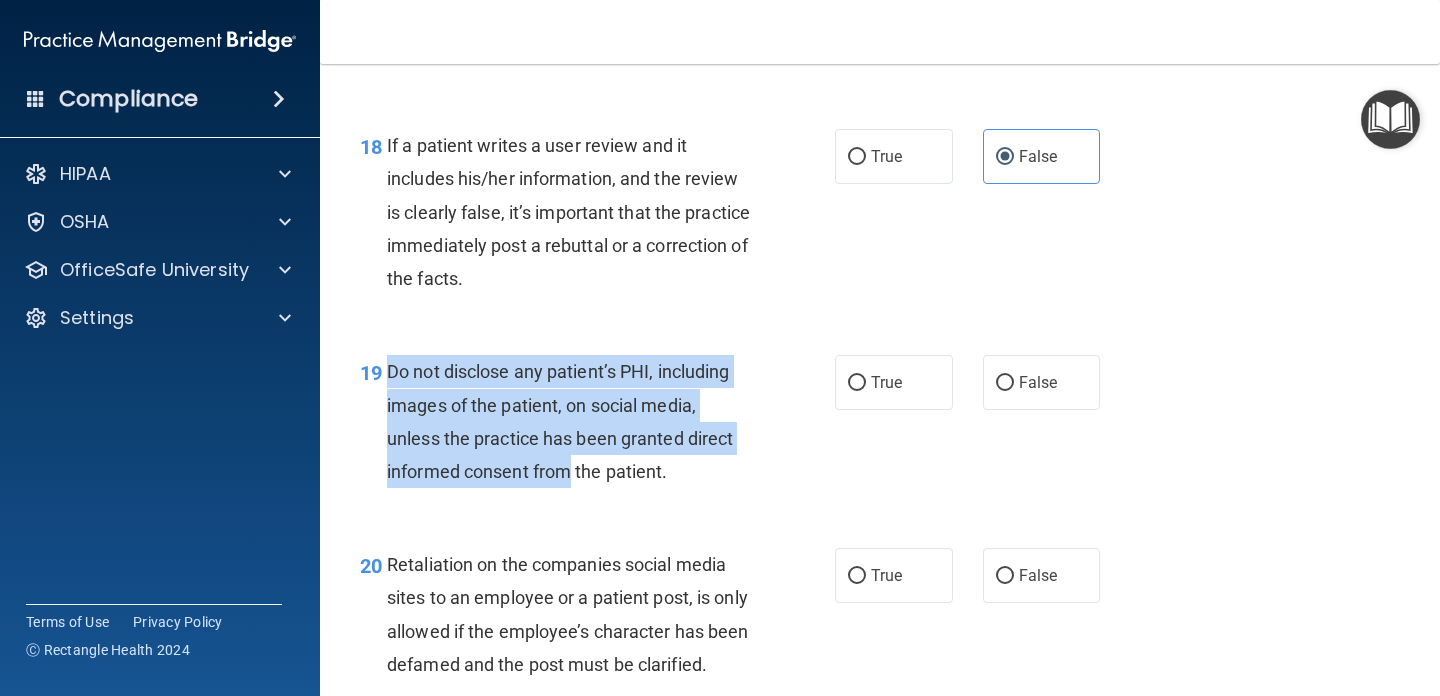drag, startPoint x: 389, startPoint y: 372, endPoint x: 567, endPoint y: 479, distance: 207.68486 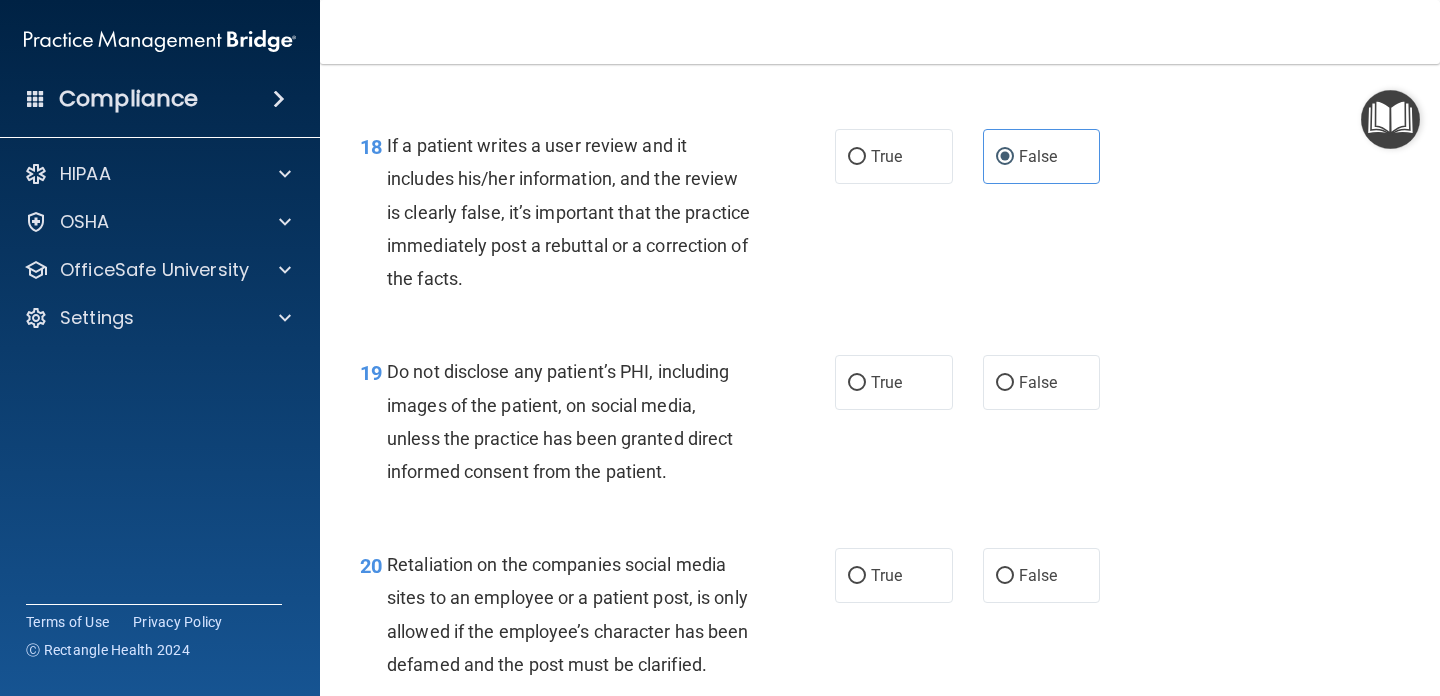 click on "19       Do not disclose any patient’s PHI, including images of the patient, on social media, unless the practice has been granted direct informed consent from the patient." at bounding box center [597, 426] 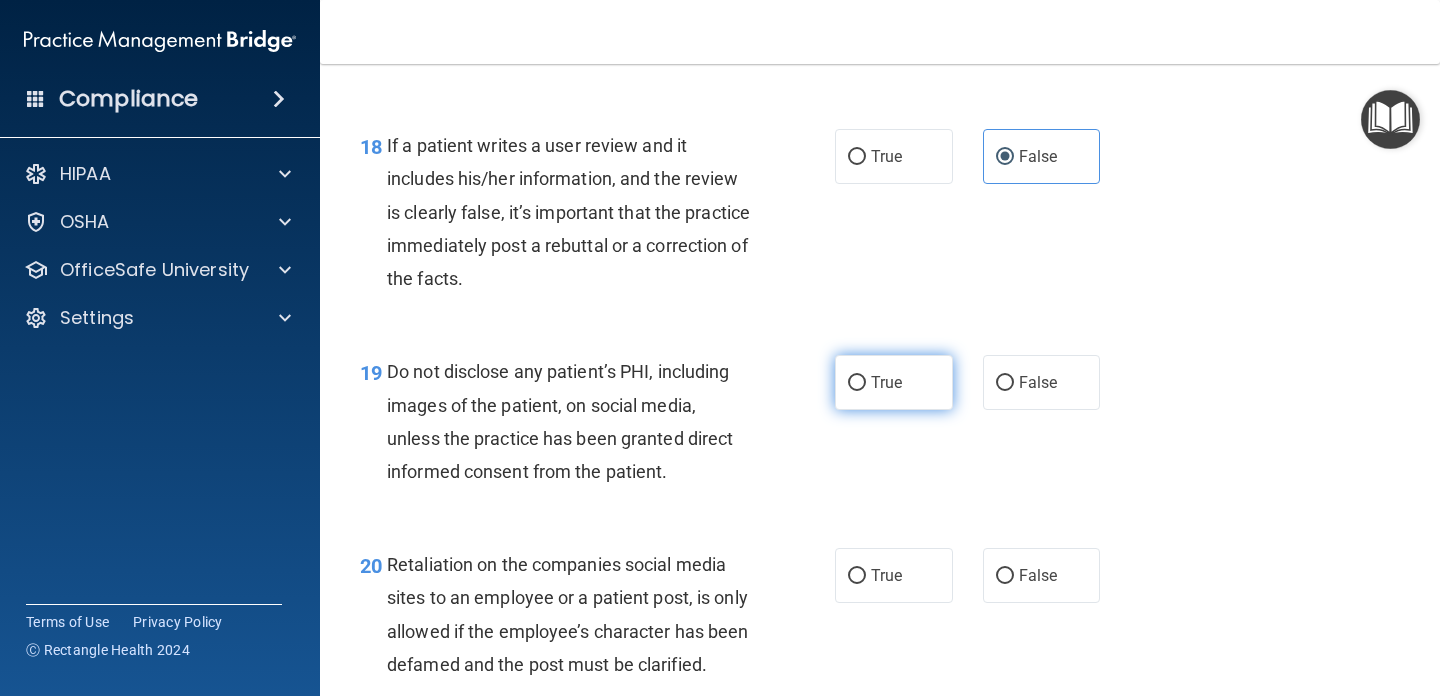 click on "True" at bounding box center [894, 382] 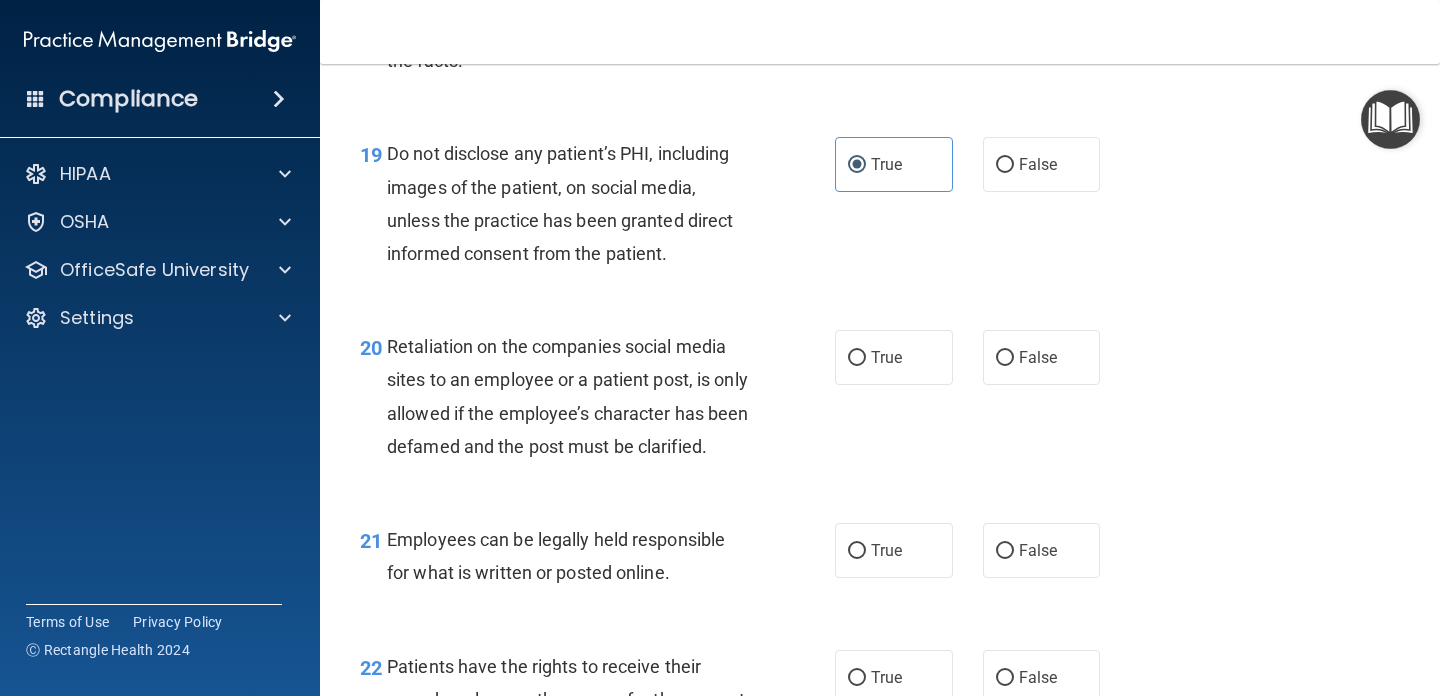 scroll, scrollTop: 3823, scrollLeft: 0, axis: vertical 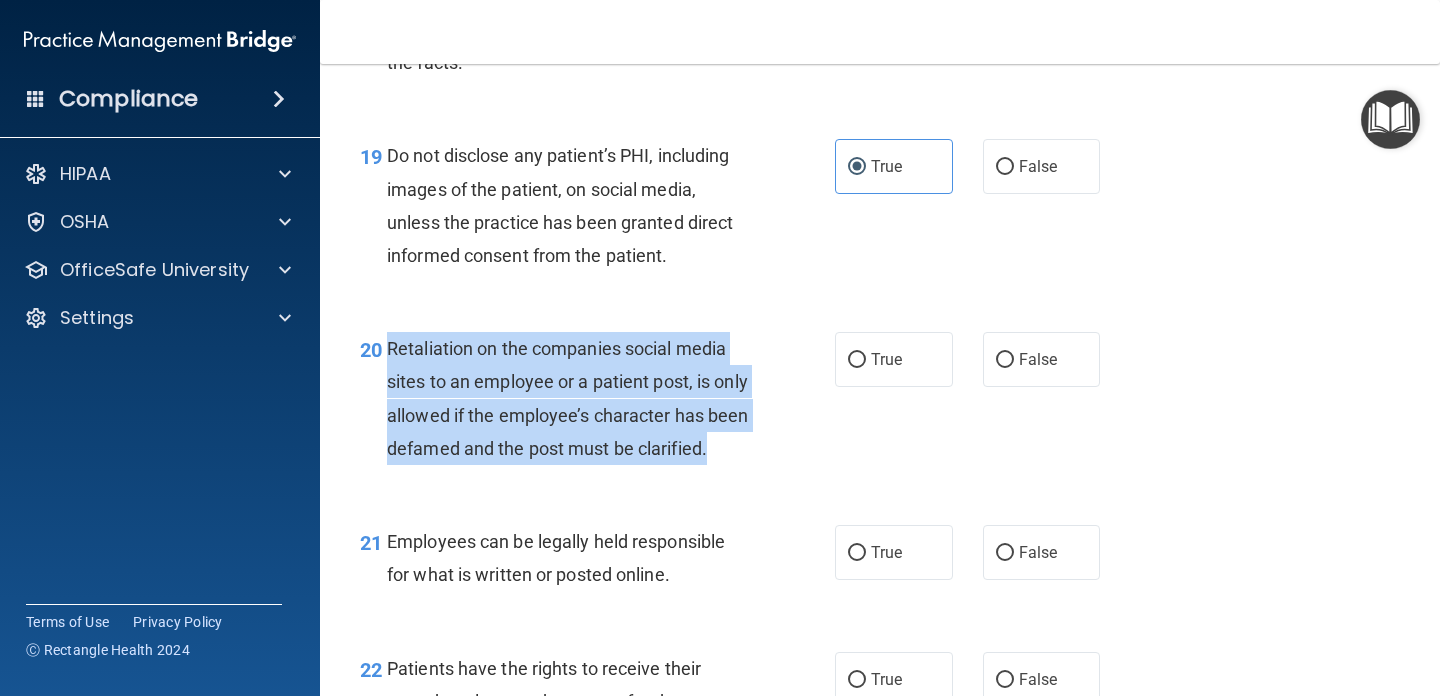 drag, startPoint x: 389, startPoint y: 348, endPoint x: 516, endPoint y: 499, distance: 197.30687 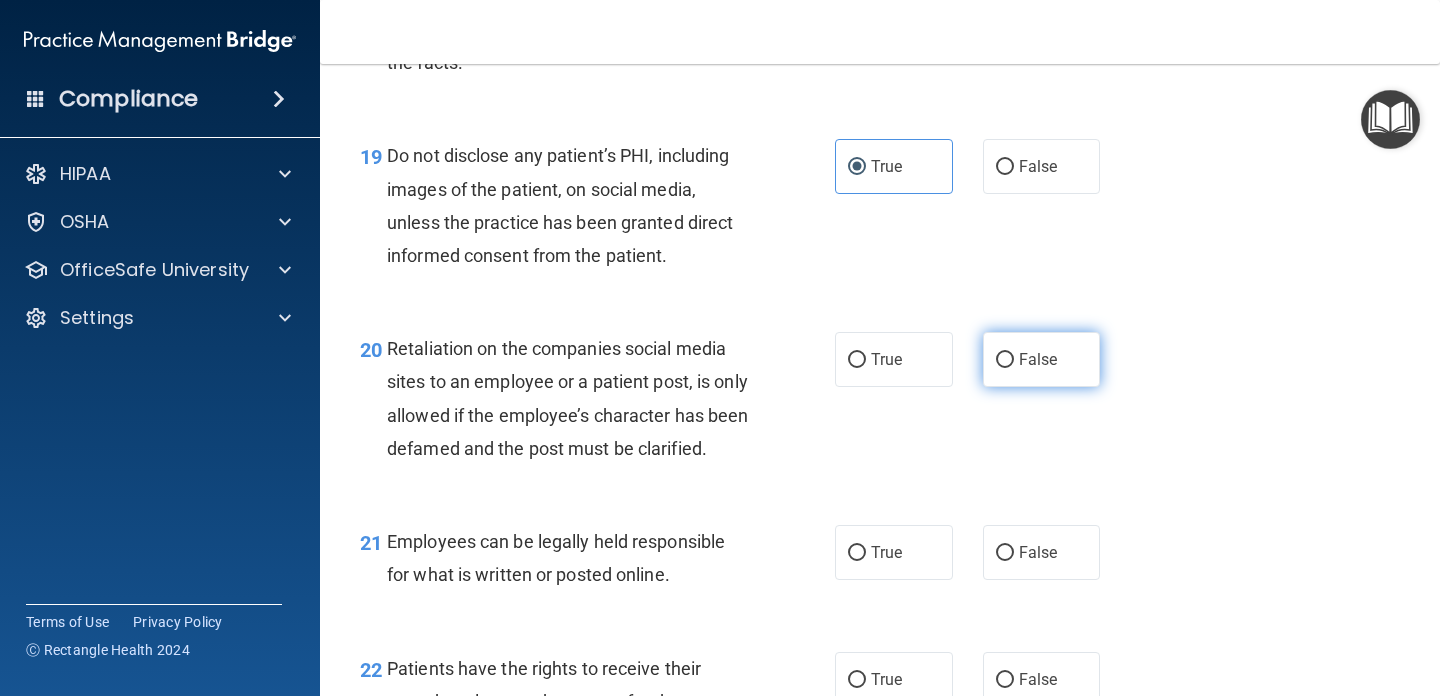 click on "False" at bounding box center [1038, 359] 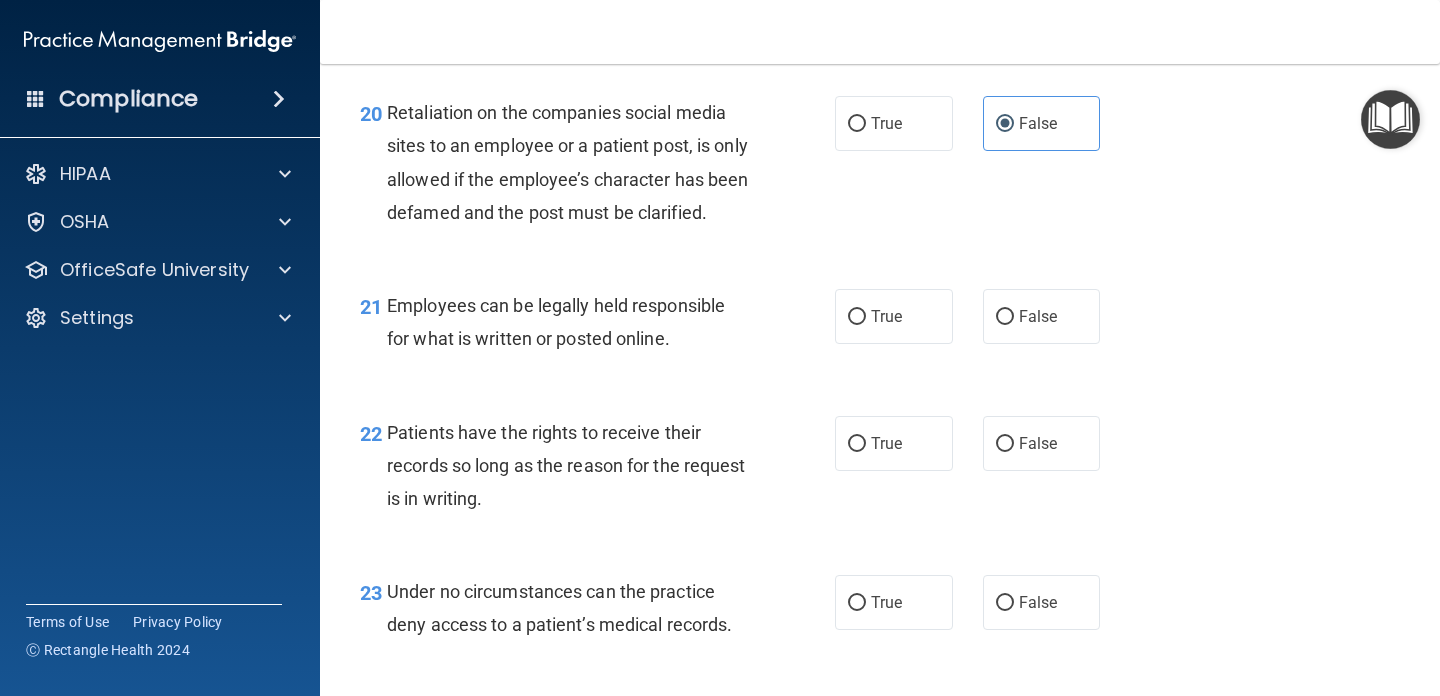 scroll, scrollTop: 4060, scrollLeft: 0, axis: vertical 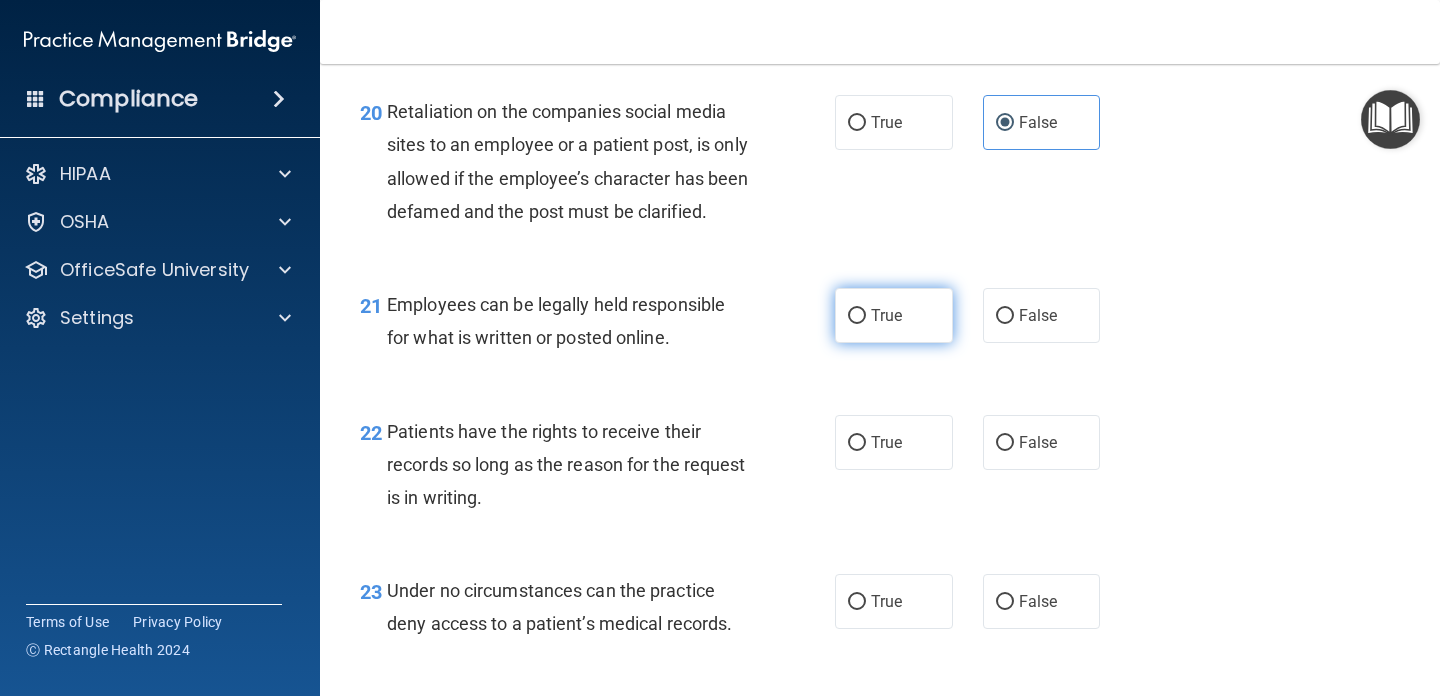 click on "True" at bounding box center [886, 315] 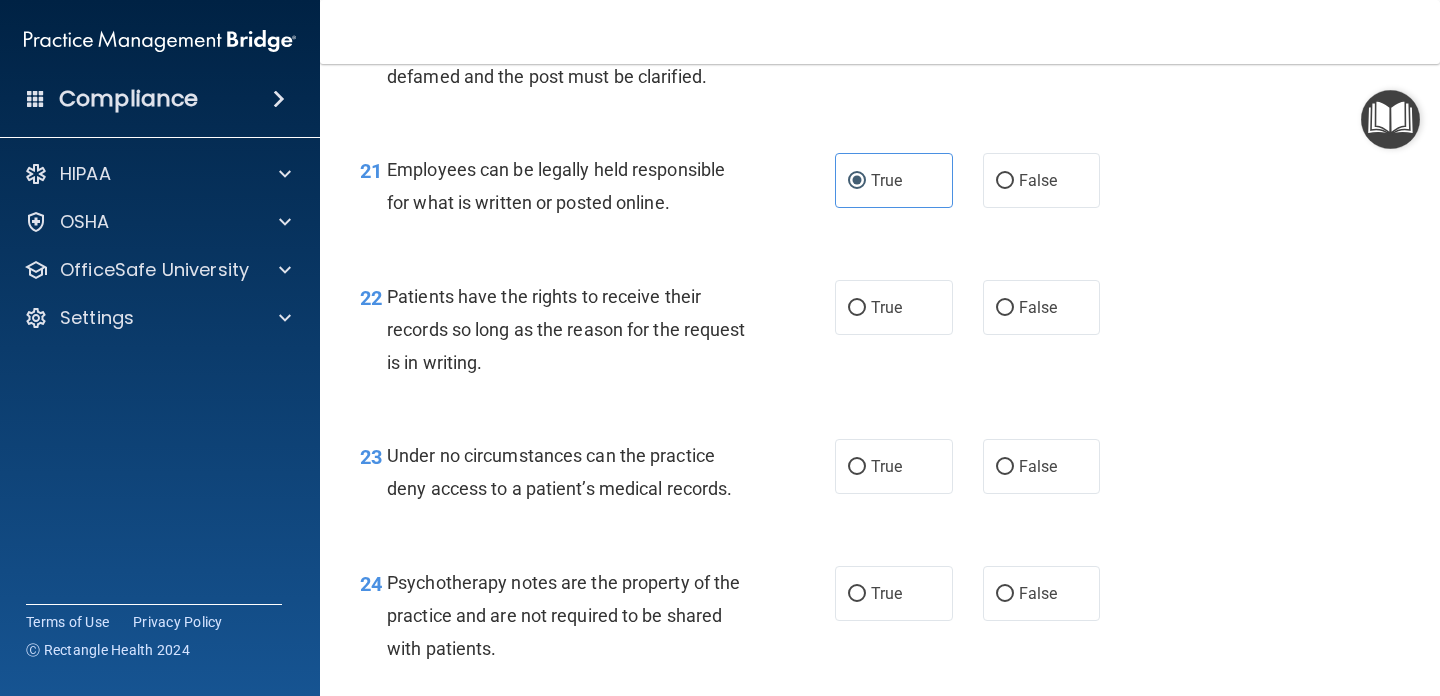 scroll, scrollTop: 4241, scrollLeft: 0, axis: vertical 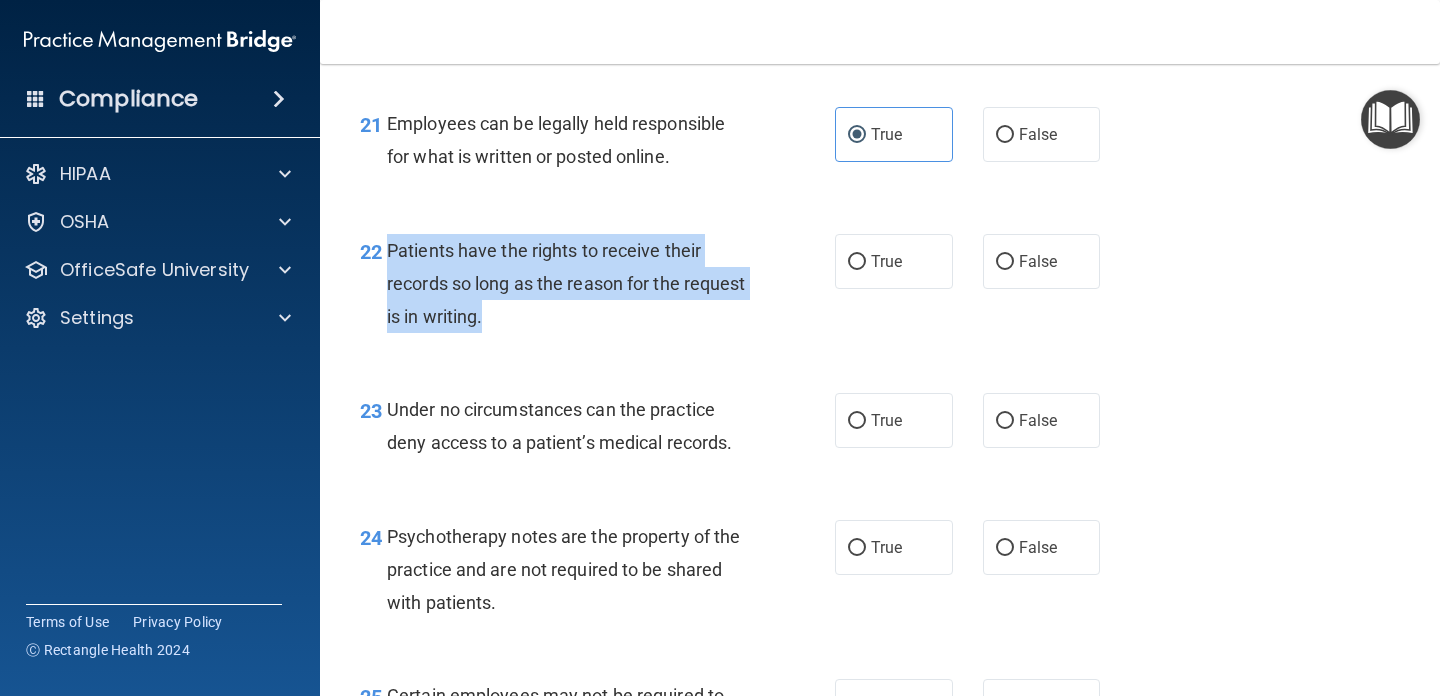 drag, startPoint x: 387, startPoint y: 281, endPoint x: 527, endPoint y: 376, distance: 169.18924 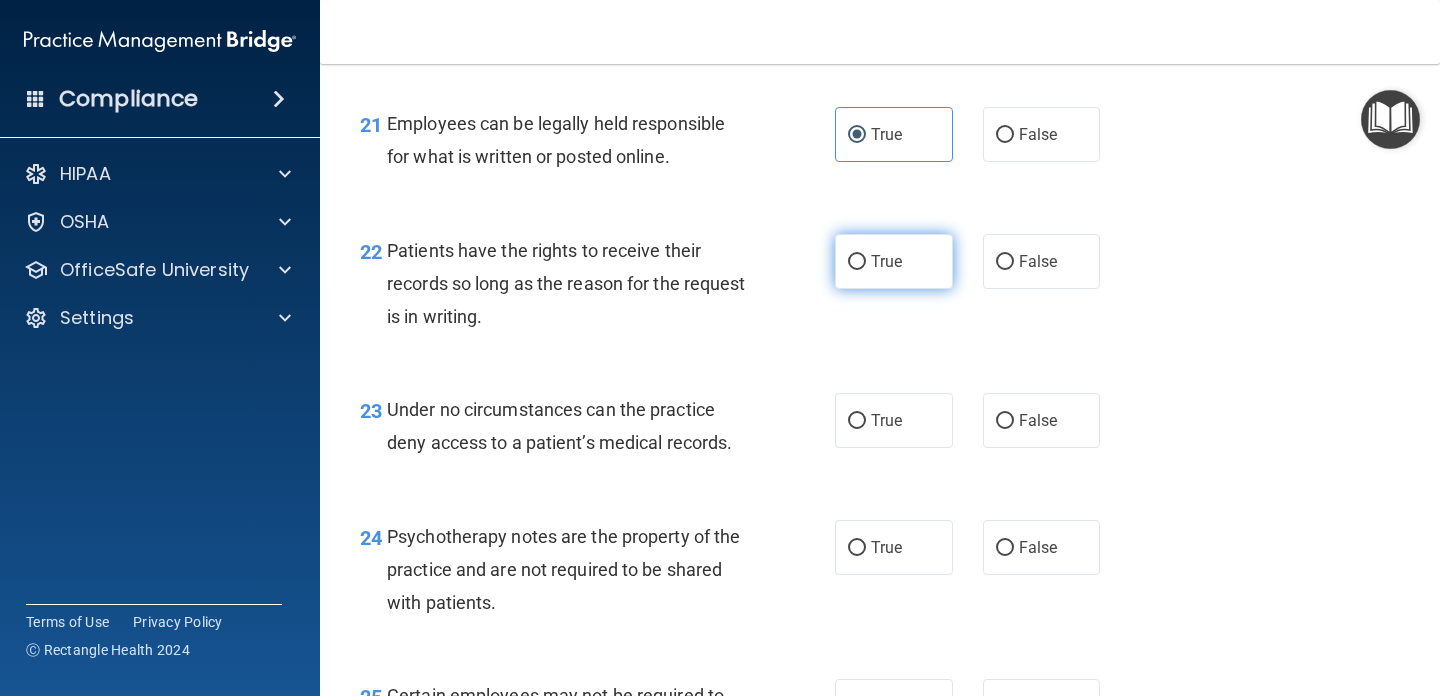 click on "True" at bounding box center [886, 261] 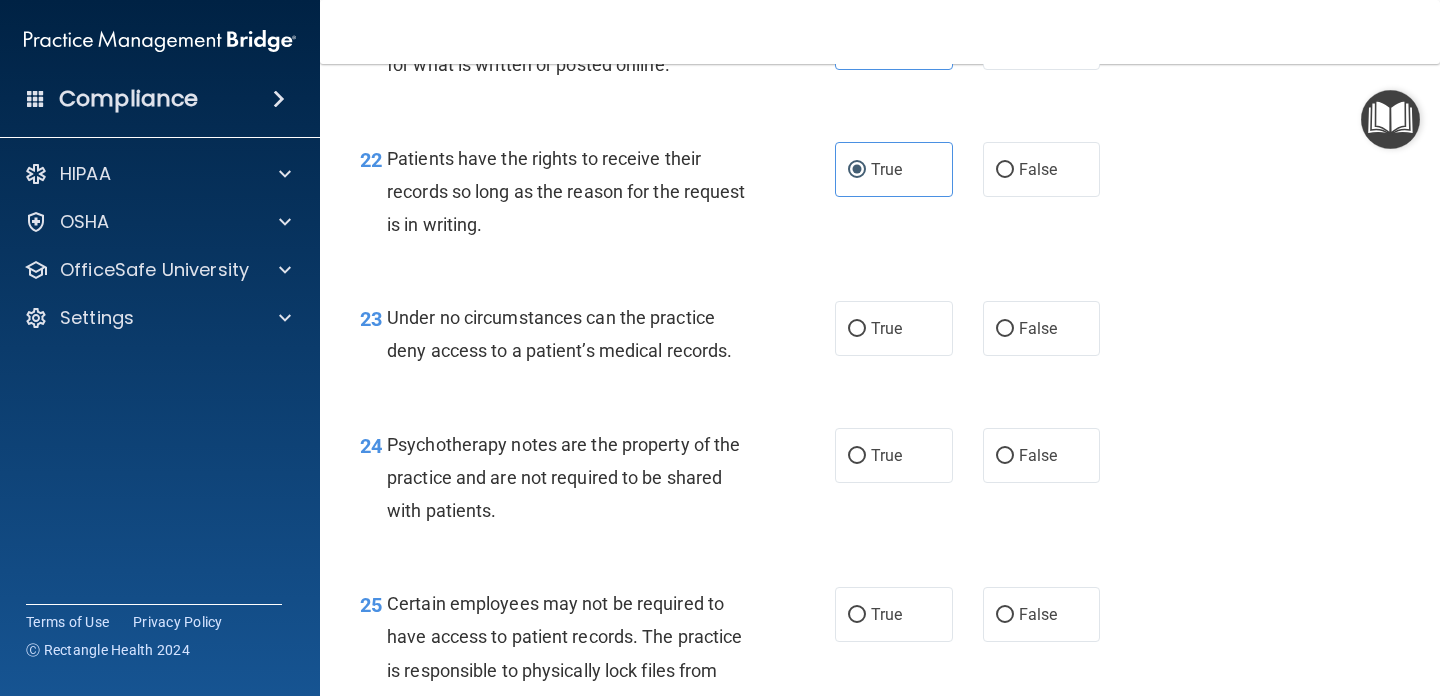 scroll, scrollTop: 4343, scrollLeft: 0, axis: vertical 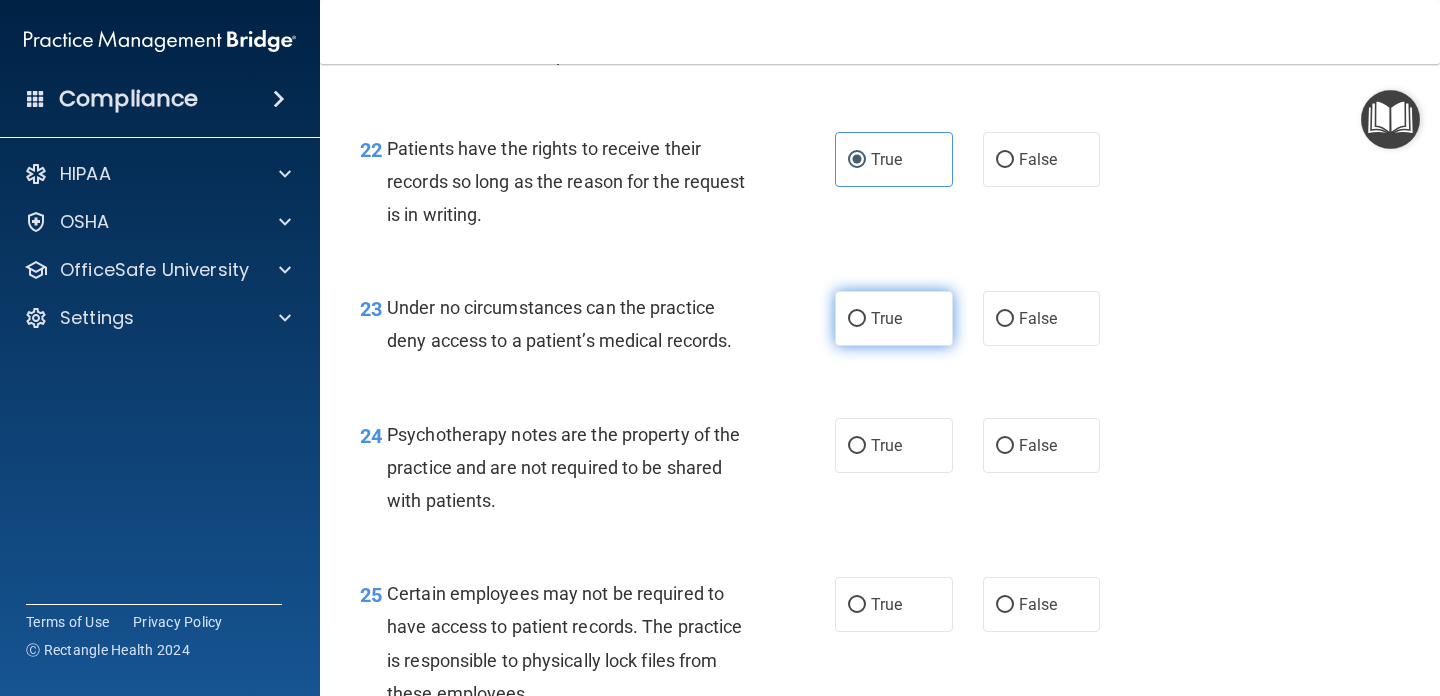click on "True" at bounding box center (894, 318) 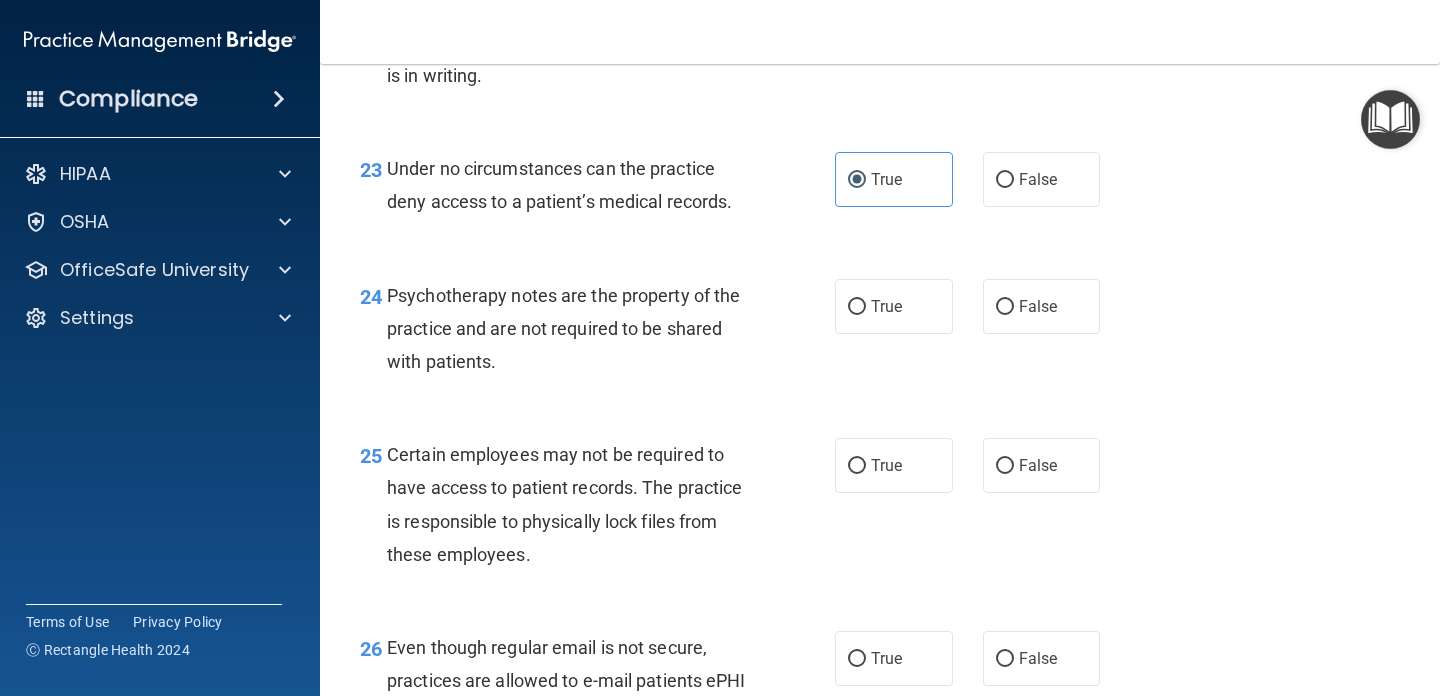 scroll, scrollTop: 4517, scrollLeft: 0, axis: vertical 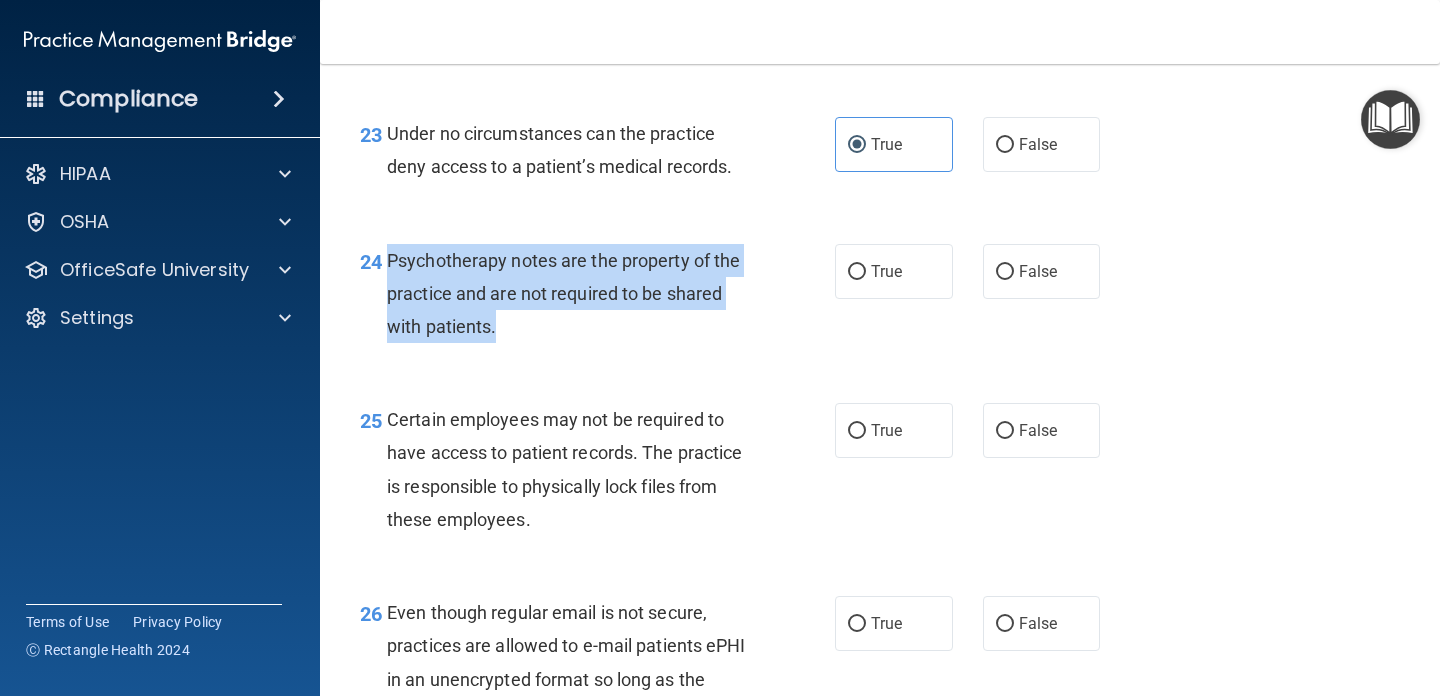 drag, startPoint x: 387, startPoint y: 289, endPoint x: 503, endPoint y: 359, distance: 135.48431 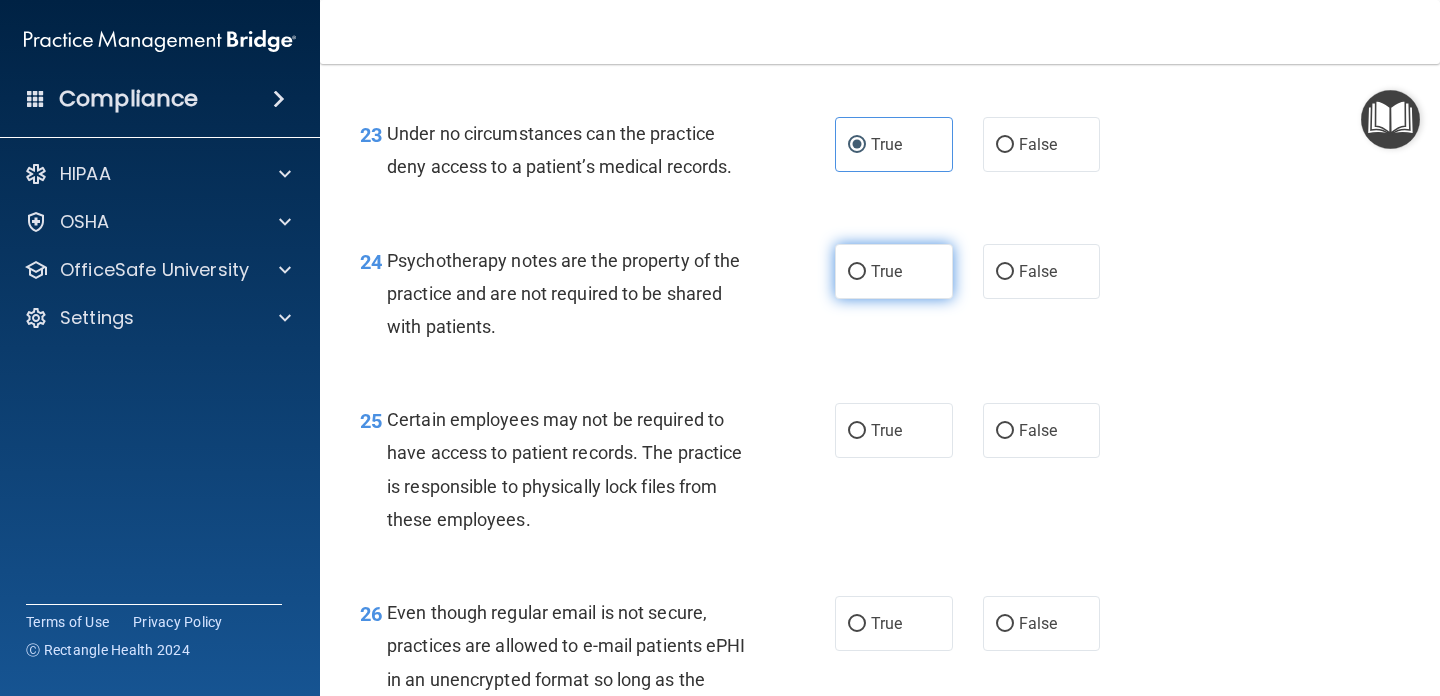 click on "True" at bounding box center (894, 271) 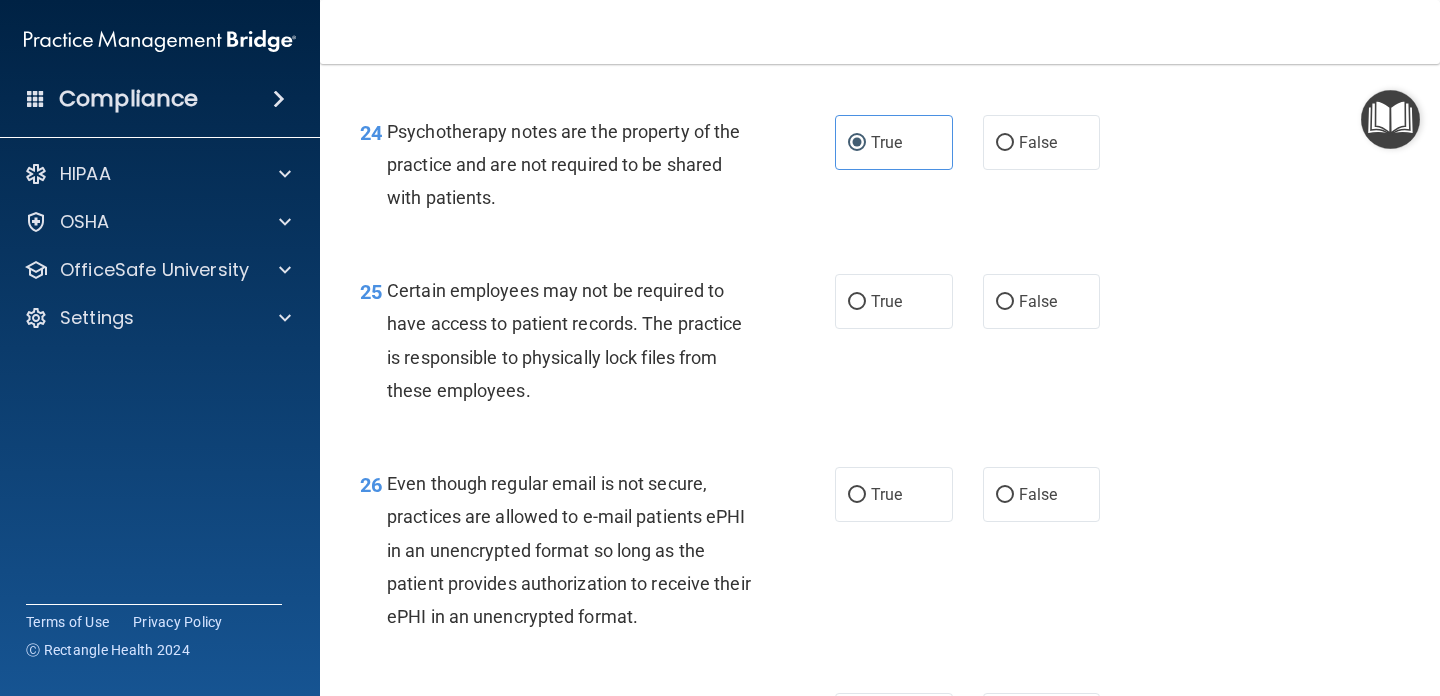 scroll, scrollTop: 4651, scrollLeft: 0, axis: vertical 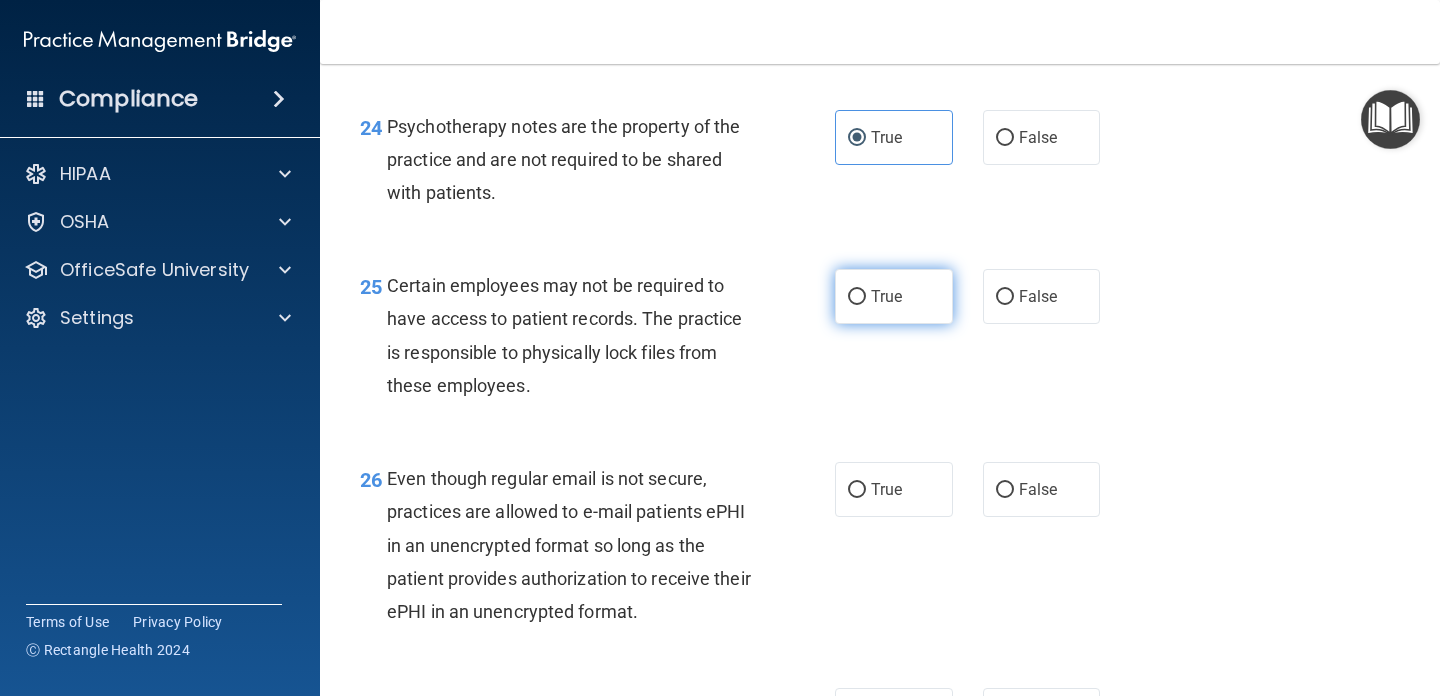 click on "True" at bounding box center (886, 296) 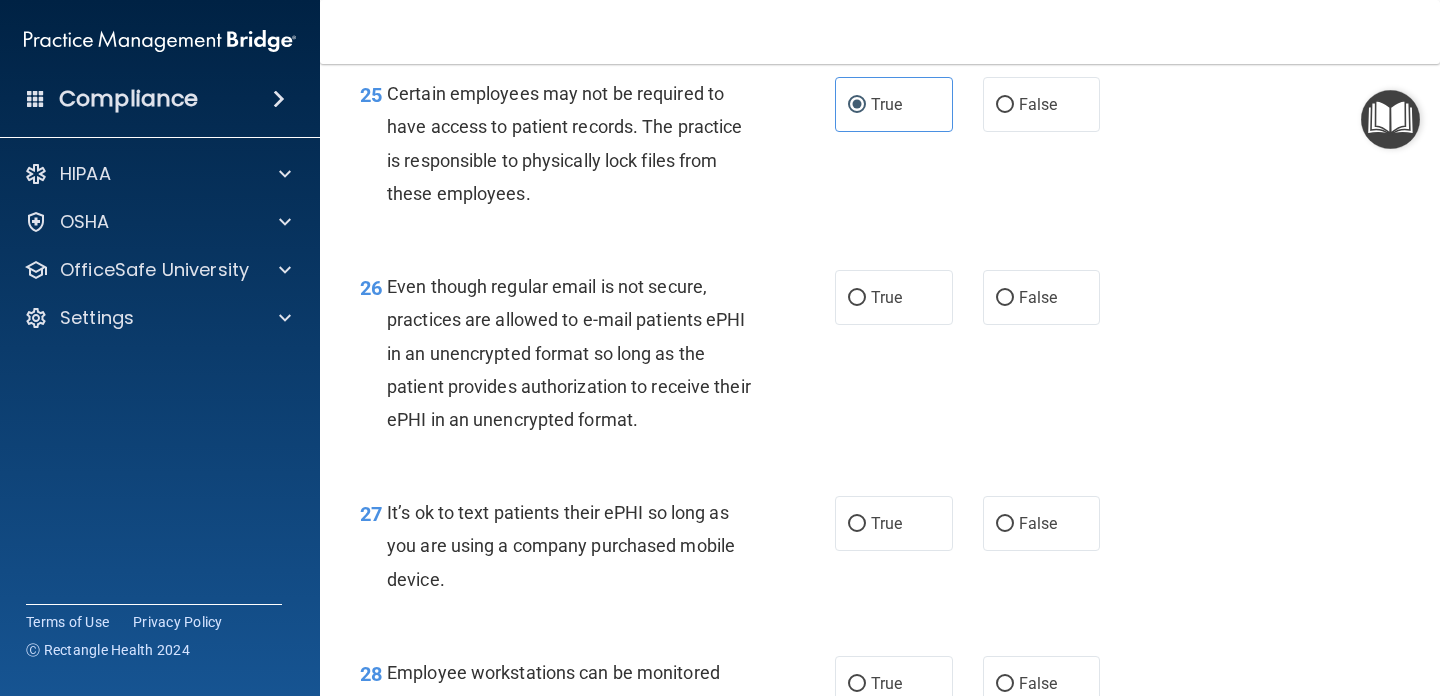 scroll, scrollTop: 4849, scrollLeft: 0, axis: vertical 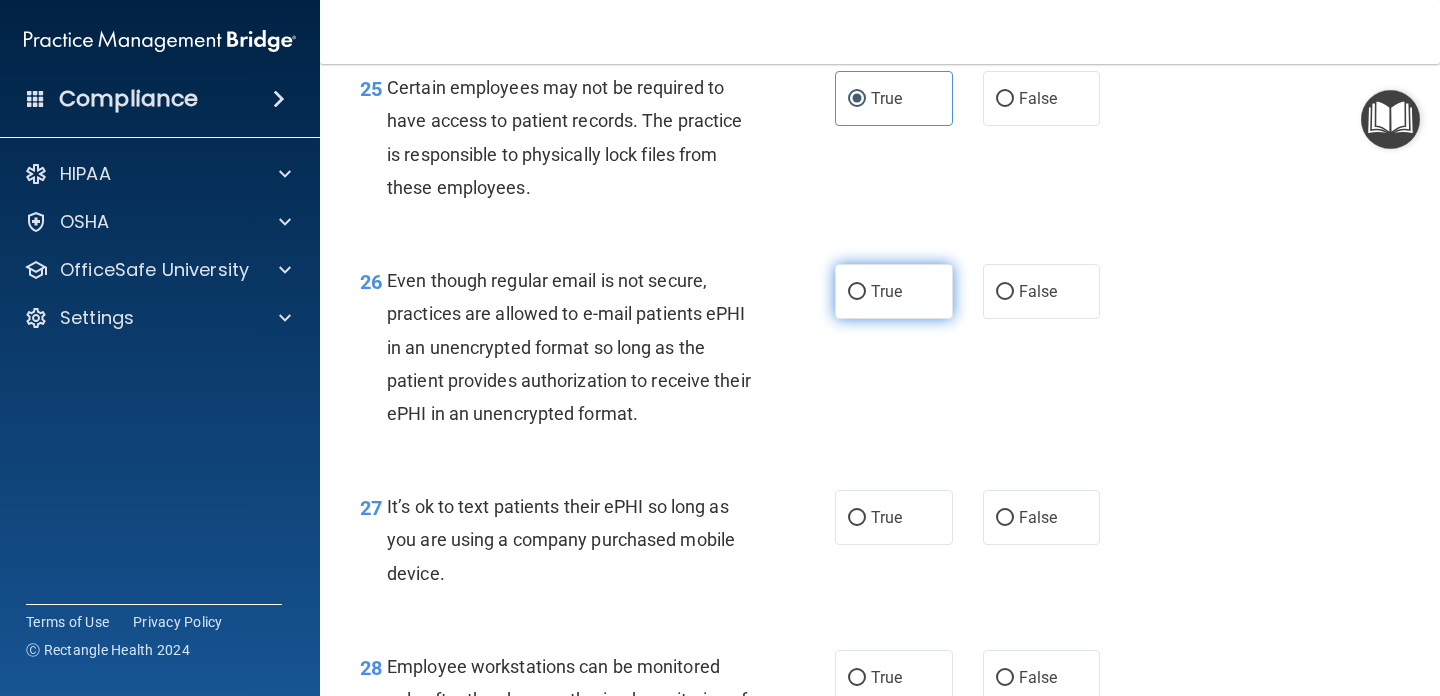 click on "True" at bounding box center (857, 292) 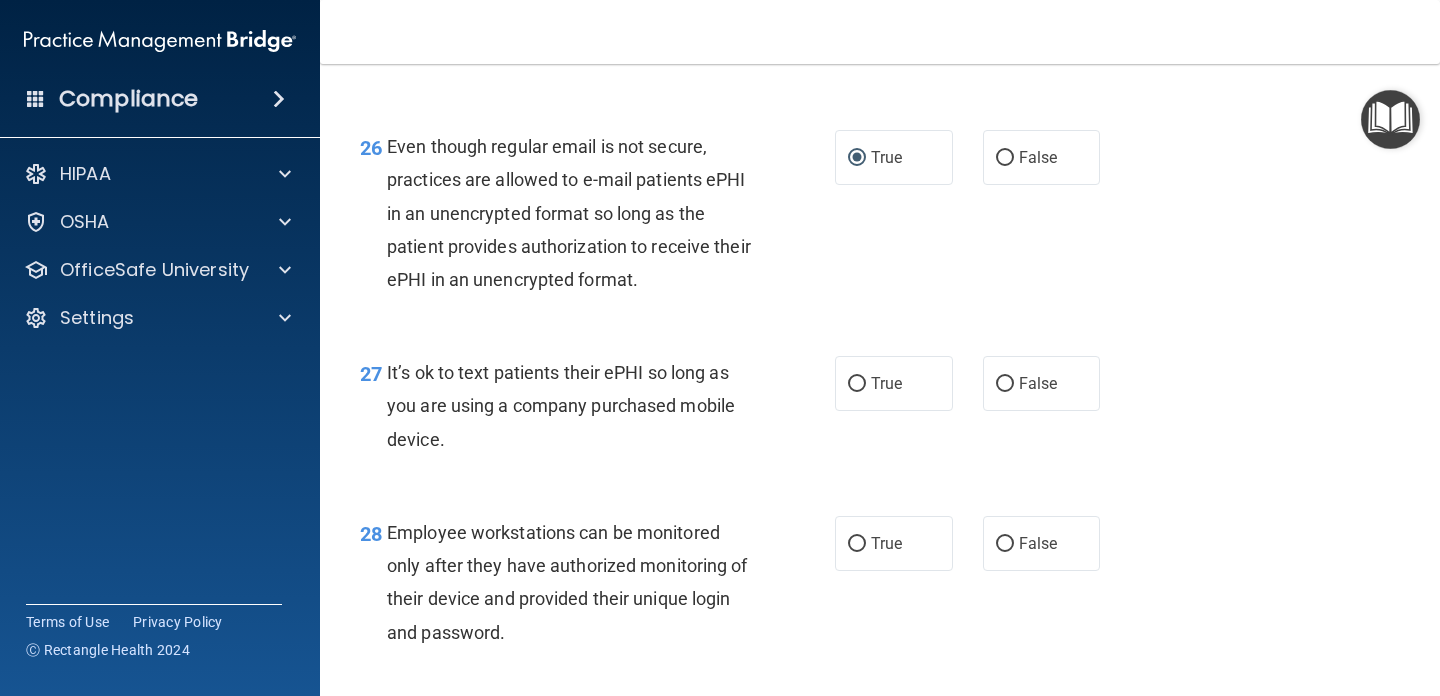 scroll, scrollTop: 4987, scrollLeft: 0, axis: vertical 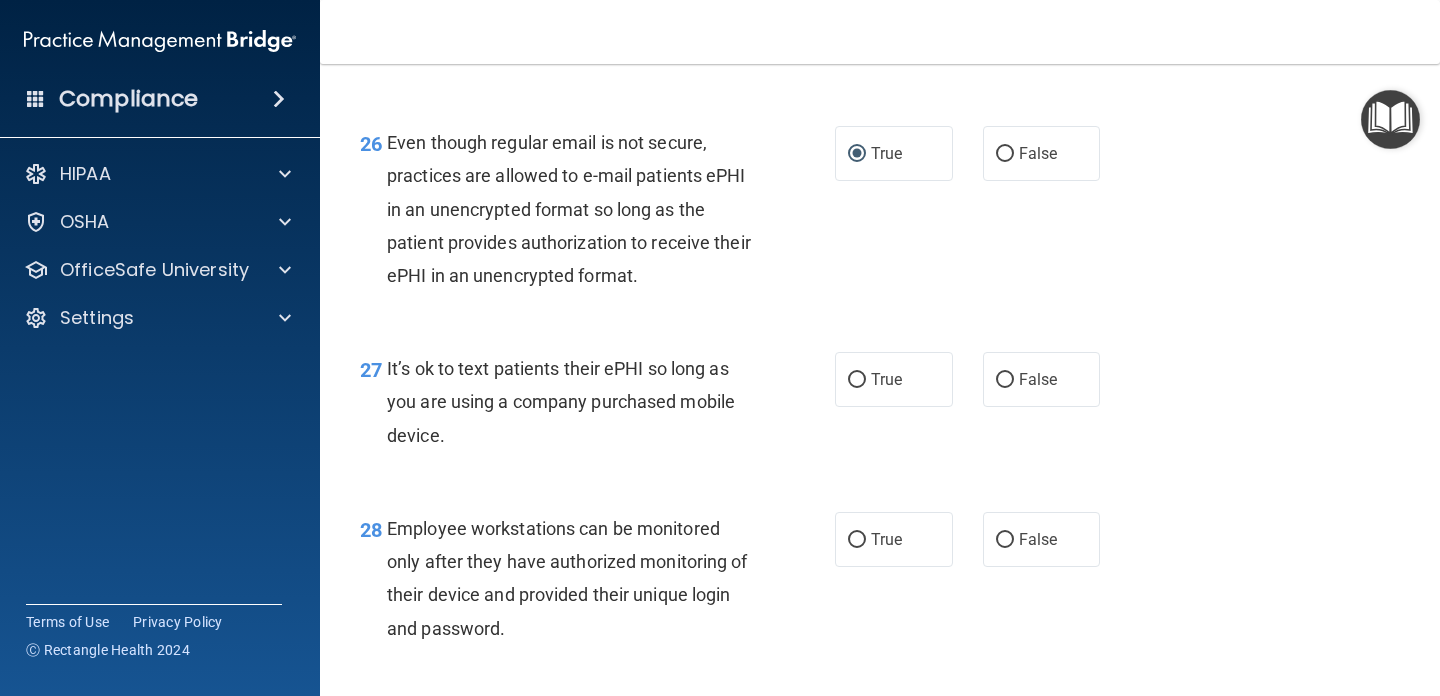 drag, startPoint x: 386, startPoint y: 403, endPoint x: 438, endPoint y: 462, distance: 78.64477 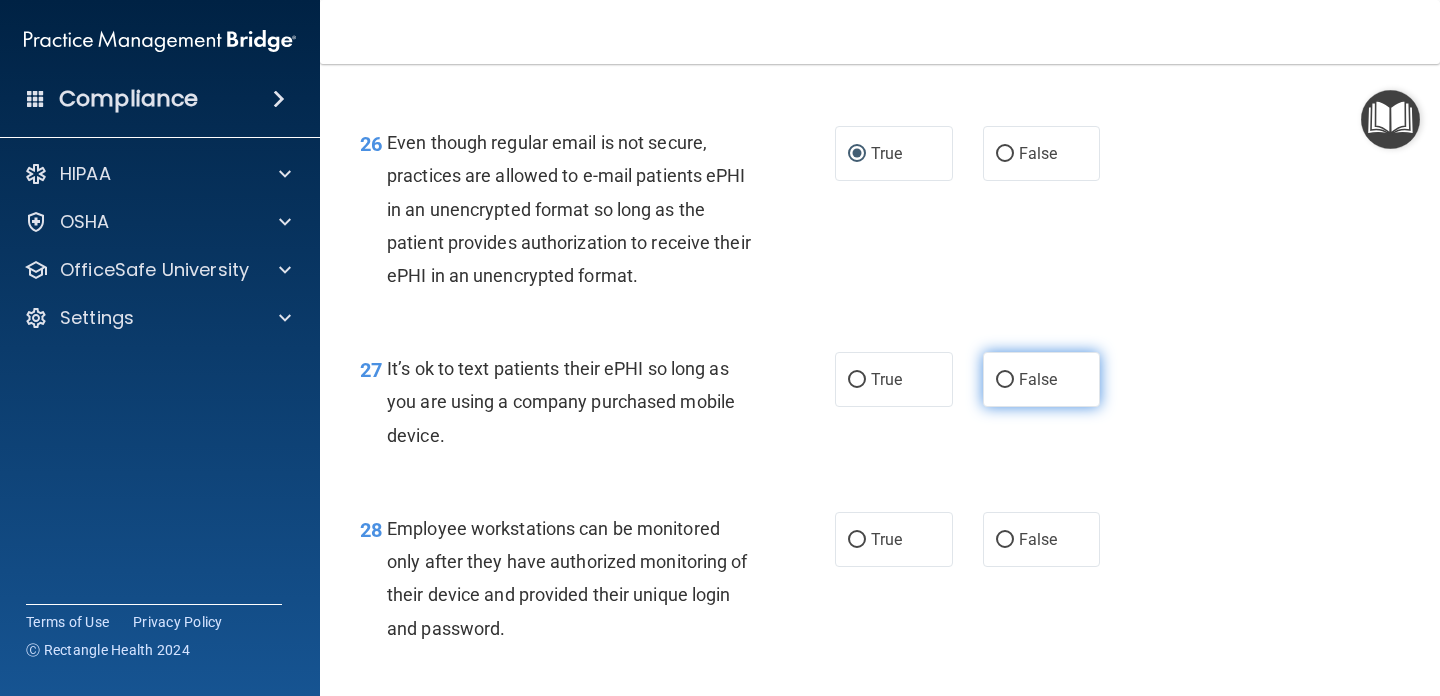 click on "False" at bounding box center (1038, 379) 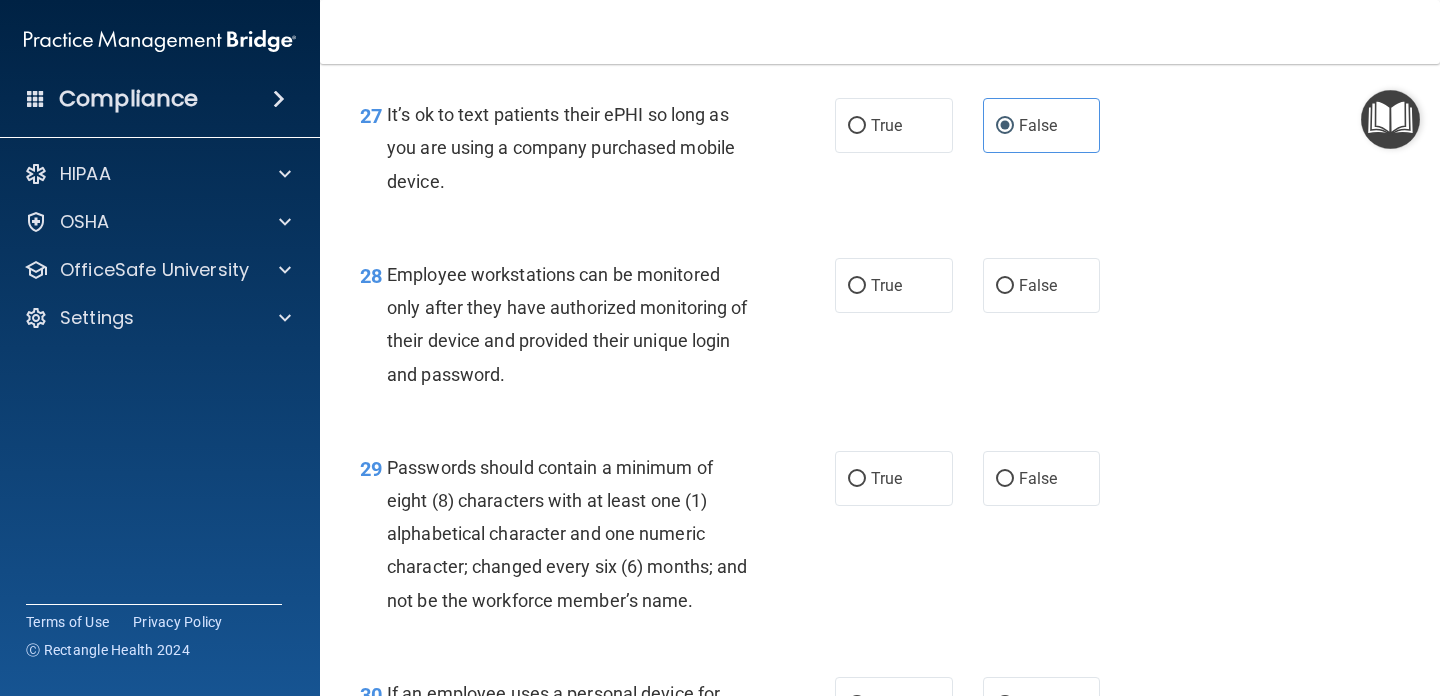 scroll, scrollTop: 5246, scrollLeft: 0, axis: vertical 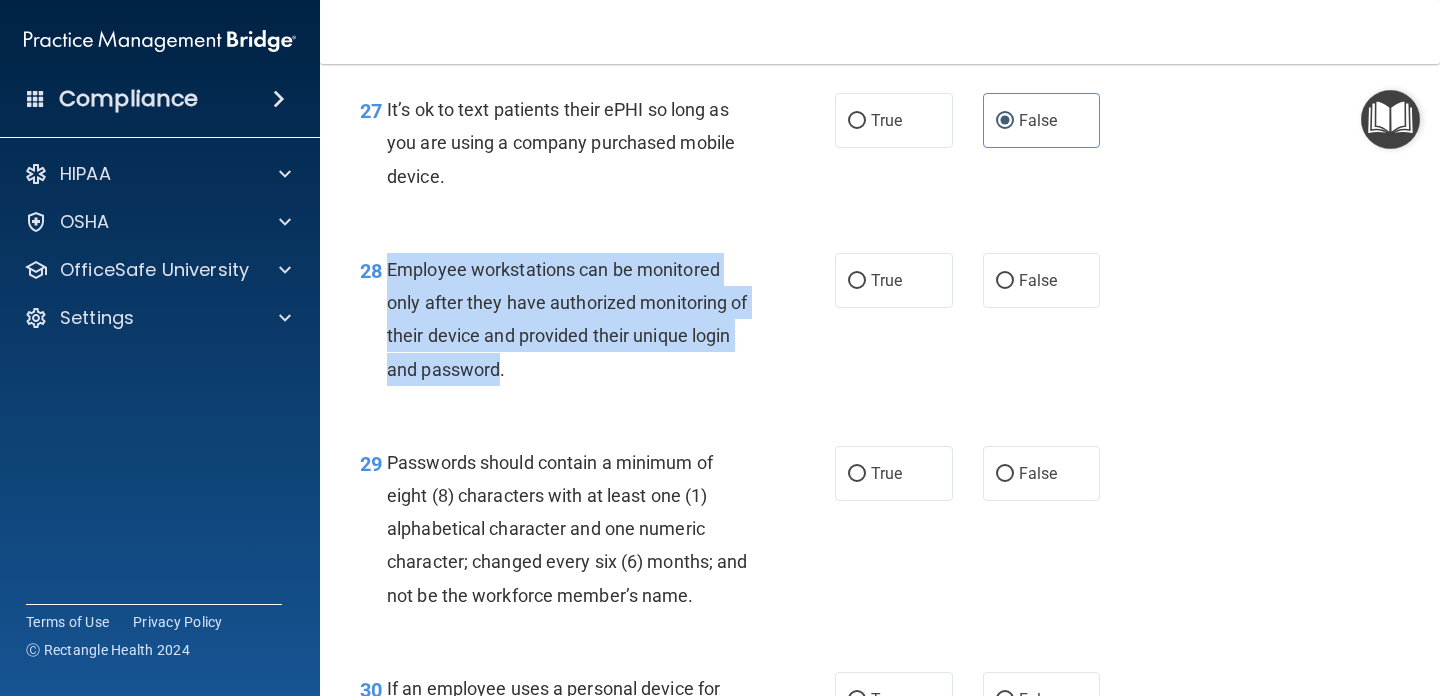 drag, startPoint x: 387, startPoint y: 302, endPoint x: 503, endPoint y: 406, distance: 155.79474 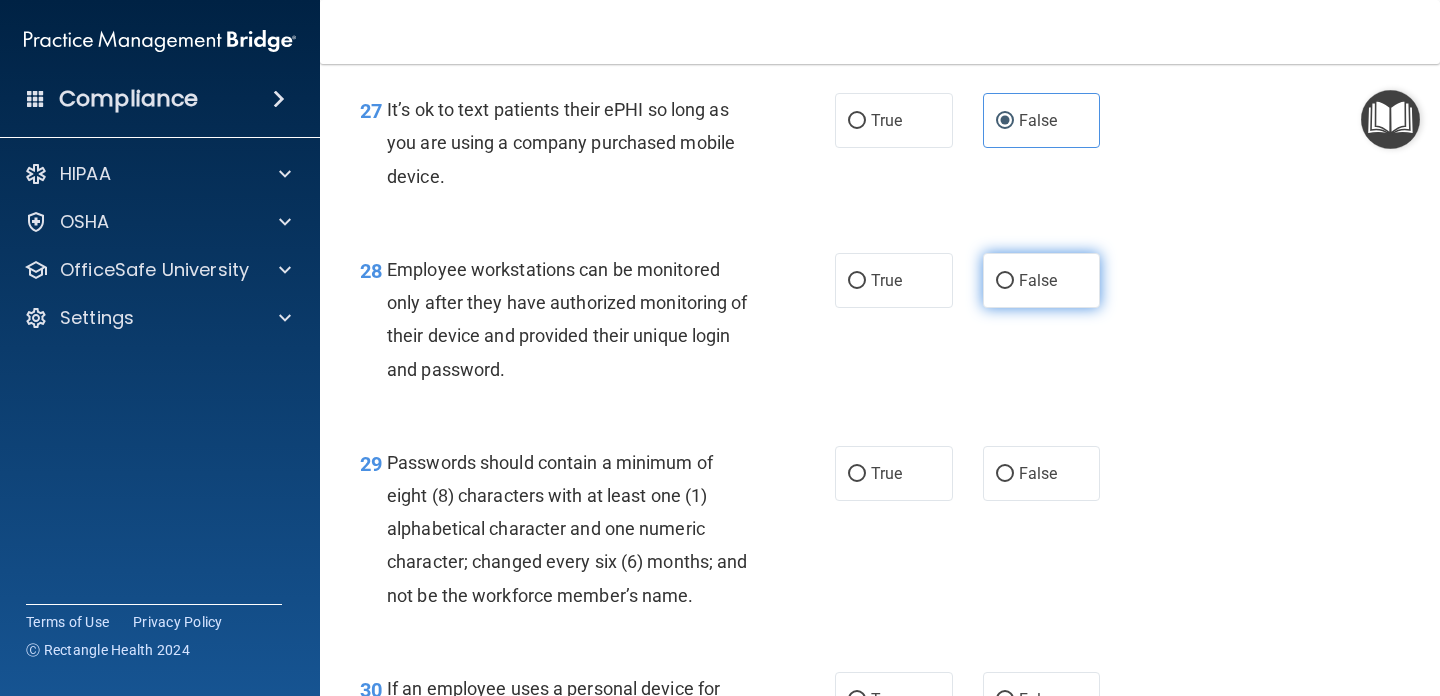 click on "False" at bounding box center [1042, 280] 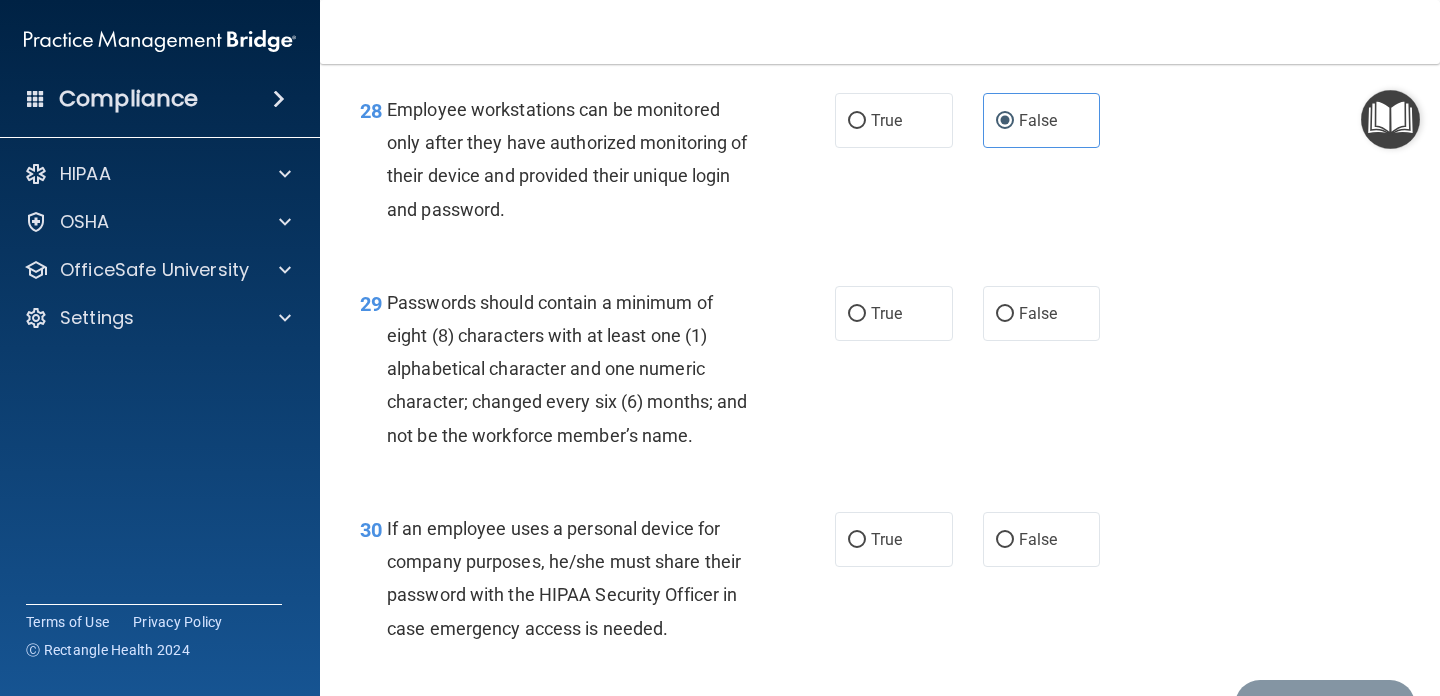 scroll, scrollTop: 5408, scrollLeft: 0, axis: vertical 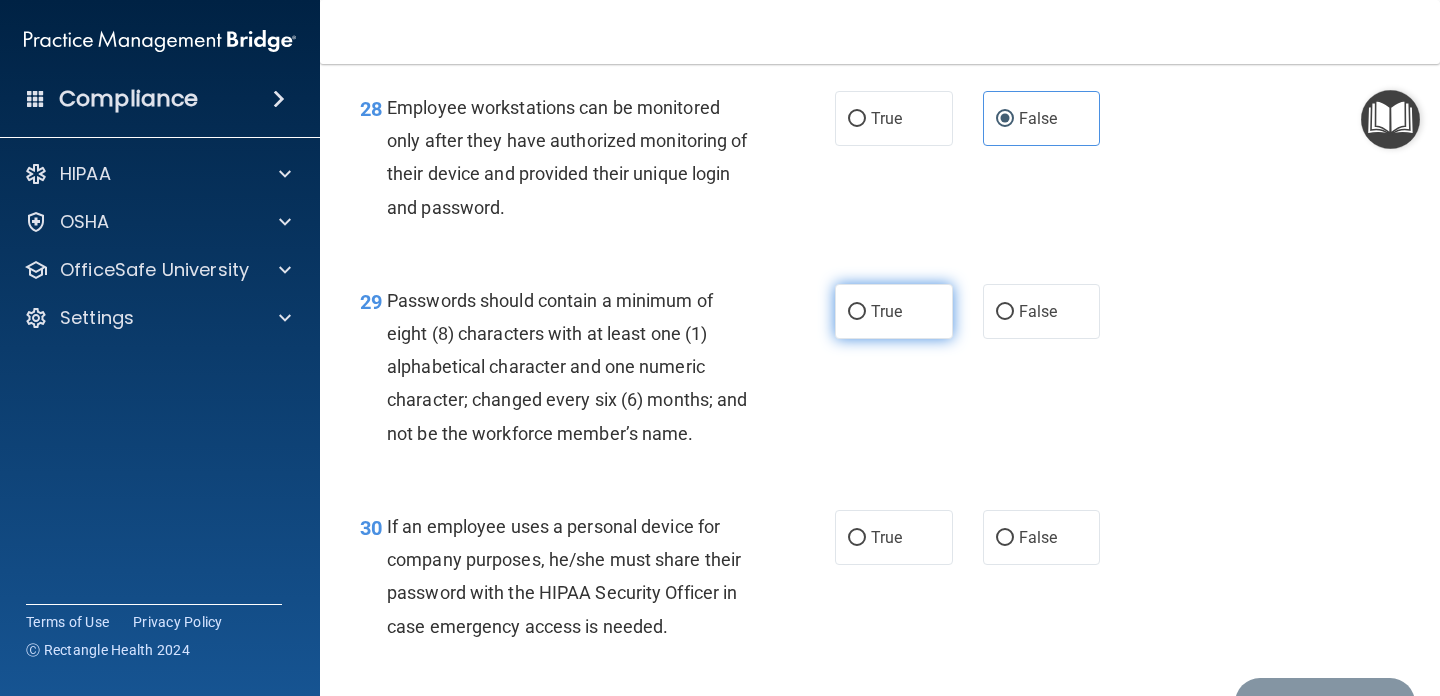click on "True" at bounding box center (886, 311) 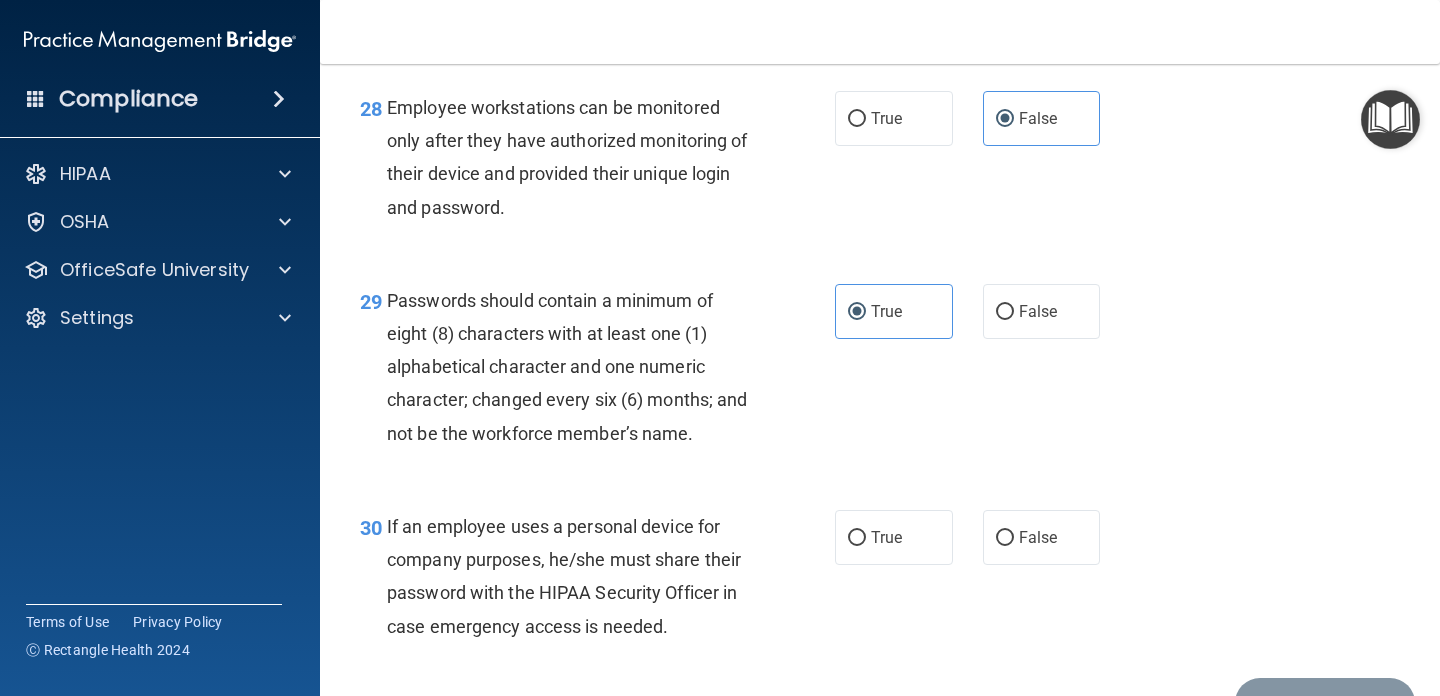 scroll, scrollTop: 5553, scrollLeft: 0, axis: vertical 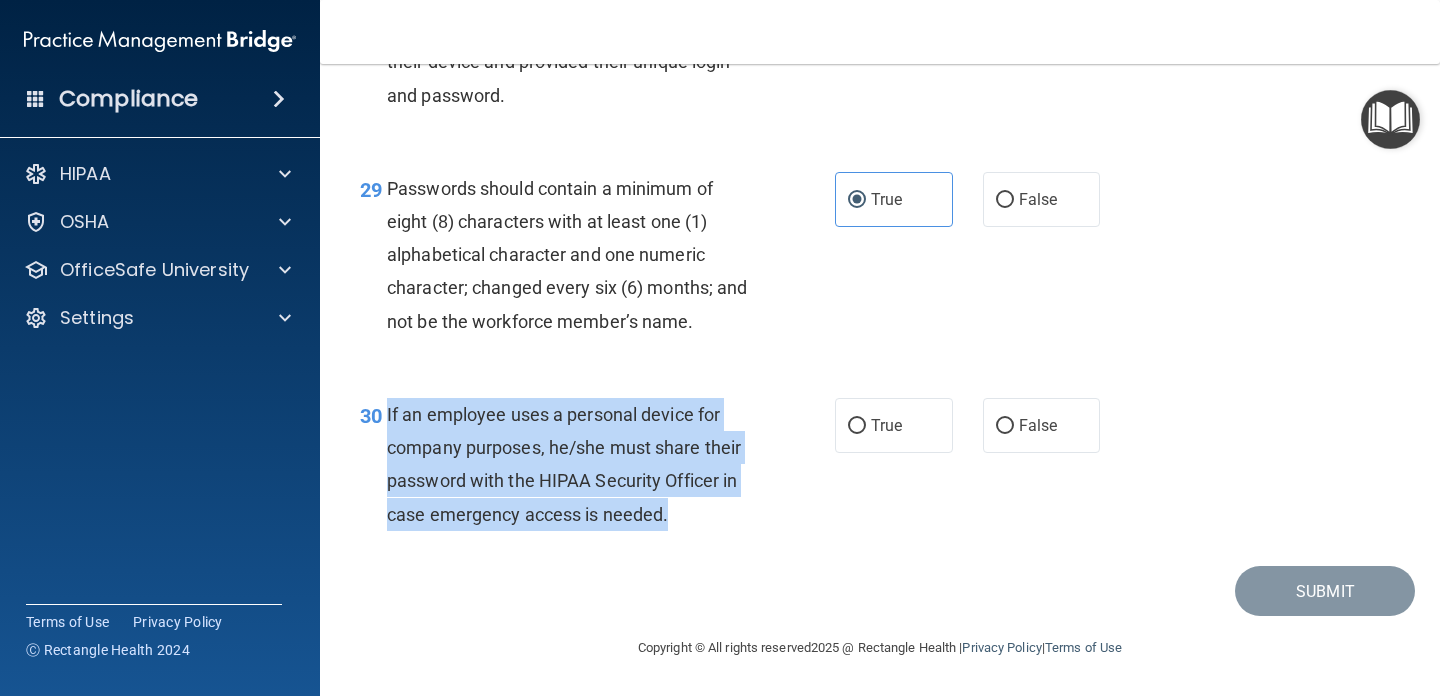 drag, startPoint x: 387, startPoint y: 411, endPoint x: 690, endPoint y: 524, distance: 323.38522 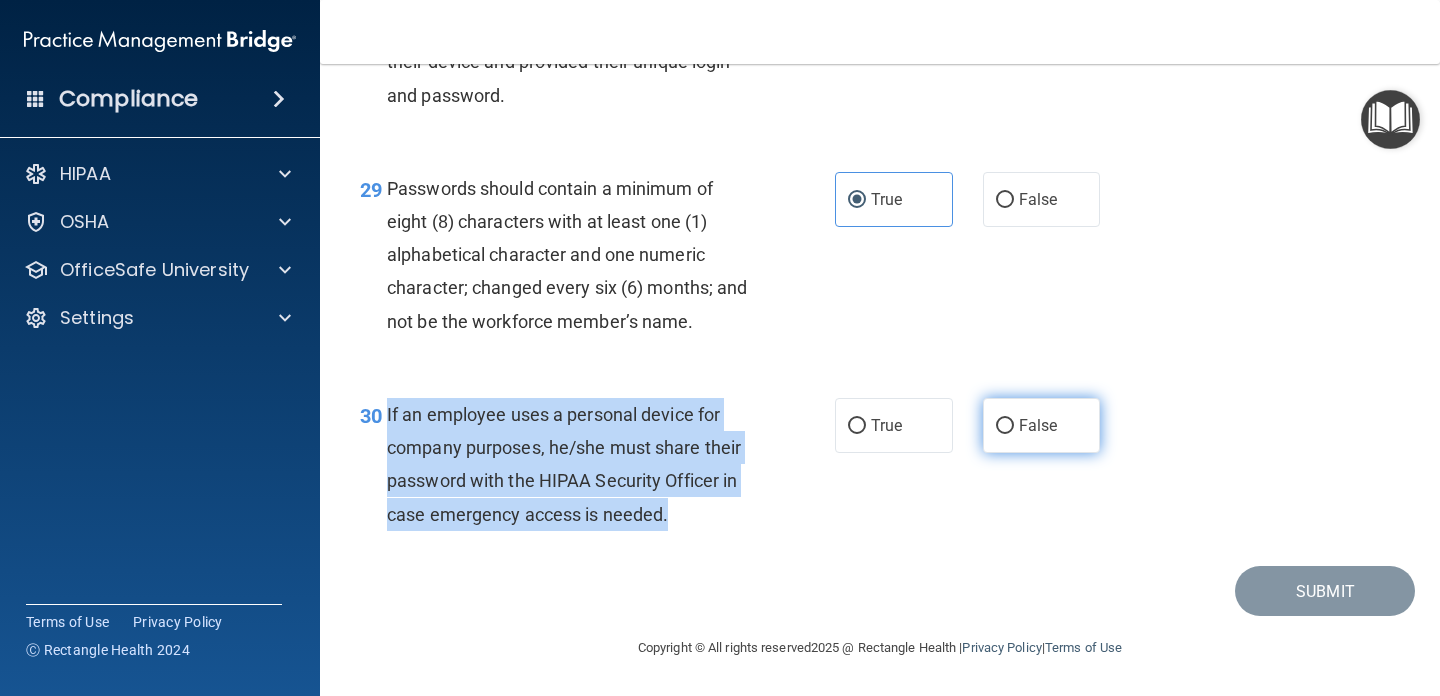 click on "False" at bounding box center (1005, 426) 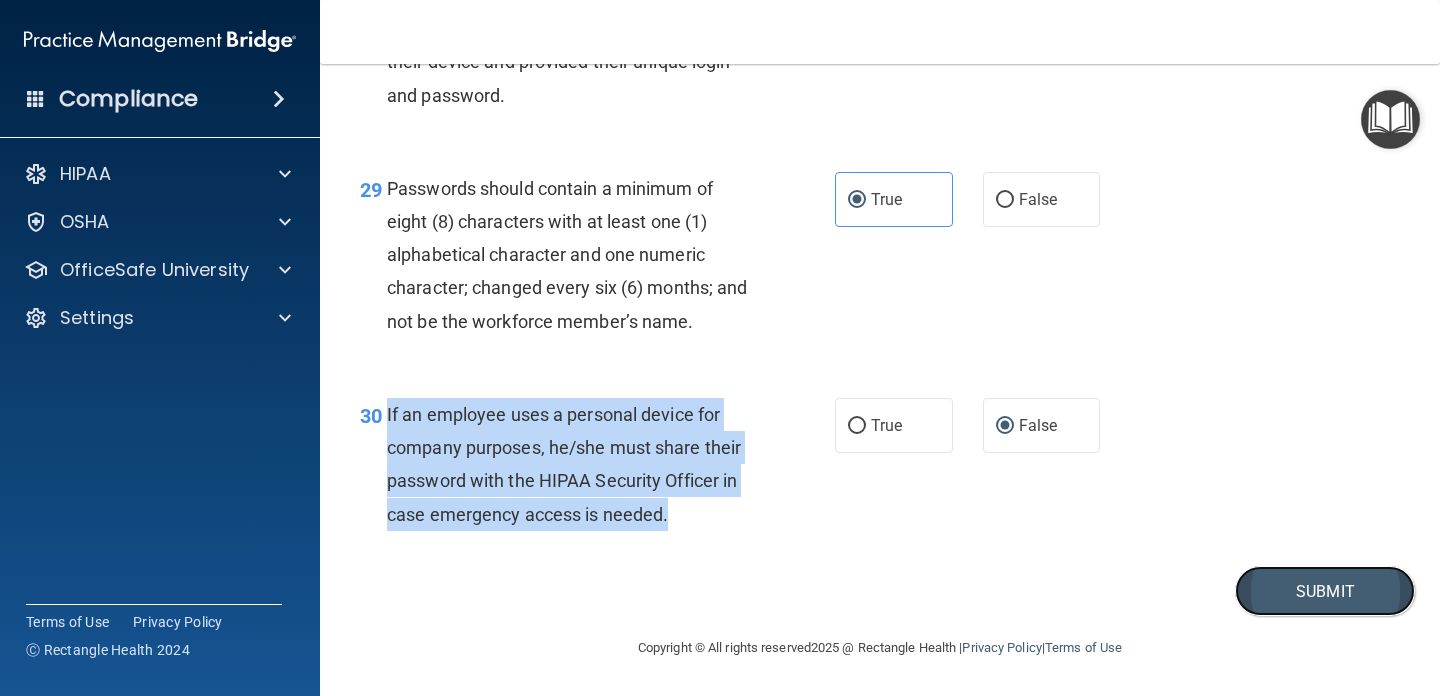 click on "Submit" at bounding box center [1325, 591] 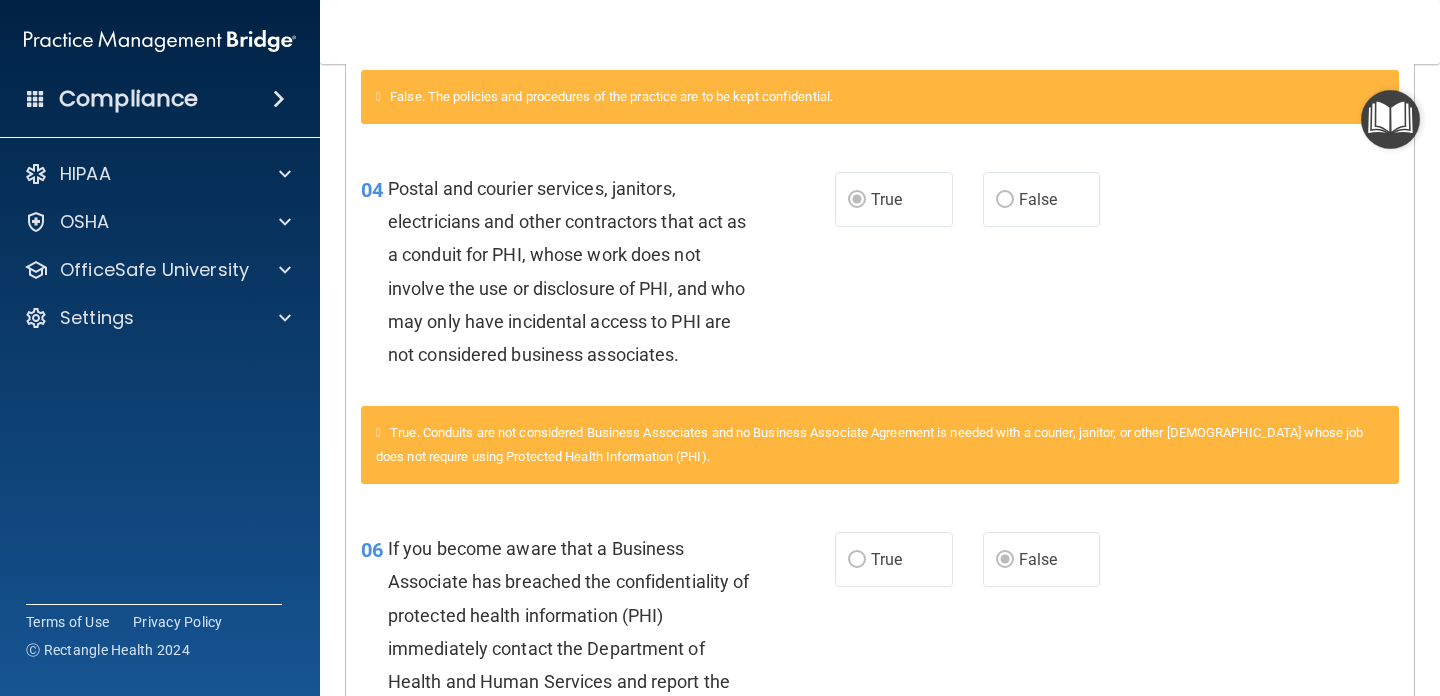 scroll, scrollTop: 0, scrollLeft: 0, axis: both 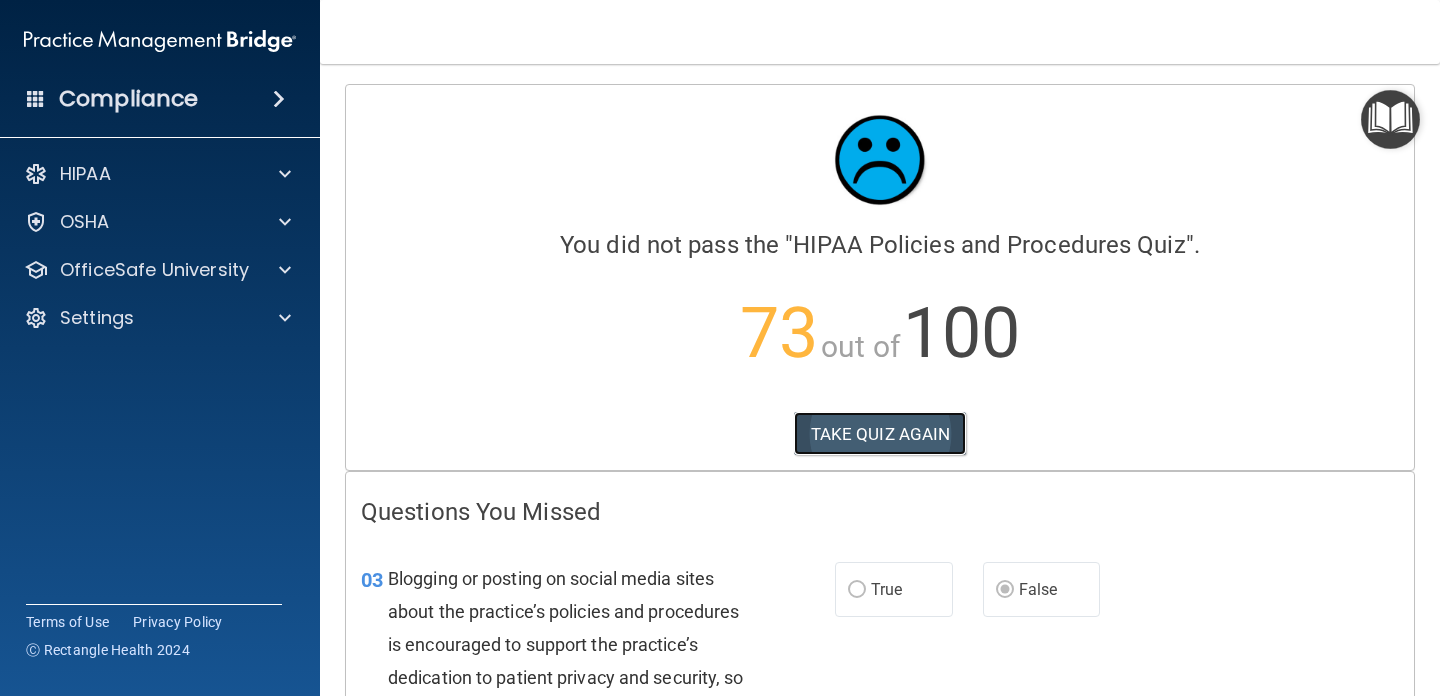 click on "TAKE QUIZ AGAIN" at bounding box center [880, 434] 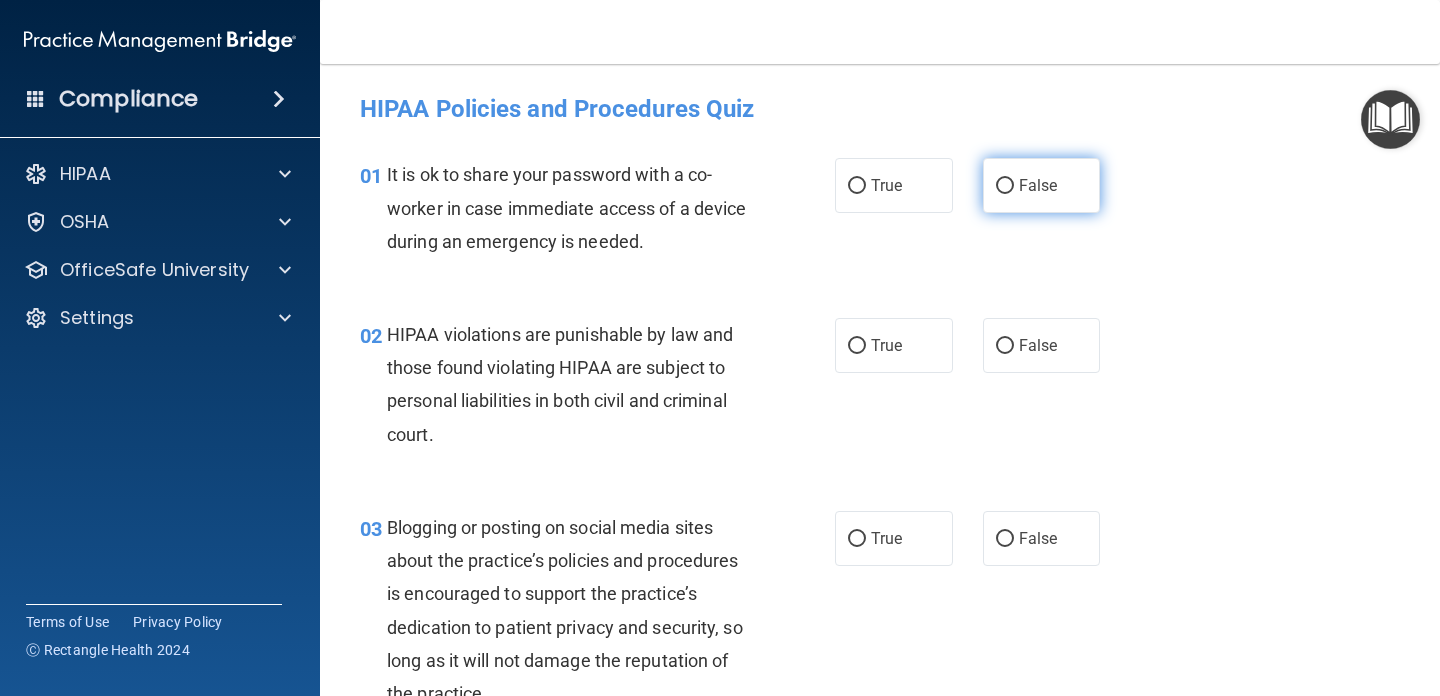 click on "False" at bounding box center (1038, 185) 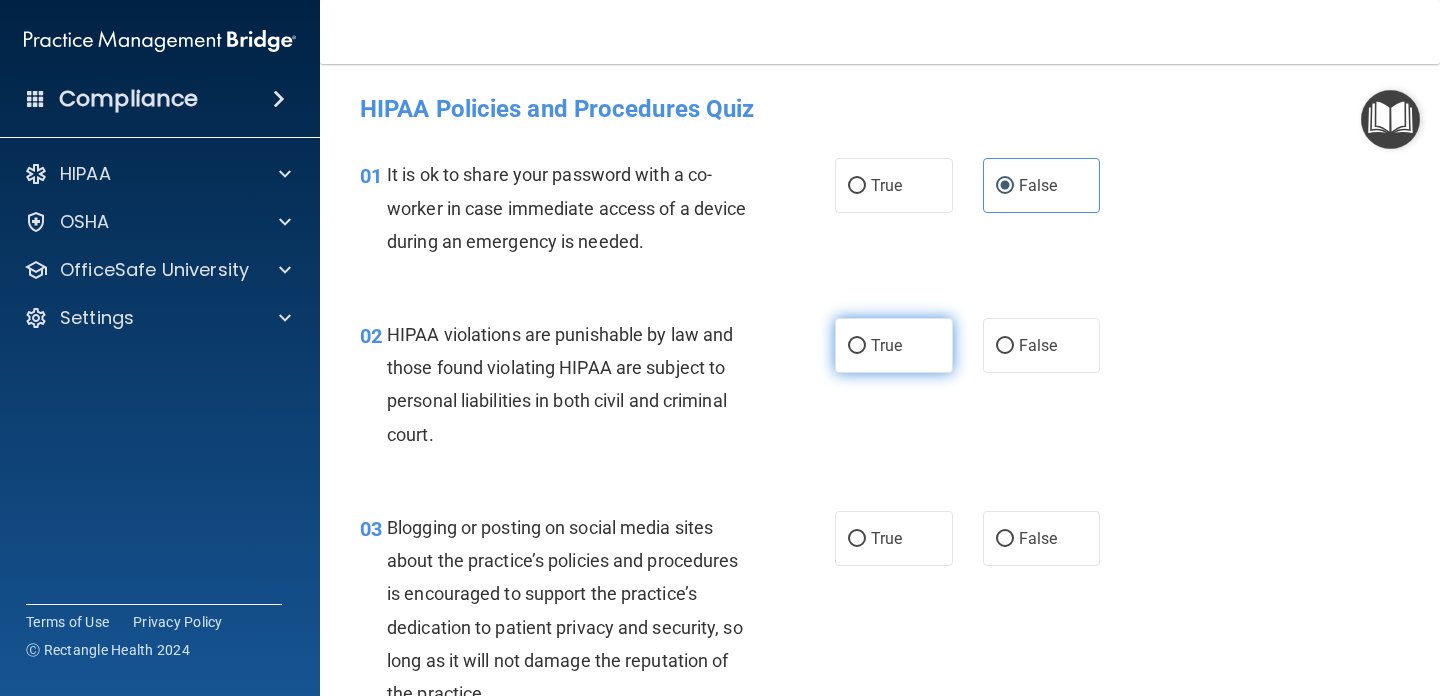 click on "True" at bounding box center (894, 345) 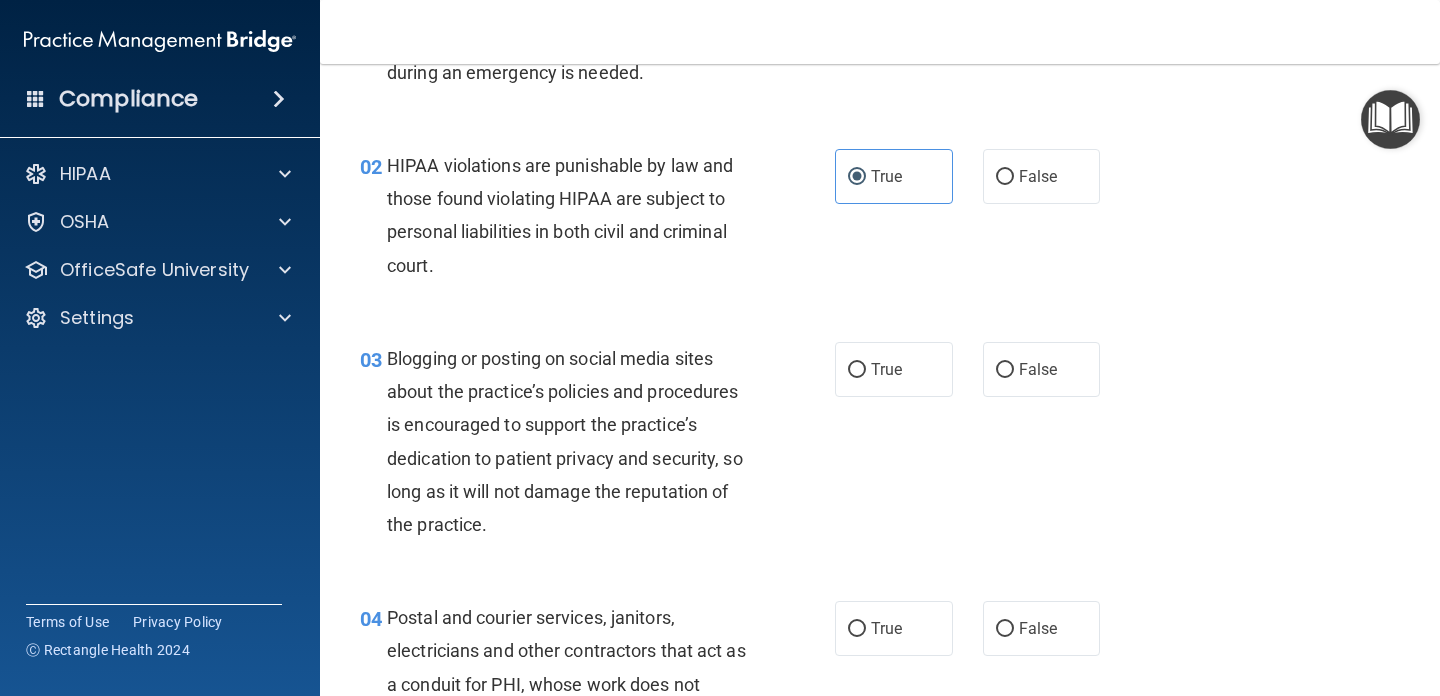 scroll, scrollTop: 184, scrollLeft: 0, axis: vertical 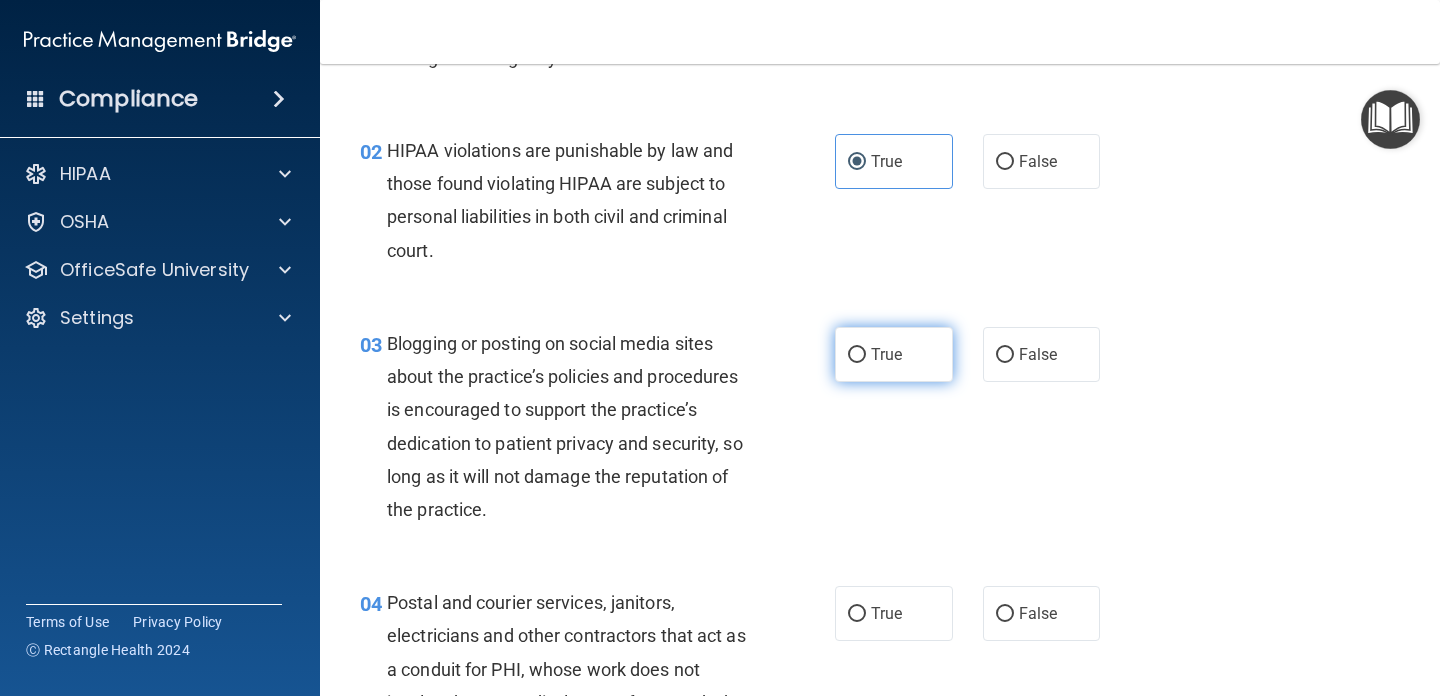click on "True" at bounding box center [886, 354] 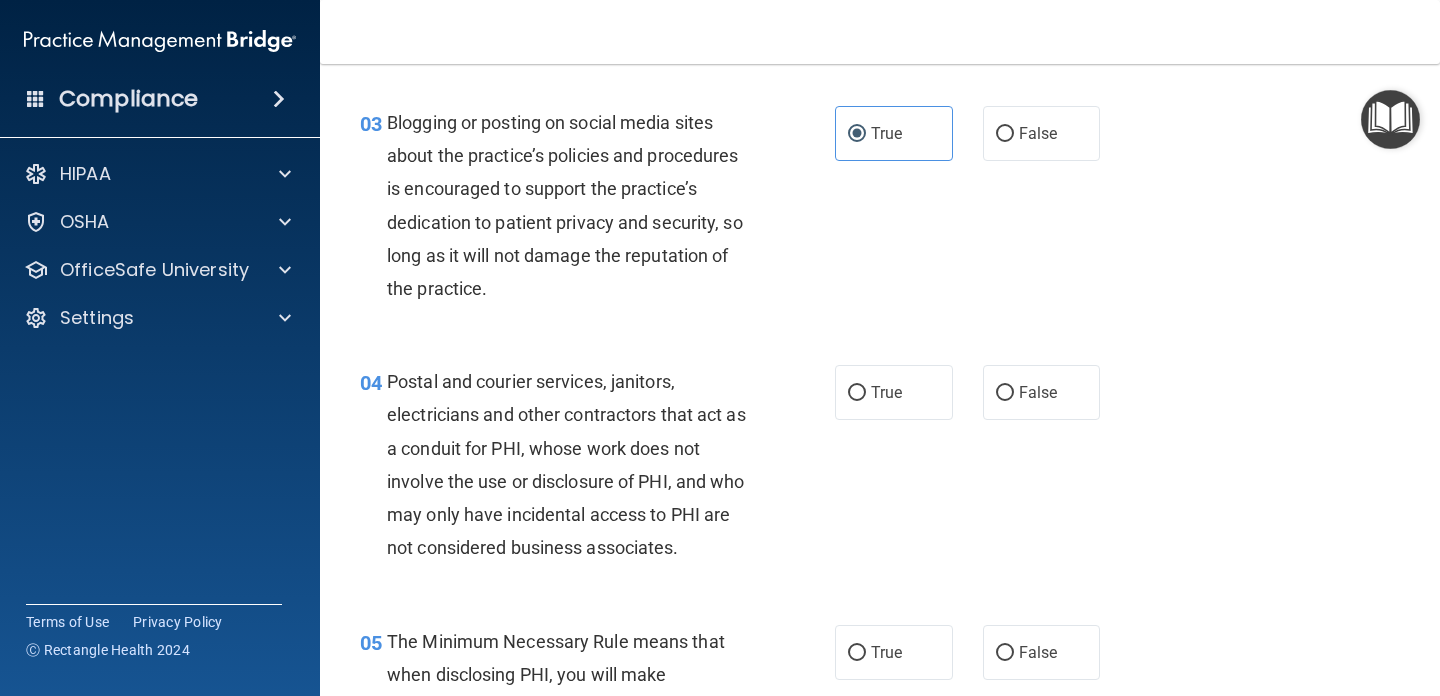 scroll, scrollTop: 406, scrollLeft: 0, axis: vertical 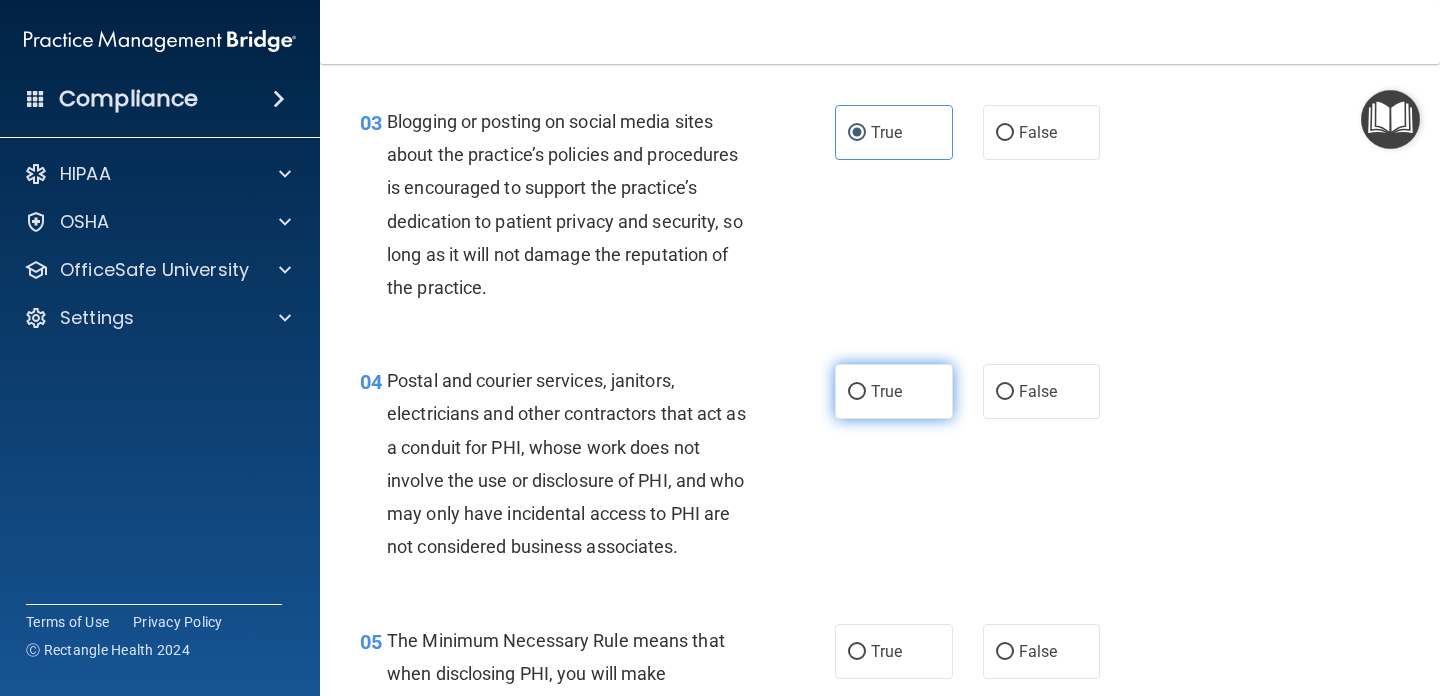 click on "True" at bounding box center (886, 391) 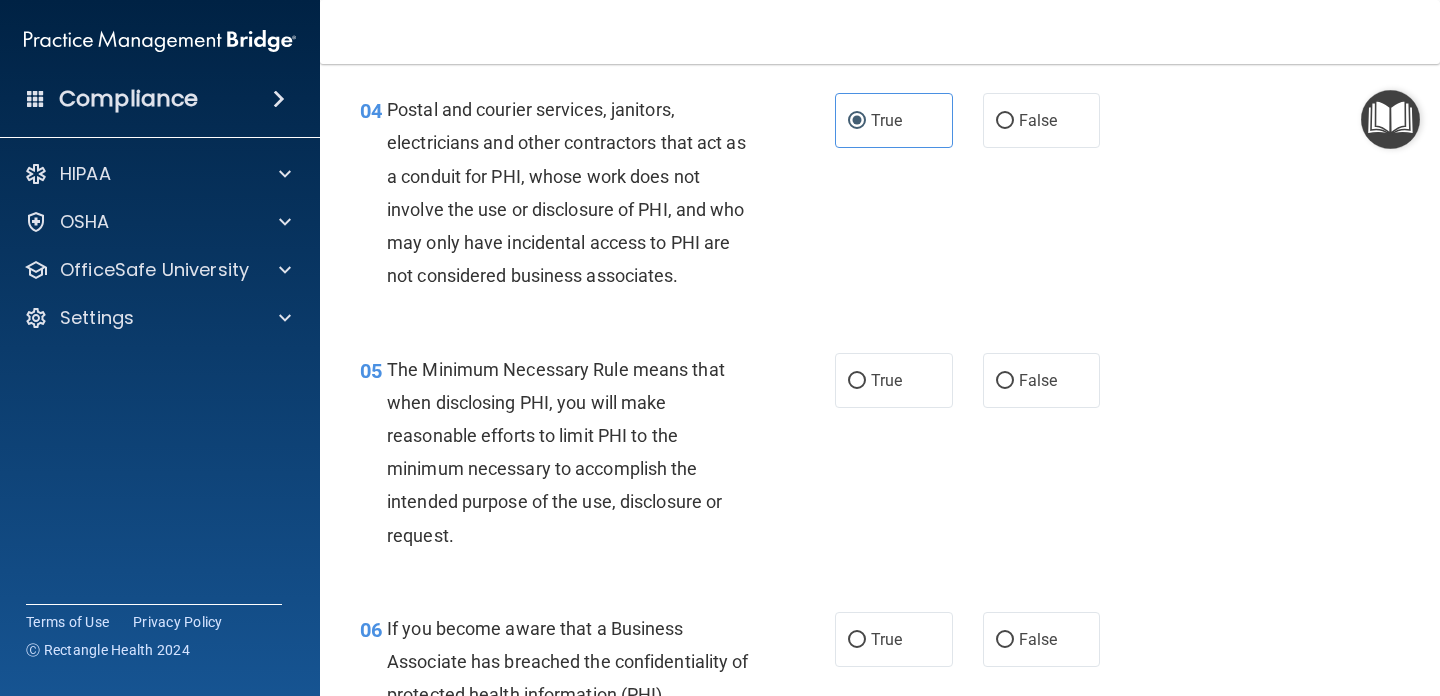 scroll, scrollTop: 681, scrollLeft: 0, axis: vertical 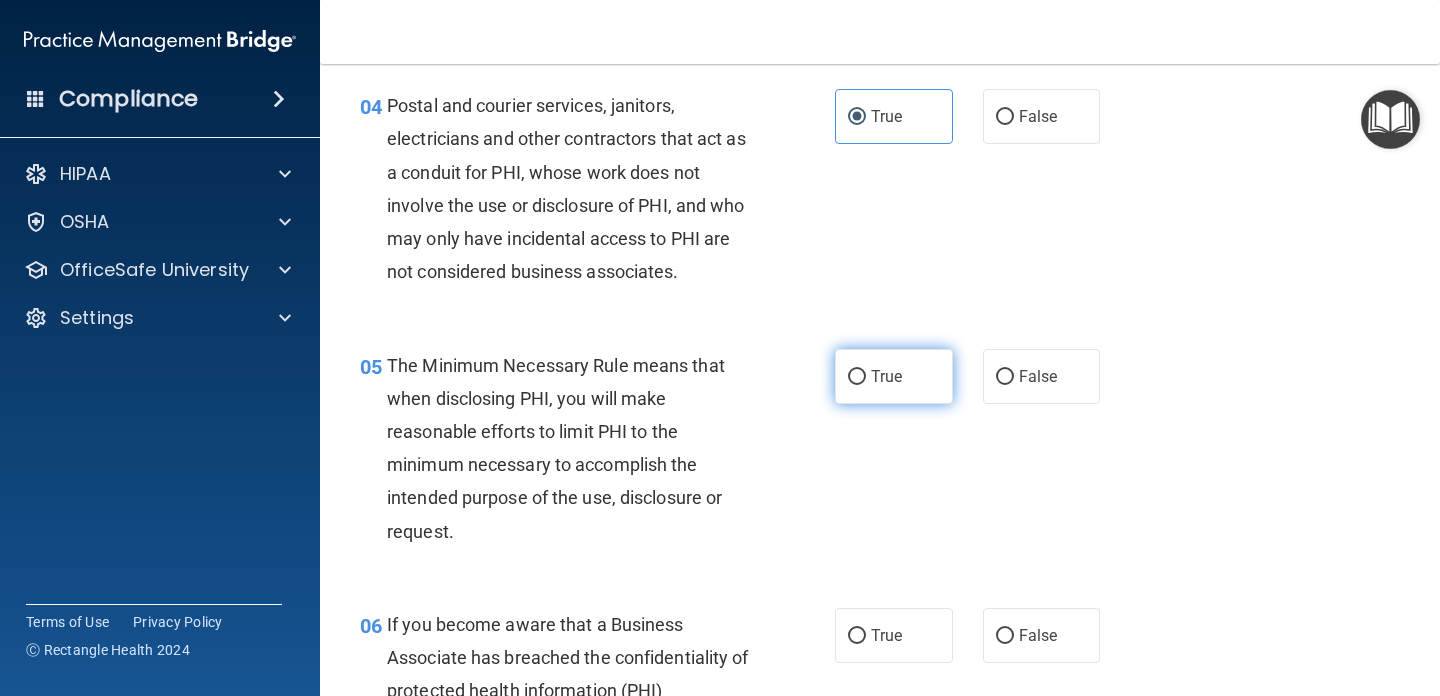 click on "True" at bounding box center (886, 376) 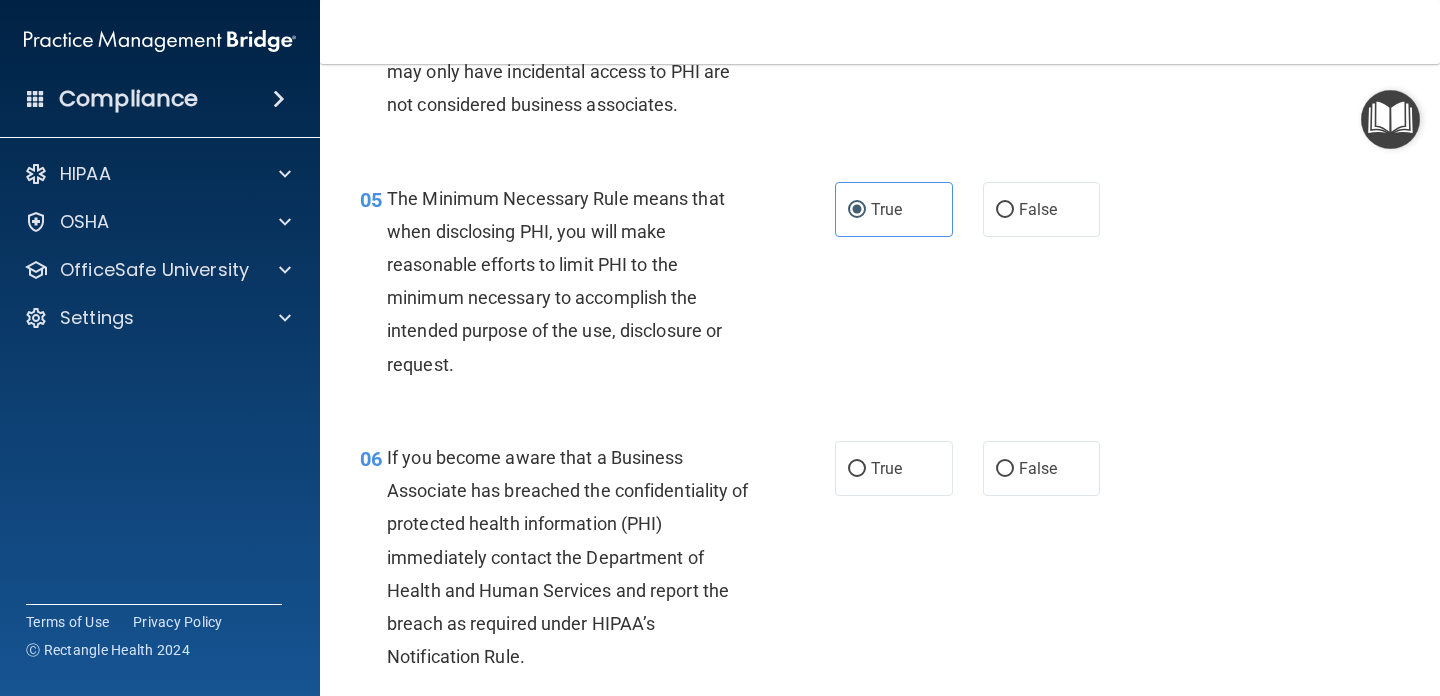 scroll, scrollTop: 919, scrollLeft: 0, axis: vertical 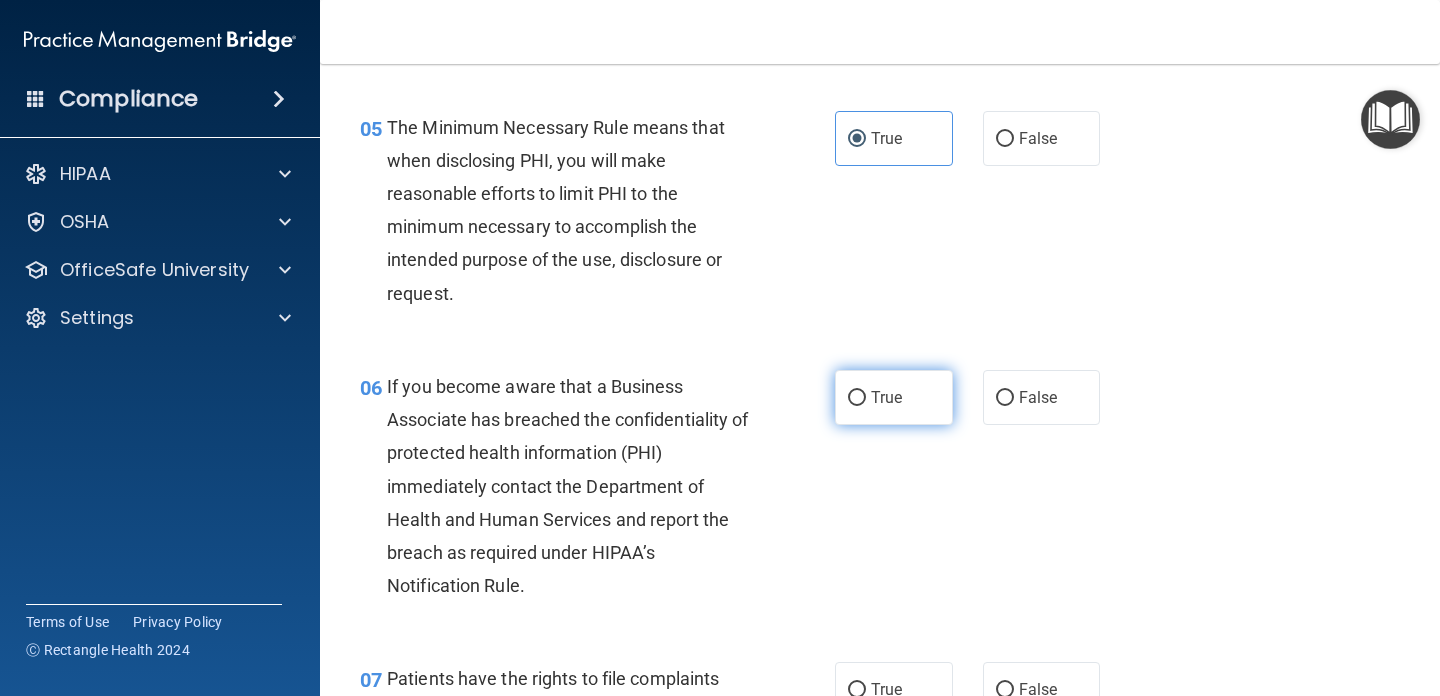 click on "True" at bounding box center (894, 397) 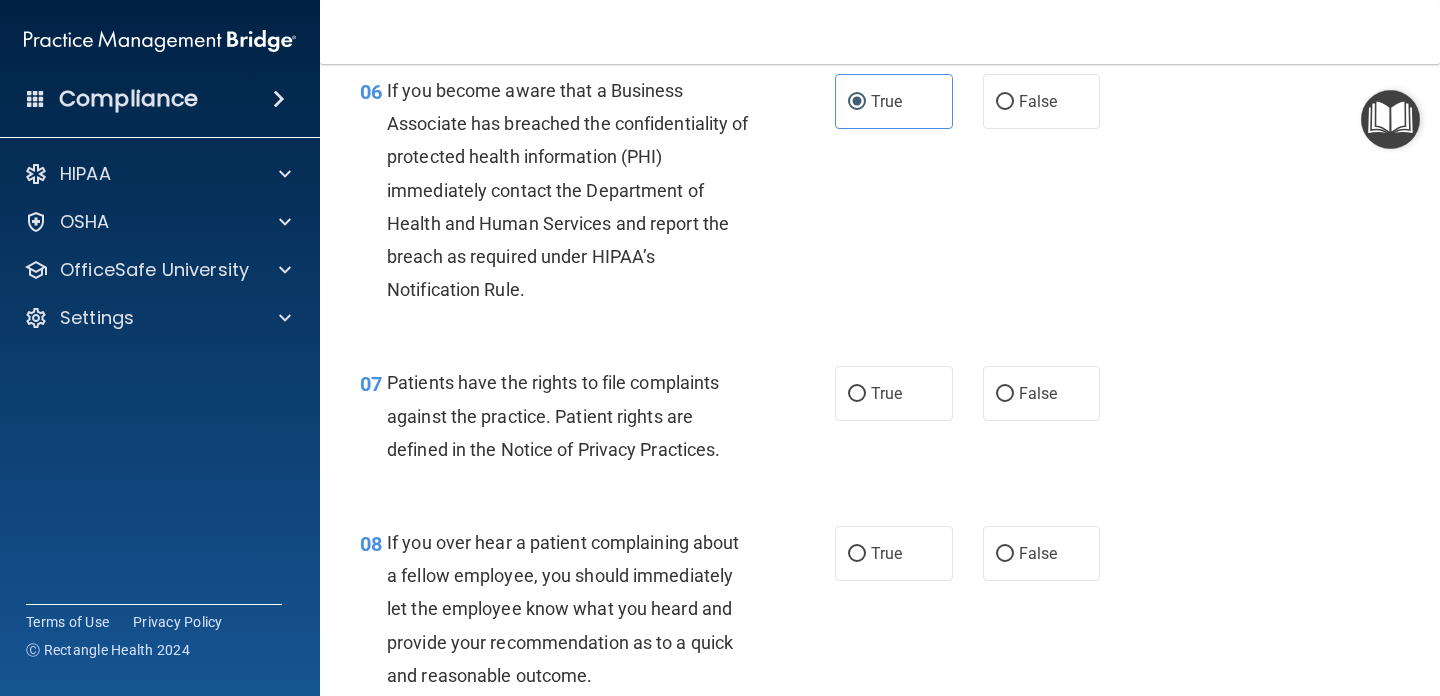 scroll, scrollTop: 1216, scrollLeft: 0, axis: vertical 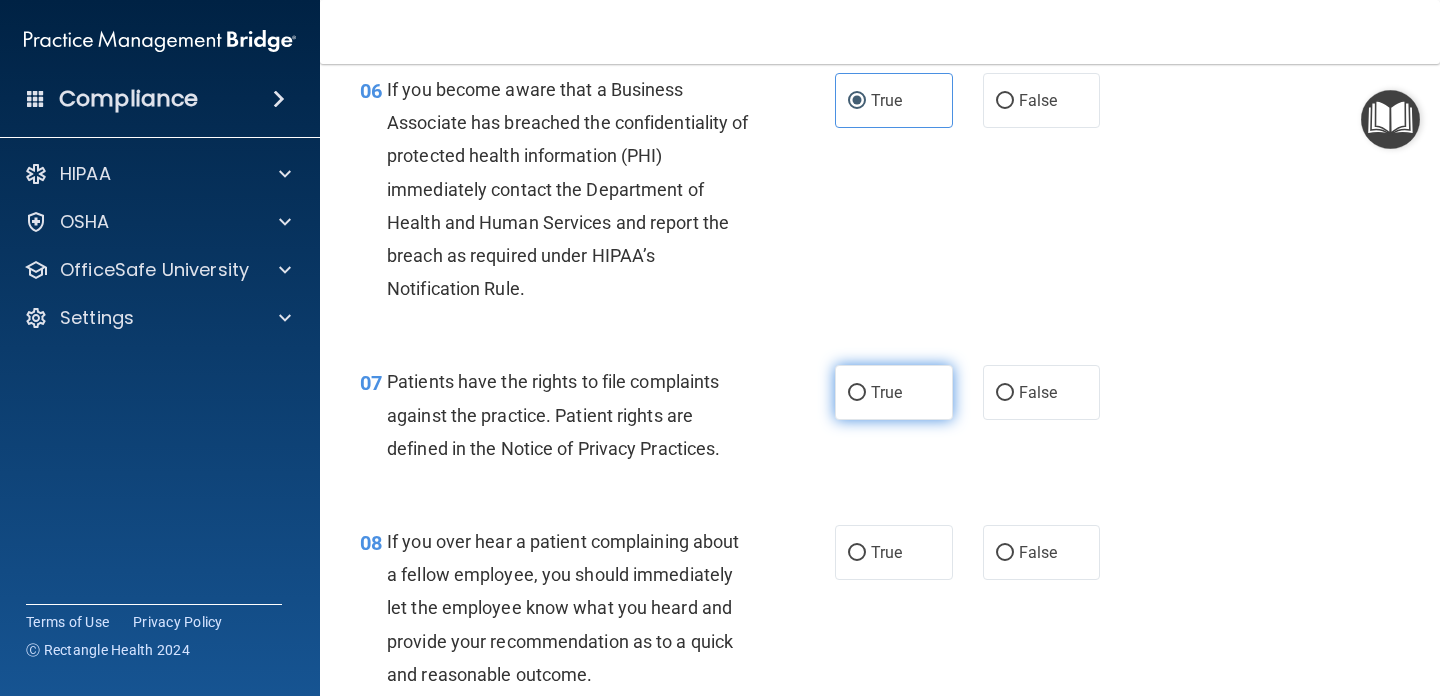 click on "True" at bounding box center [894, 392] 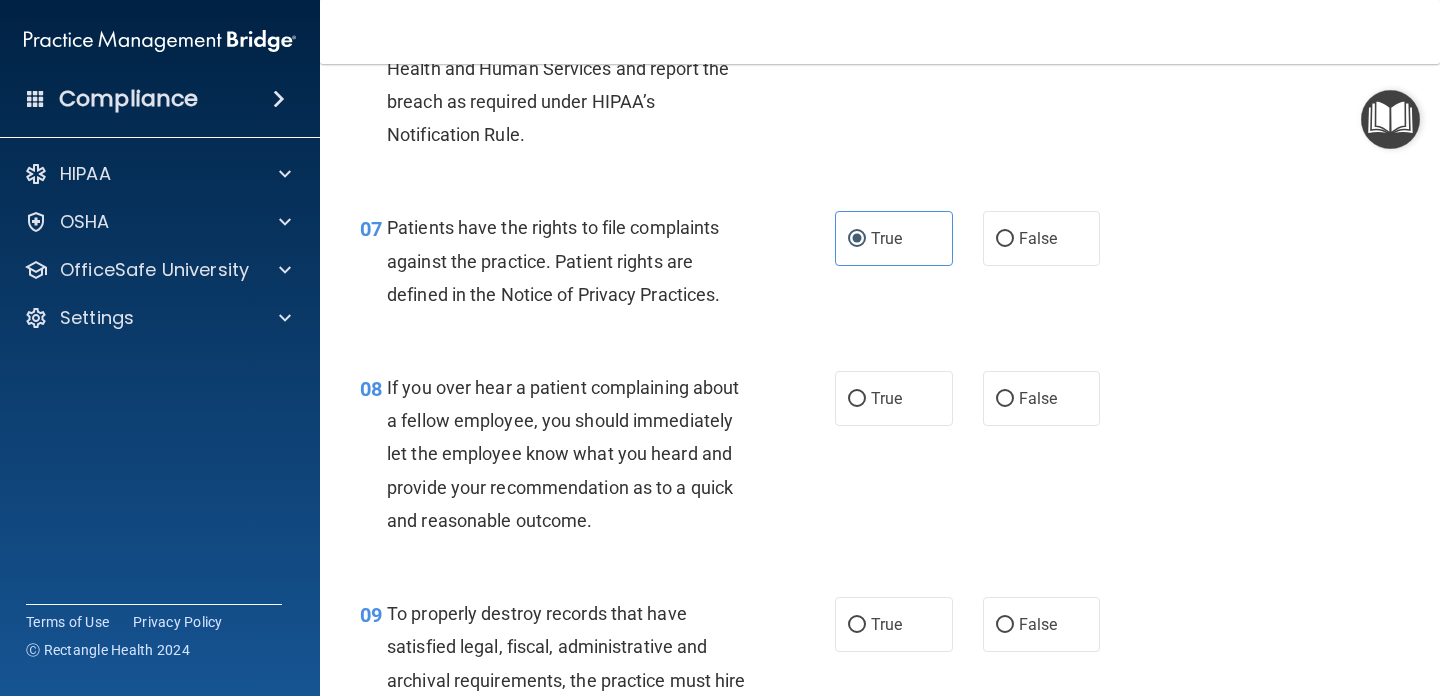 scroll, scrollTop: 1382, scrollLeft: 0, axis: vertical 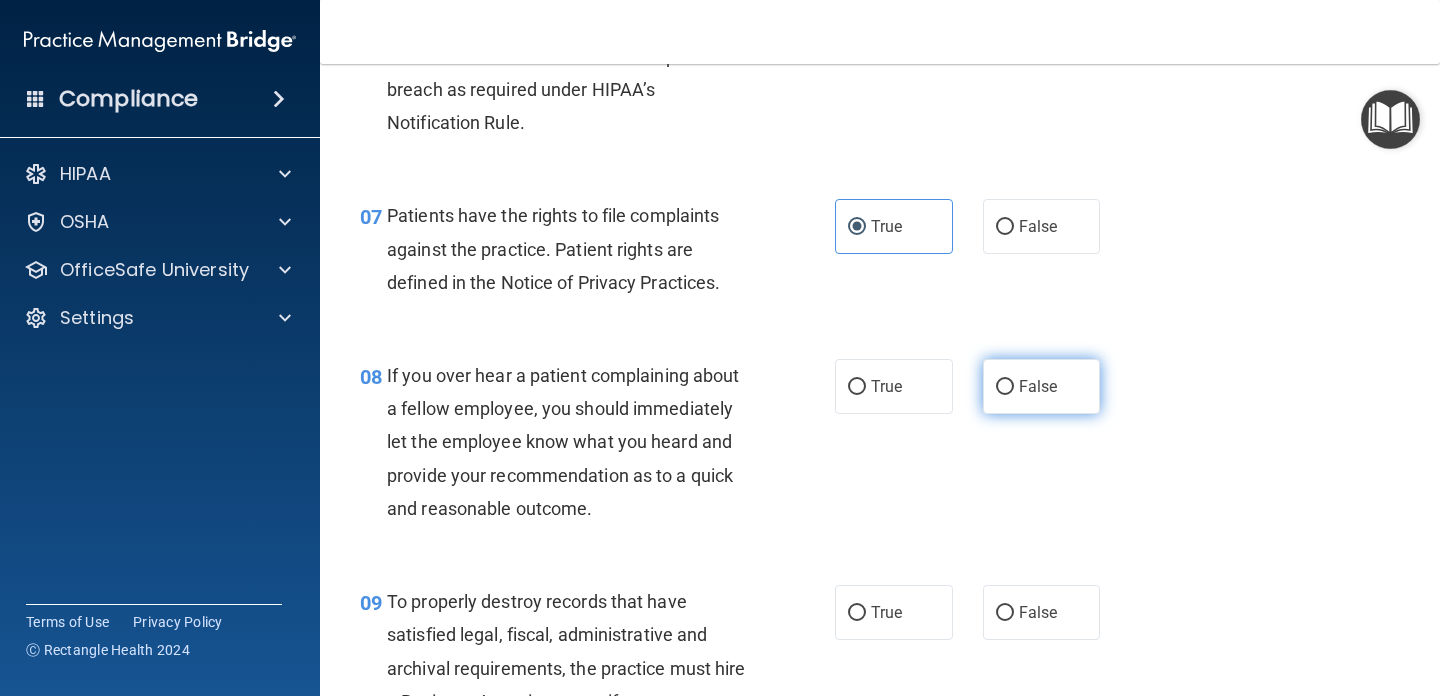 click on "False" at bounding box center [1038, 386] 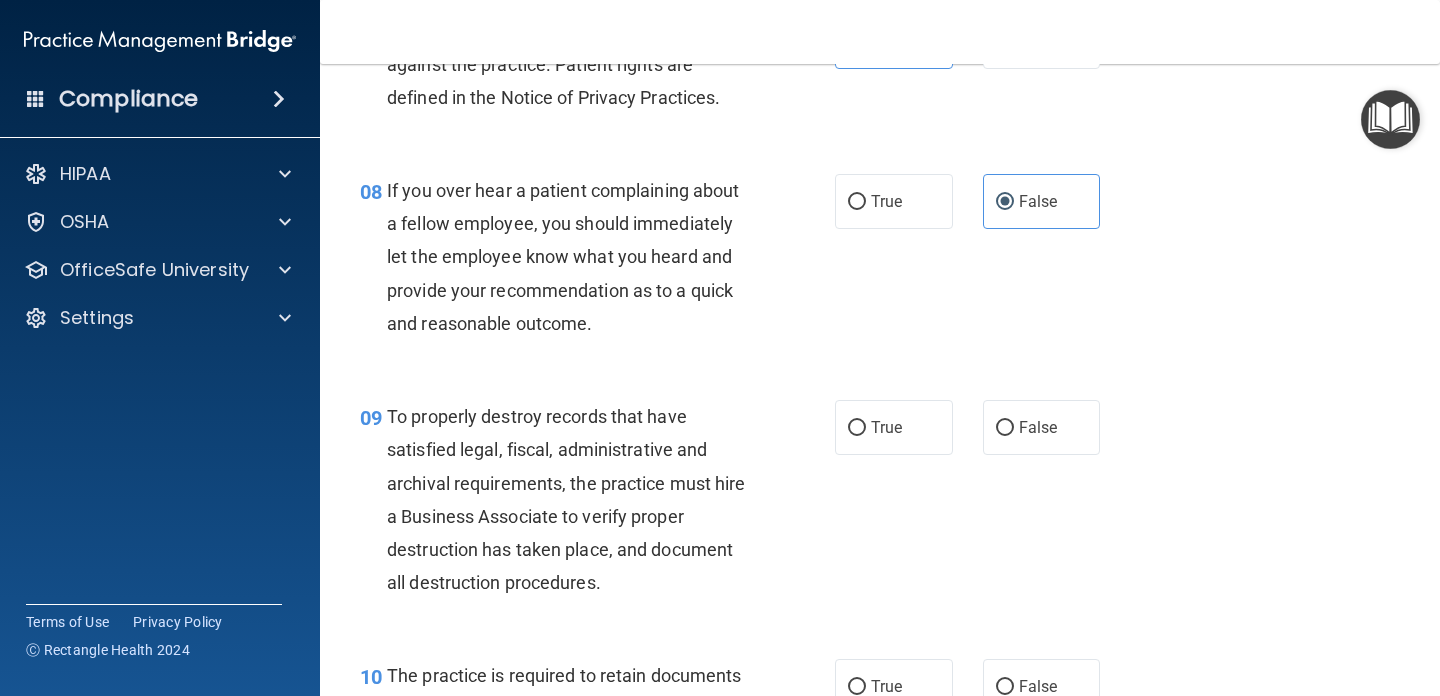 scroll, scrollTop: 1568, scrollLeft: 0, axis: vertical 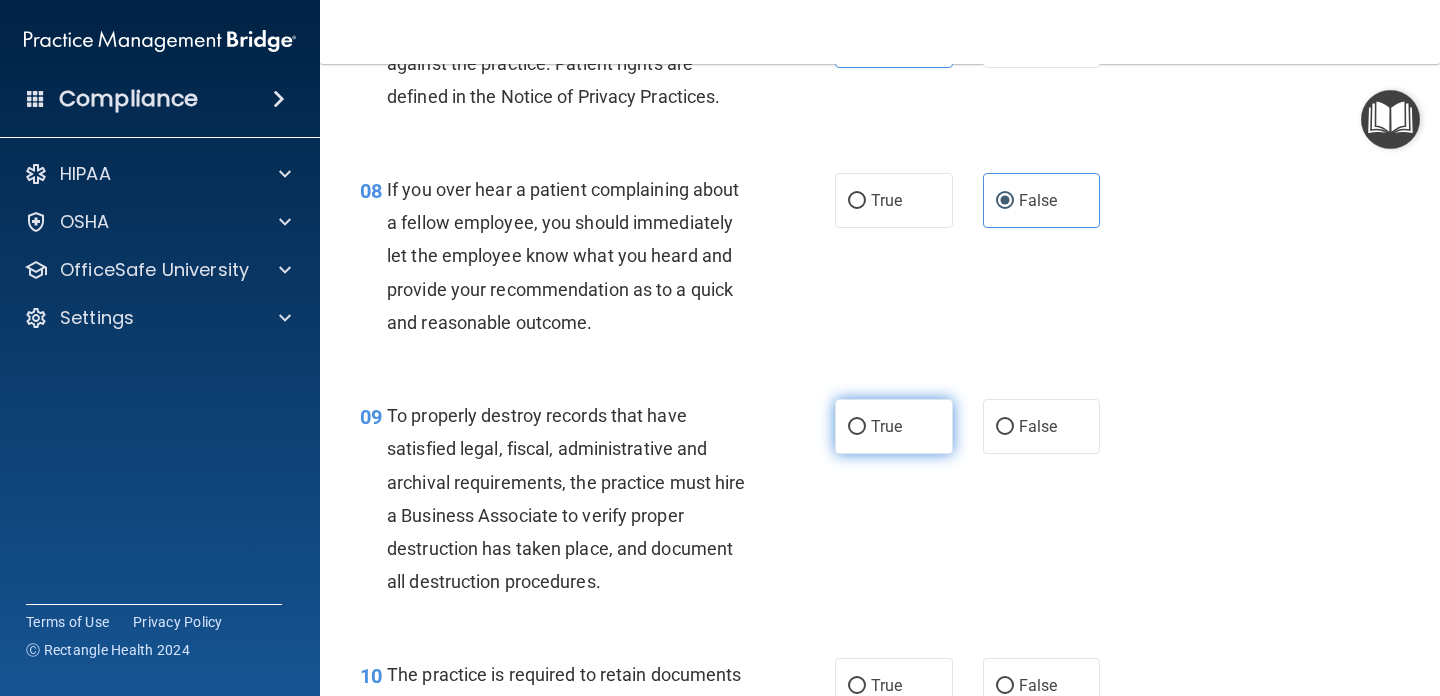 click on "True" at bounding box center (886, 426) 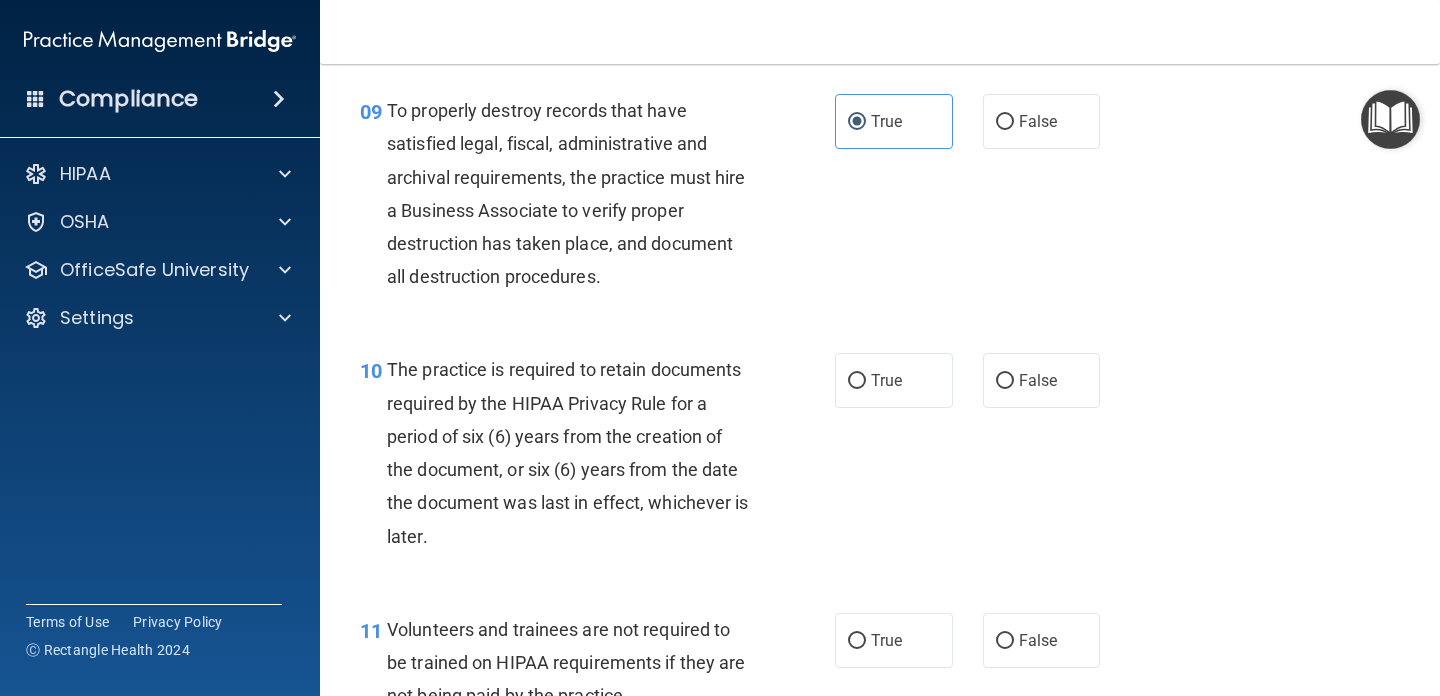 scroll, scrollTop: 1876, scrollLeft: 0, axis: vertical 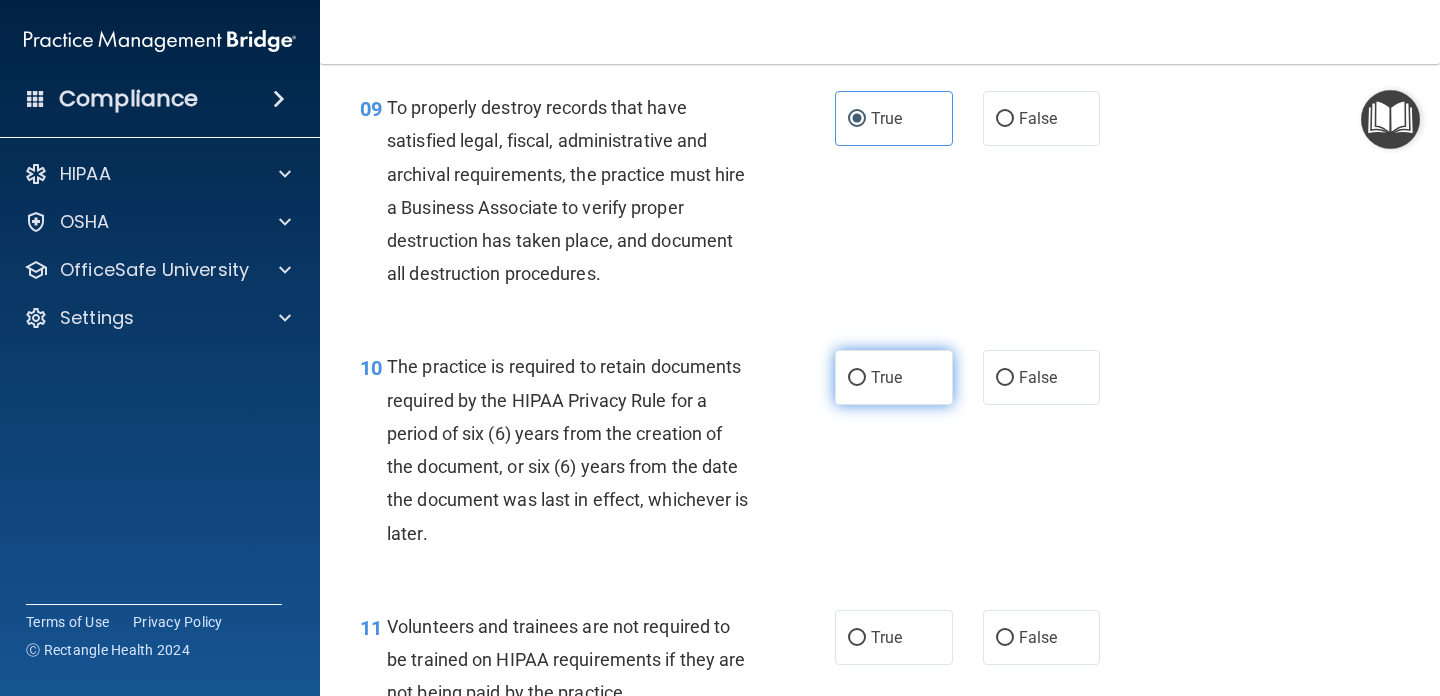 click on "True" at bounding box center [886, 377] 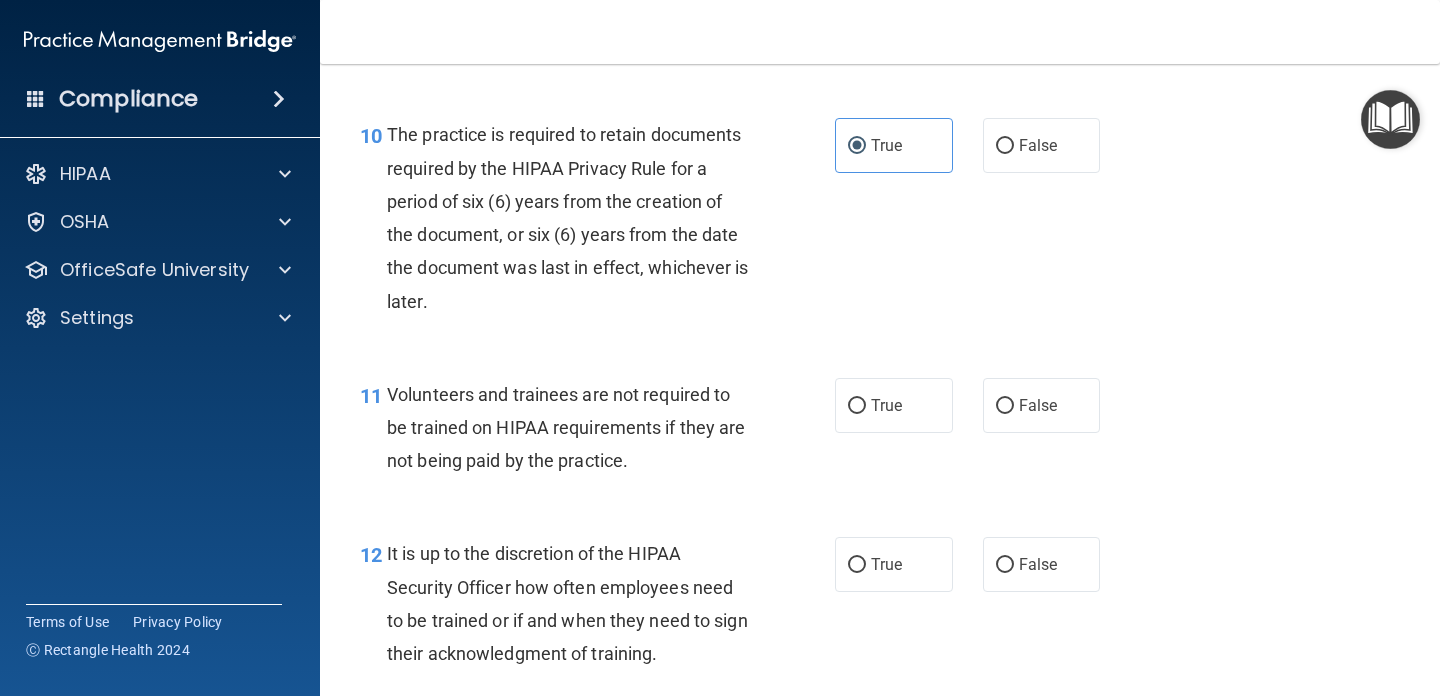 scroll, scrollTop: 2110, scrollLeft: 0, axis: vertical 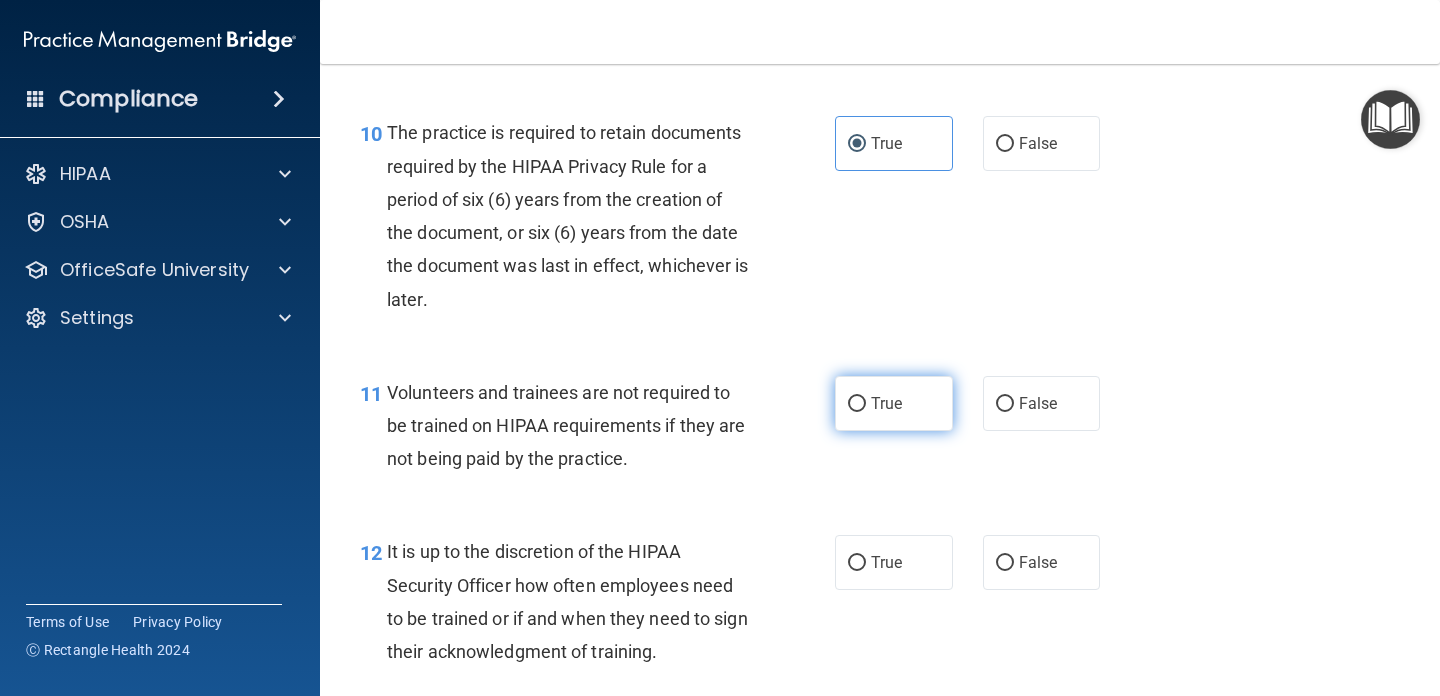 click on "True" at bounding box center (857, 404) 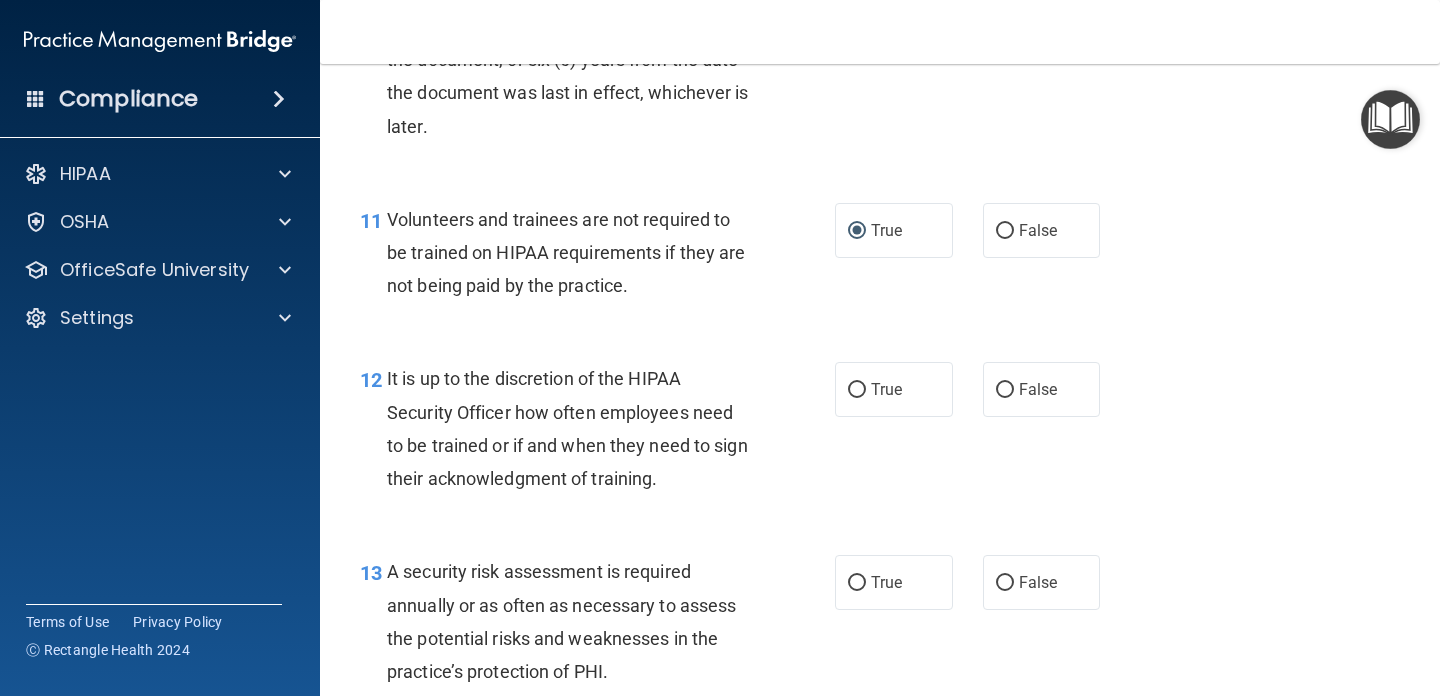 scroll, scrollTop: 2285, scrollLeft: 0, axis: vertical 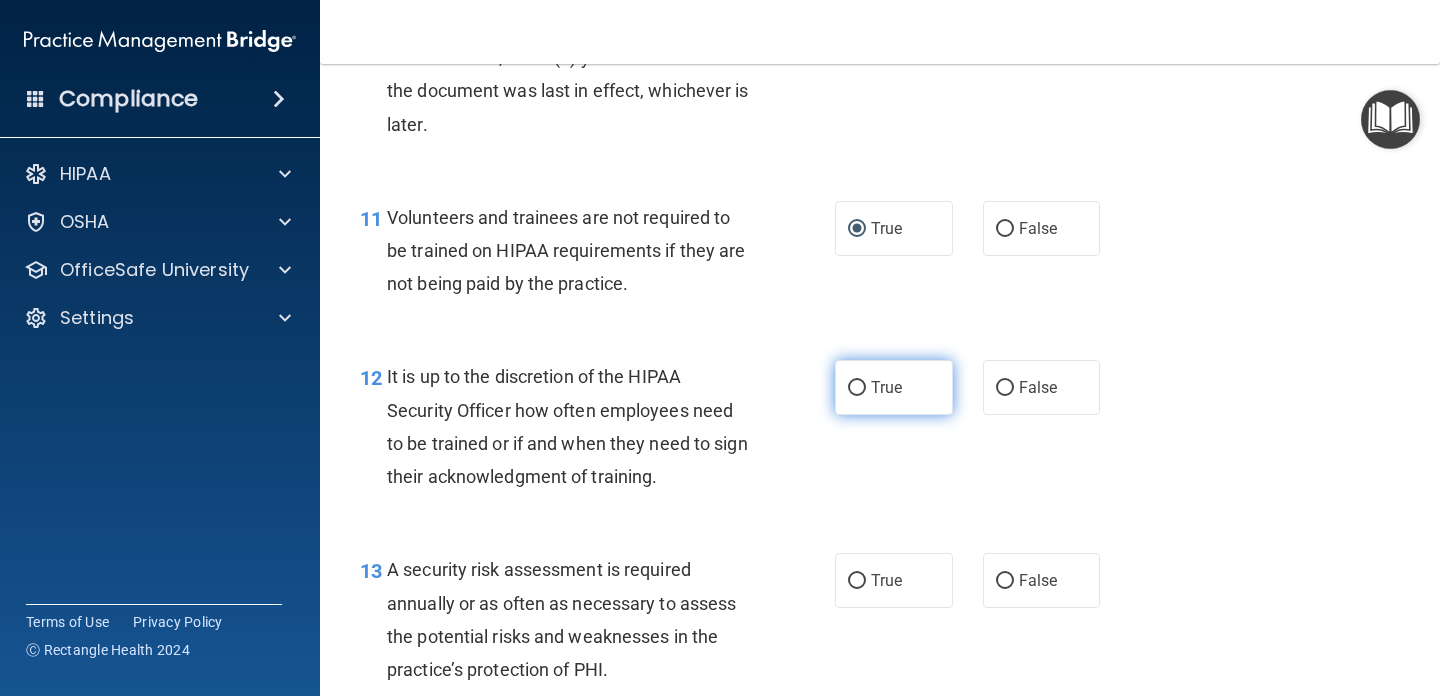 click on "True" at bounding box center [894, 387] 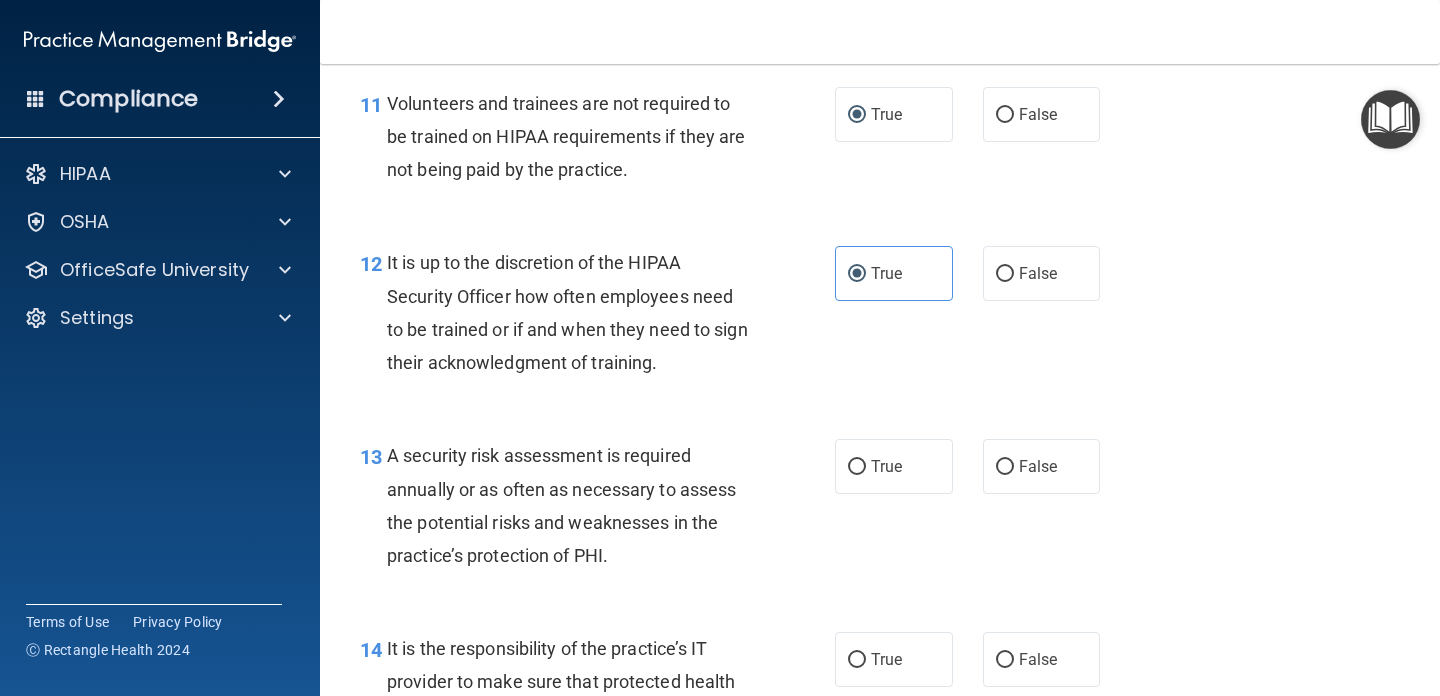 scroll, scrollTop: 2486, scrollLeft: 0, axis: vertical 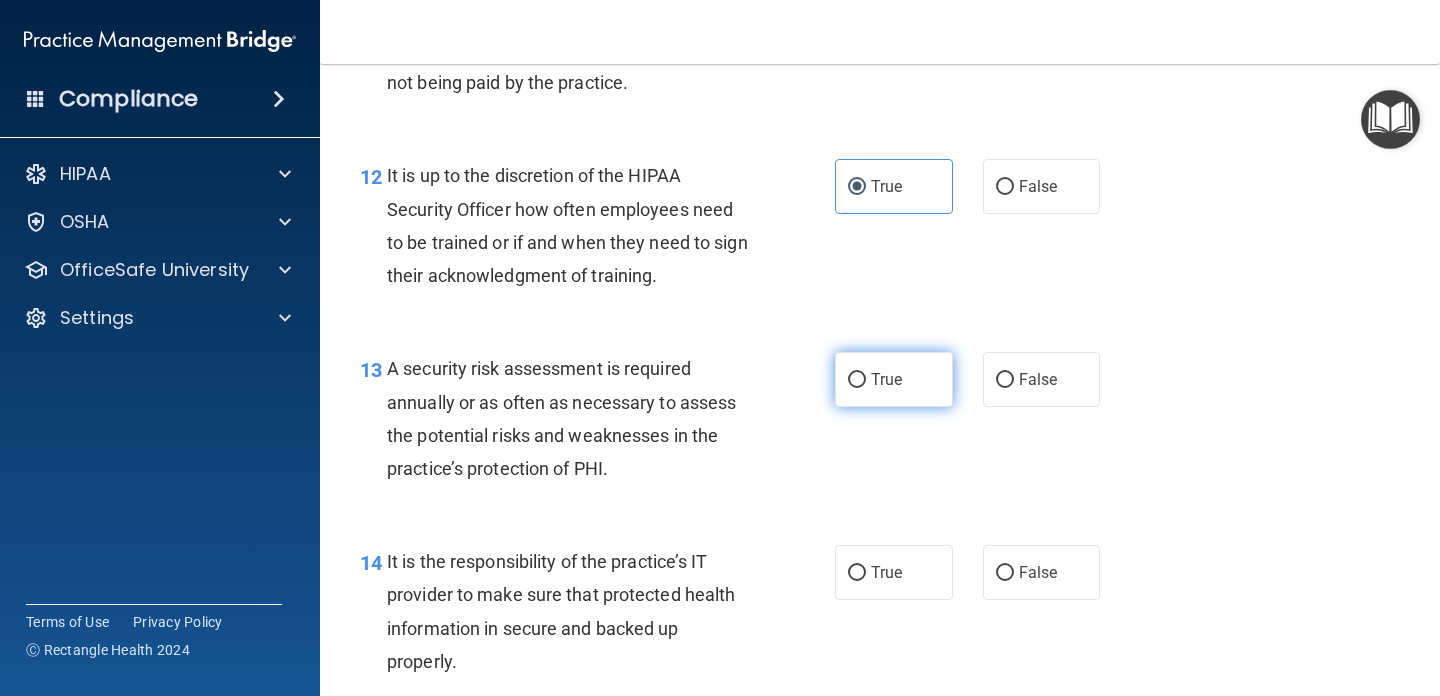 click on "True" at bounding box center (886, 379) 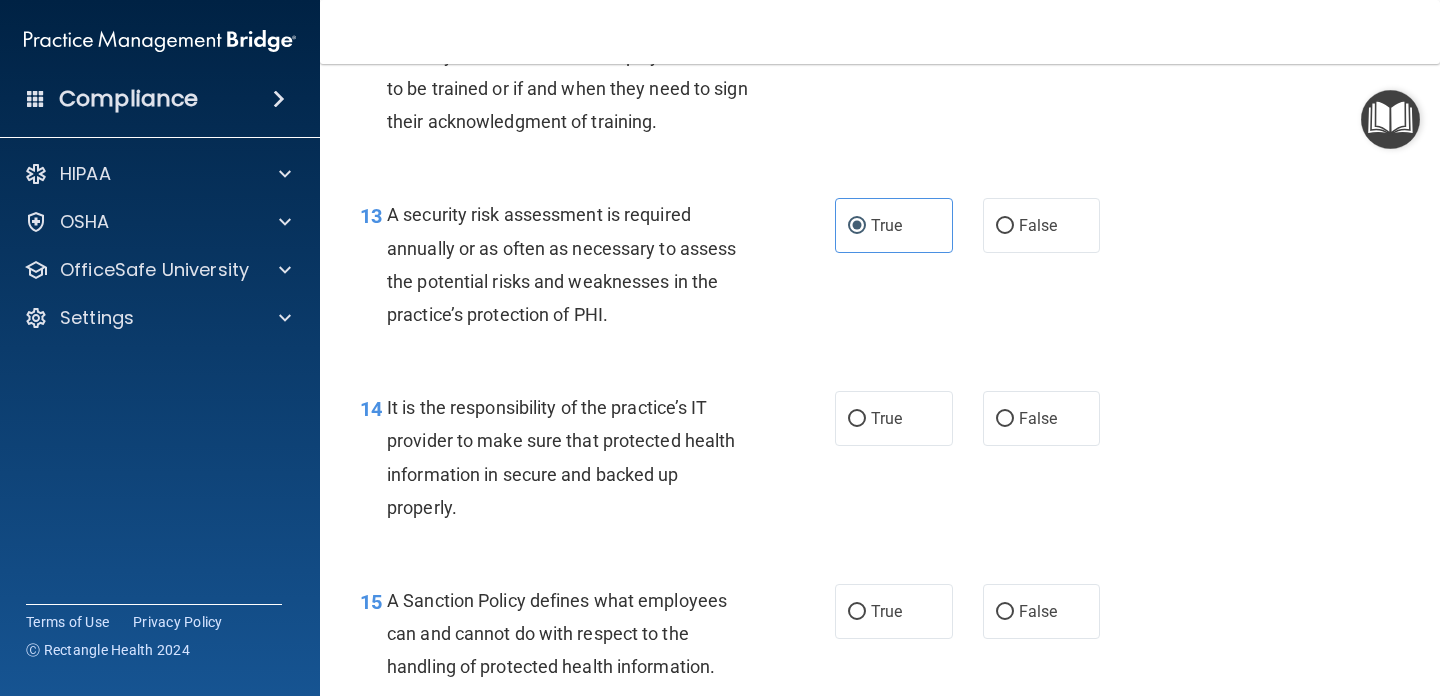 scroll, scrollTop: 2672, scrollLeft: 0, axis: vertical 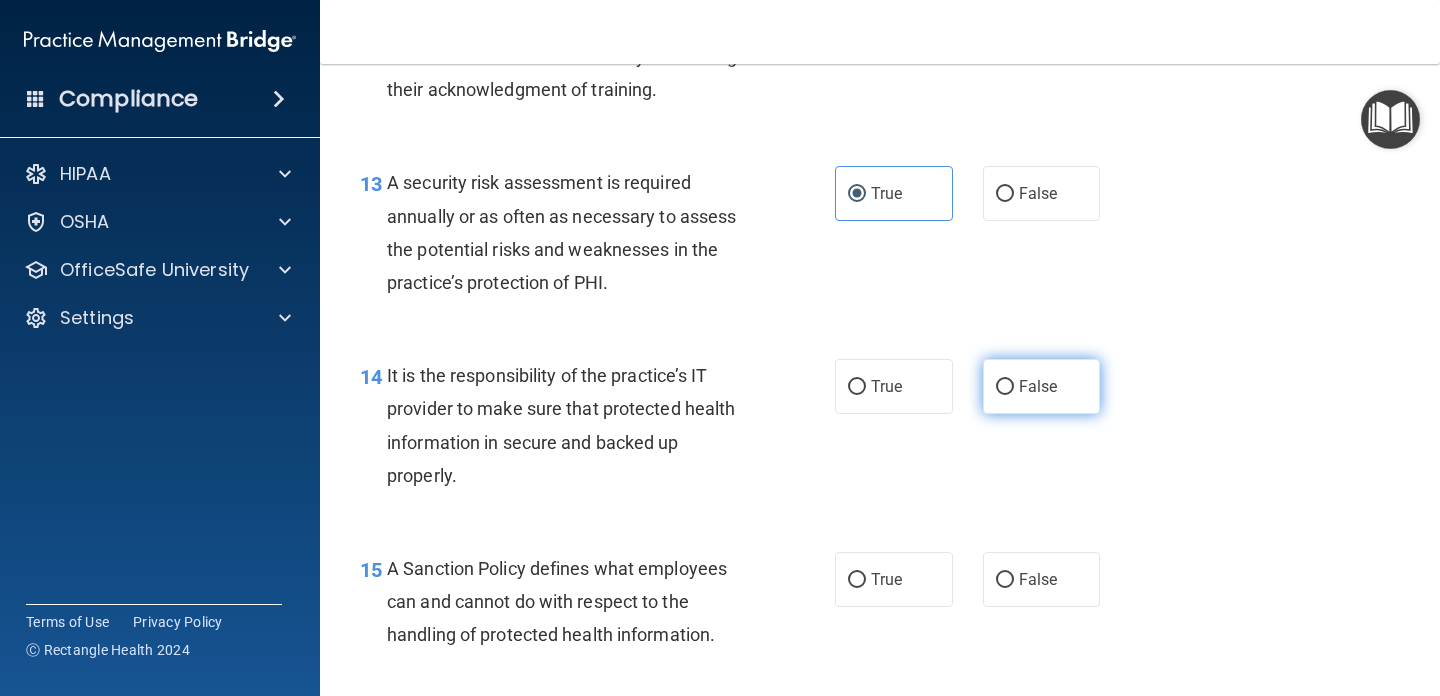 click on "False" at bounding box center (1038, 386) 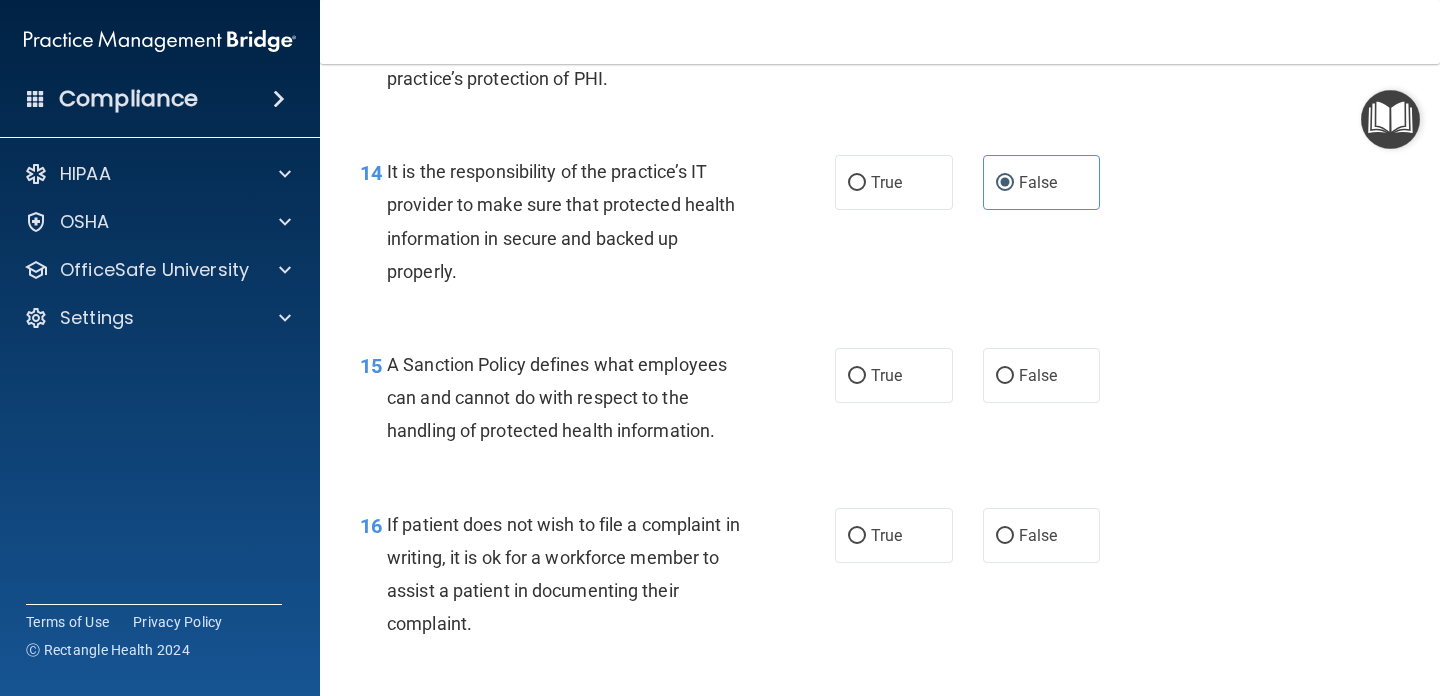 scroll, scrollTop: 2892, scrollLeft: 0, axis: vertical 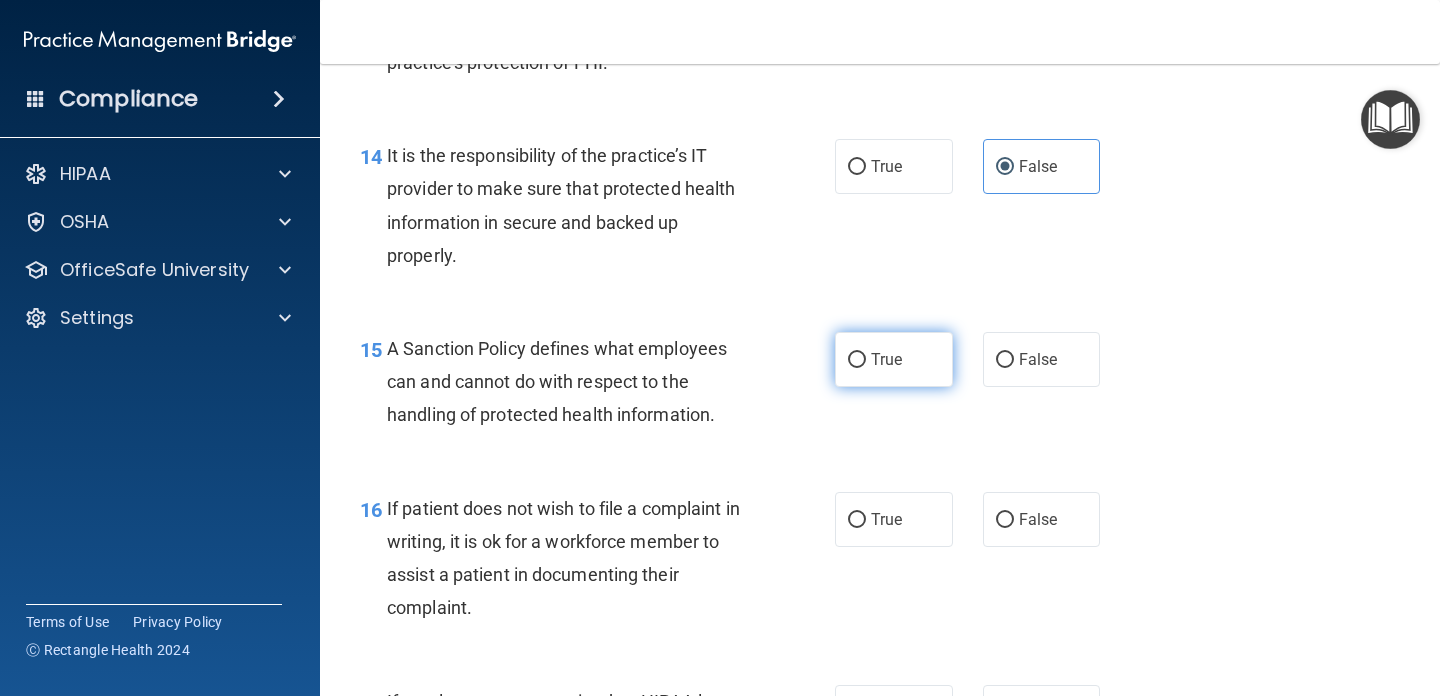 click on "True" at bounding box center (886, 359) 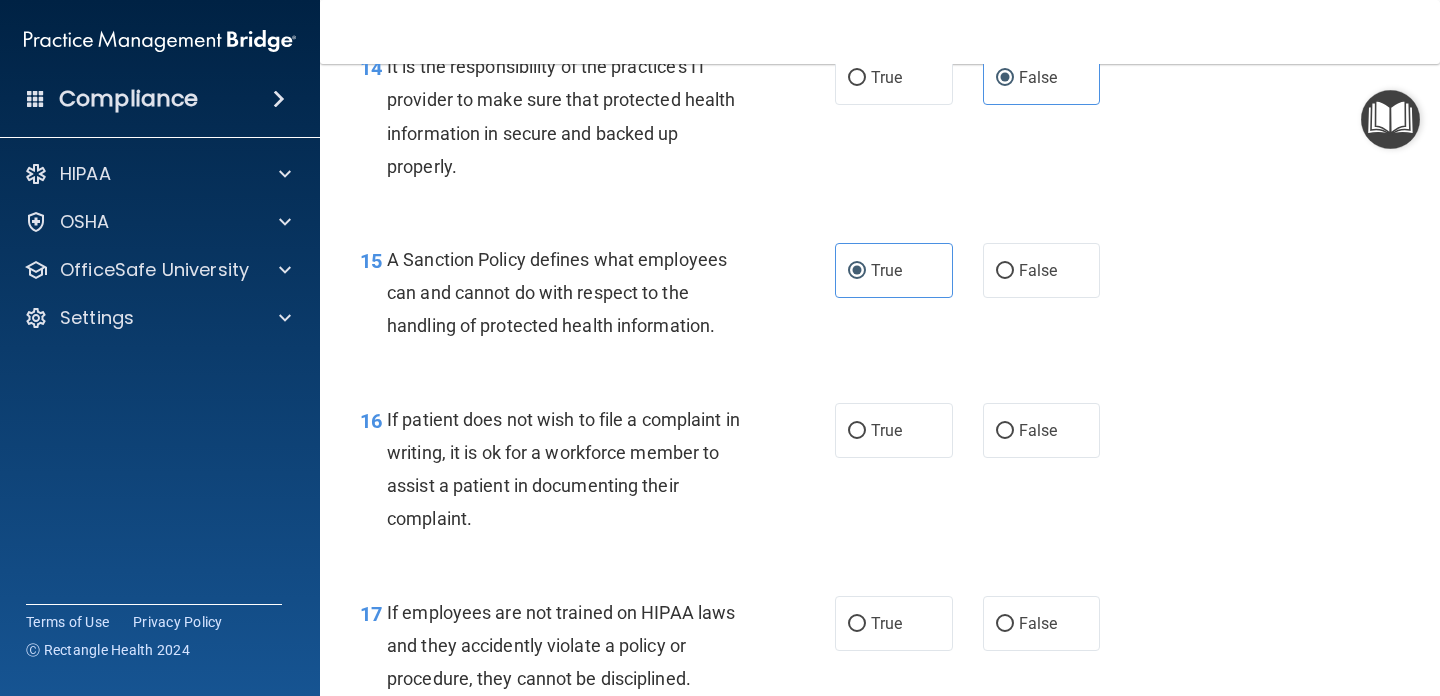 scroll, scrollTop: 2992, scrollLeft: 0, axis: vertical 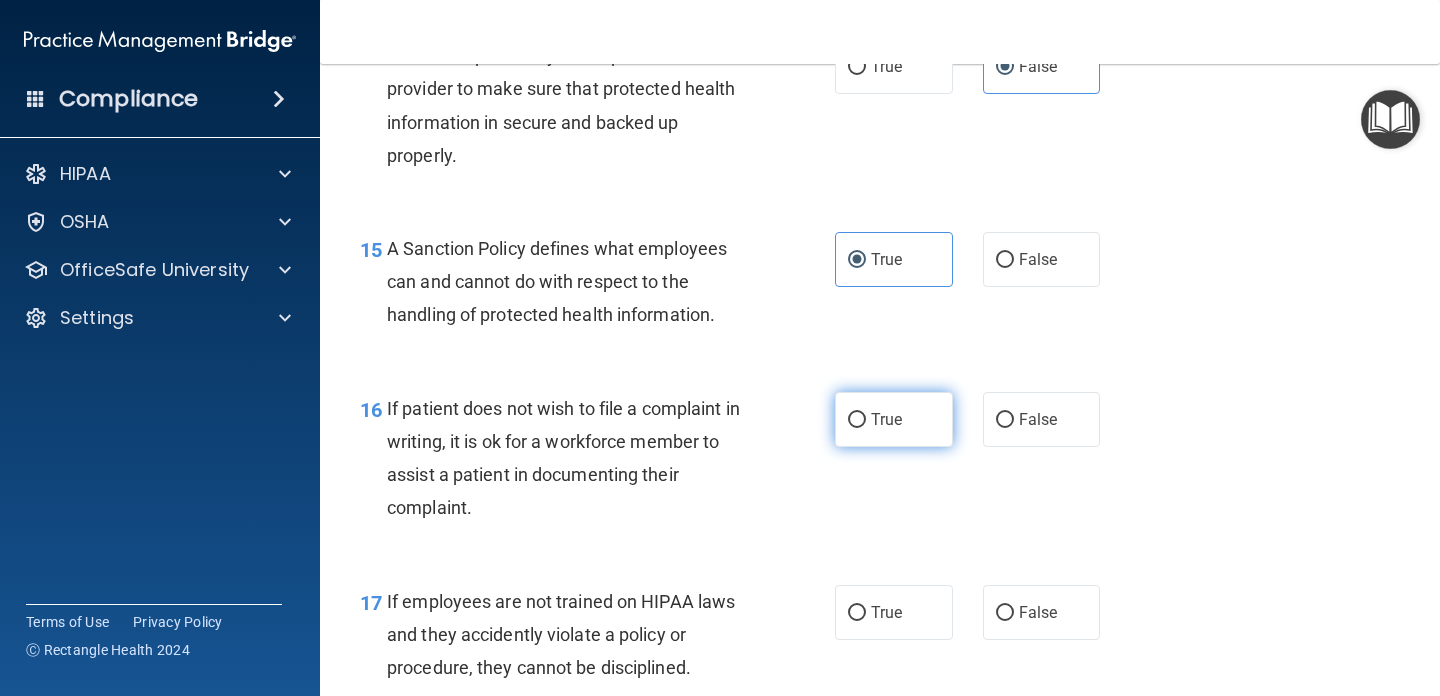 click on "True" at bounding box center [886, 419] 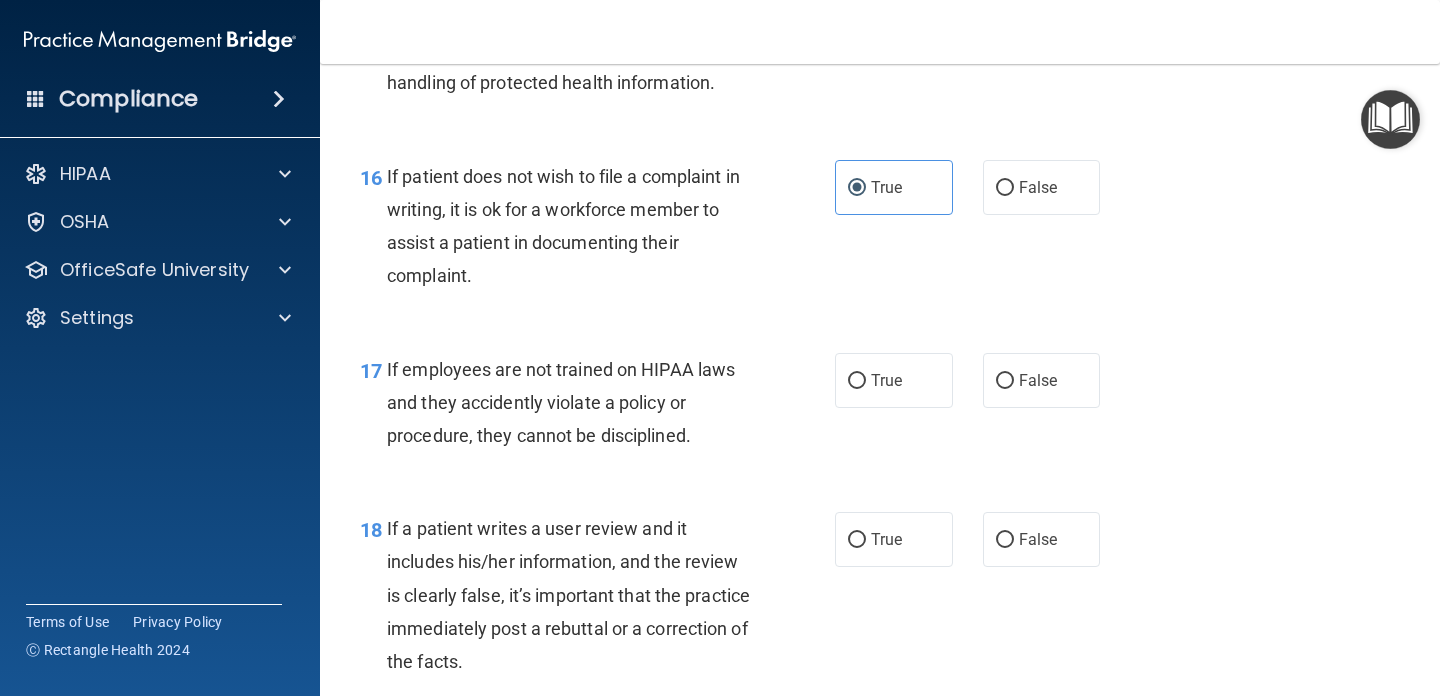 scroll, scrollTop: 3228, scrollLeft: 0, axis: vertical 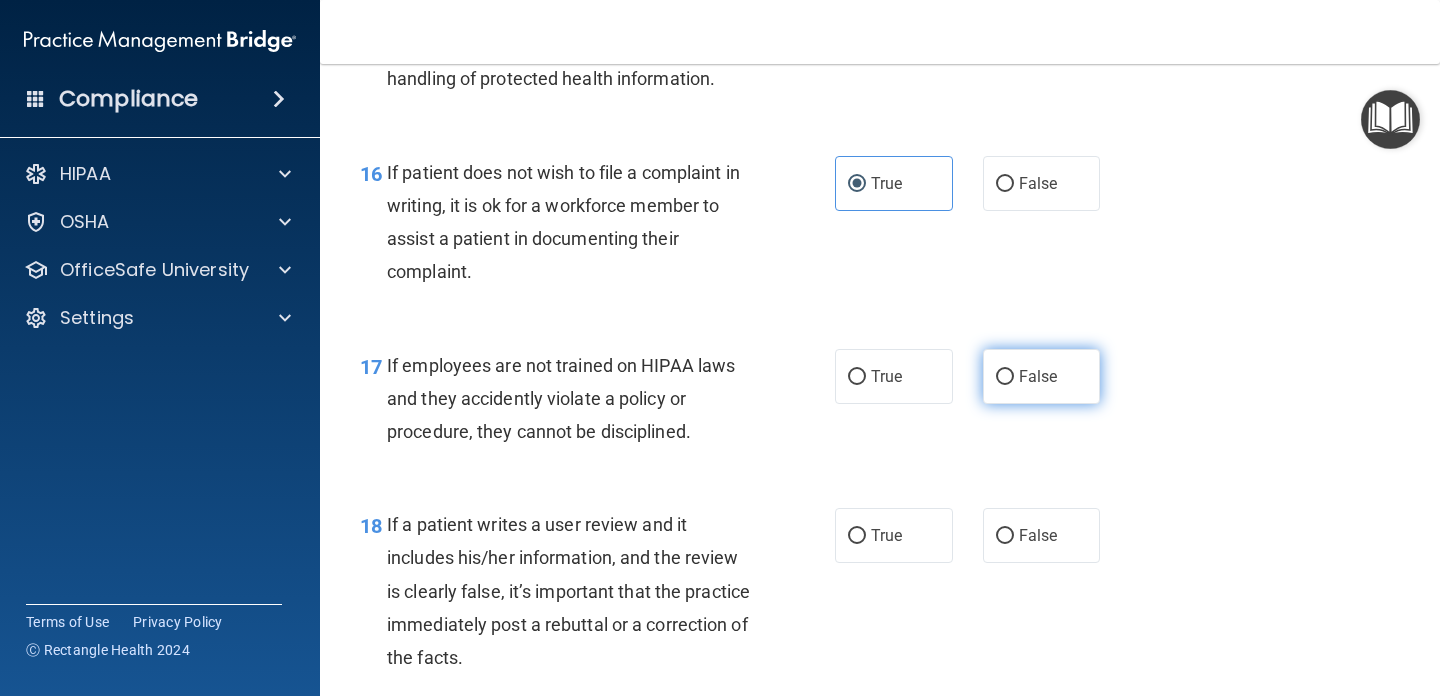 click on "False" at bounding box center [1038, 376] 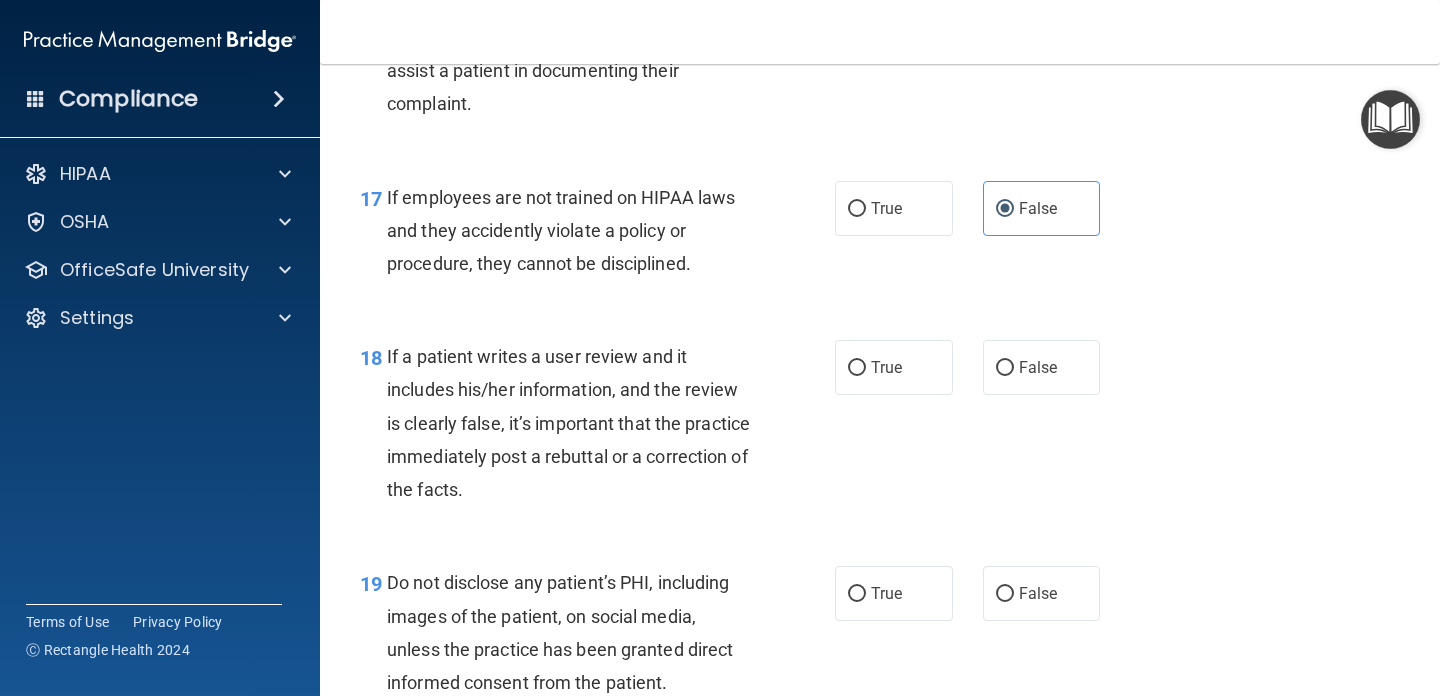 scroll, scrollTop: 3410, scrollLeft: 0, axis: vertical 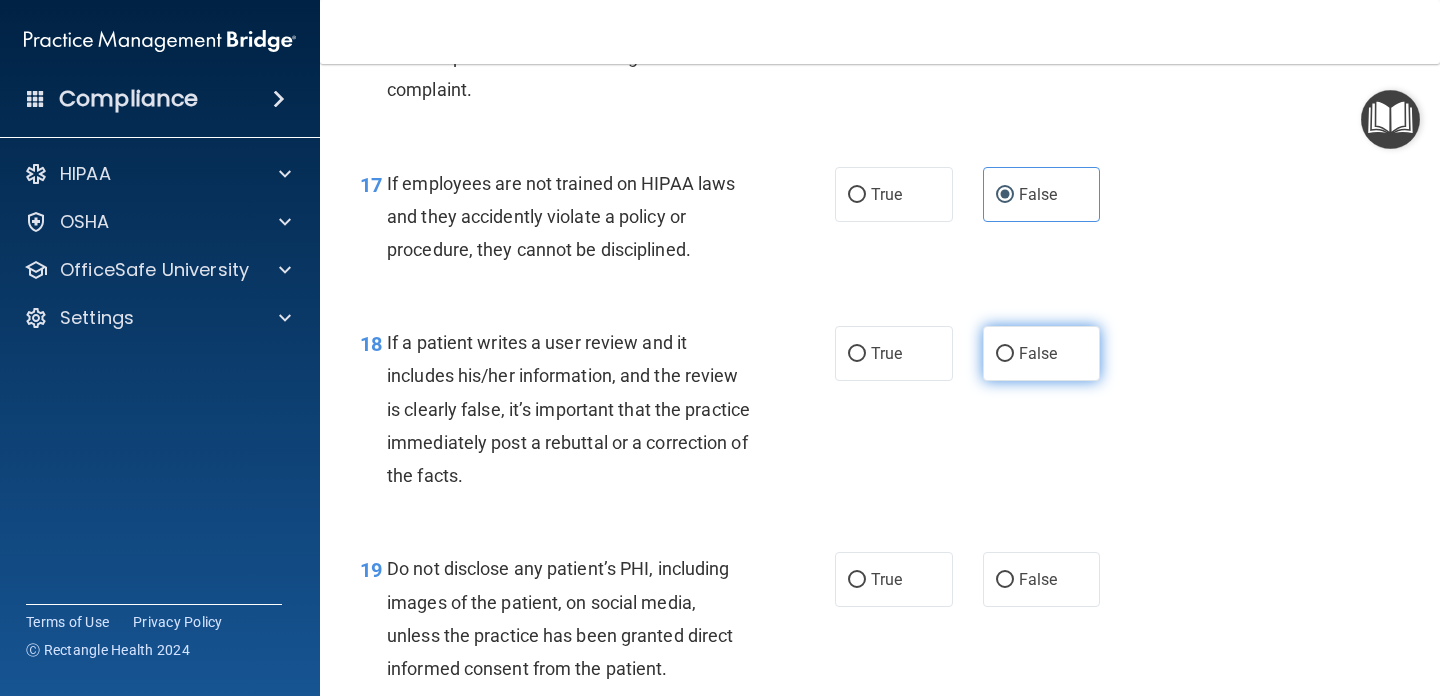 click on "False" at bounding box center [1038, 353] 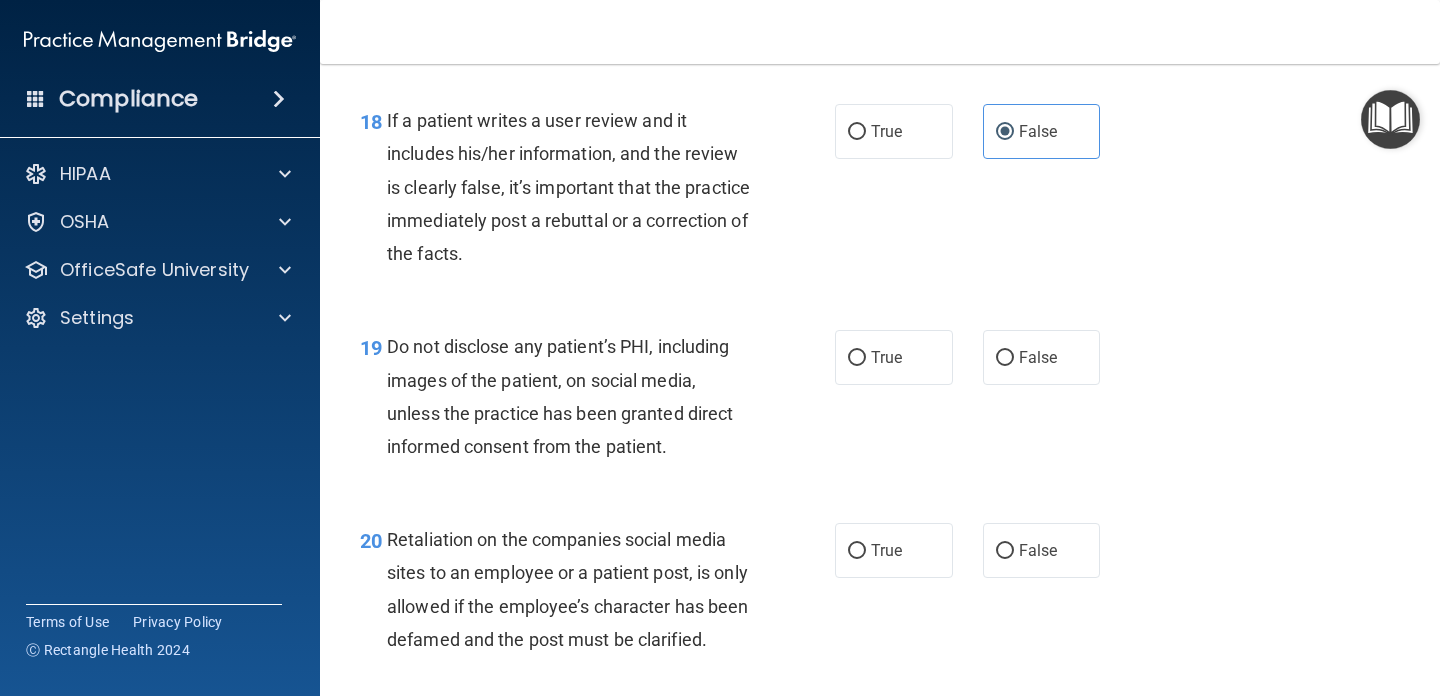 scroll, scrollTop: 3636, scrollLeft: 0, axis: vertical 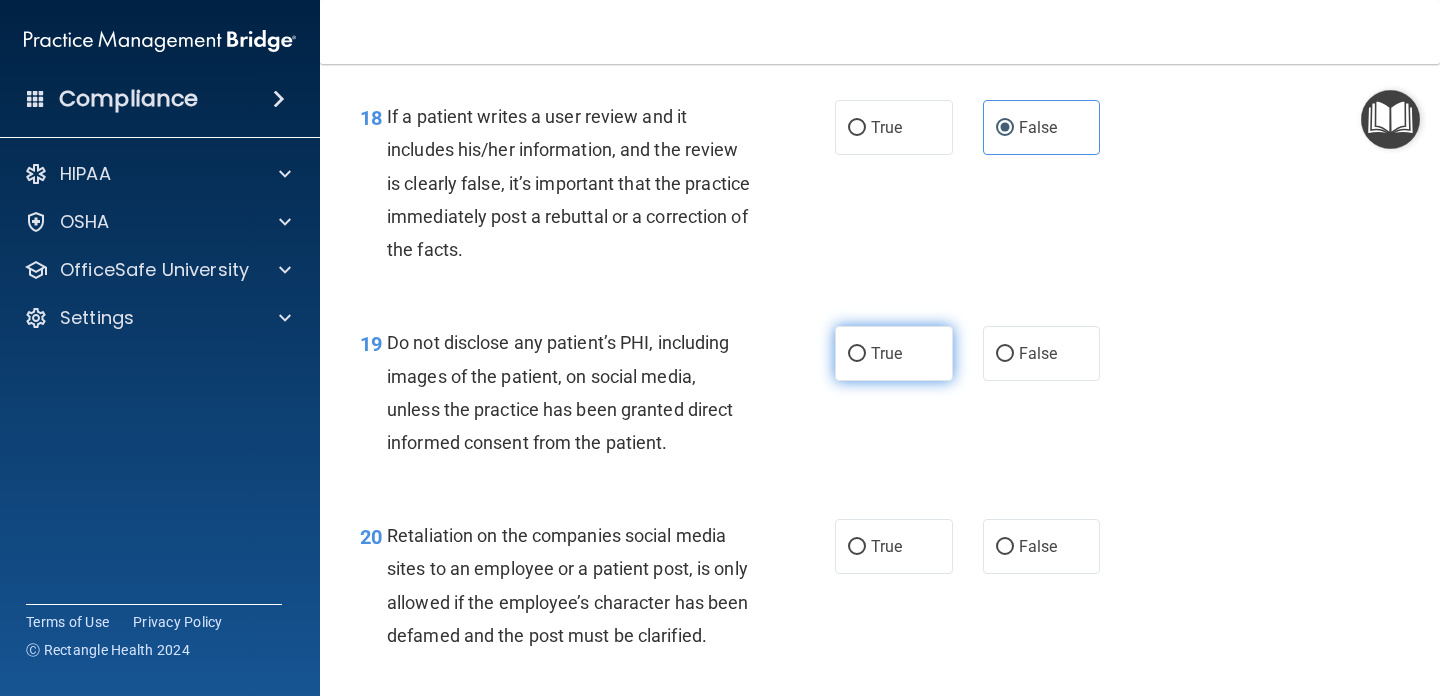 click on "True" at bounding box center (886, 353) 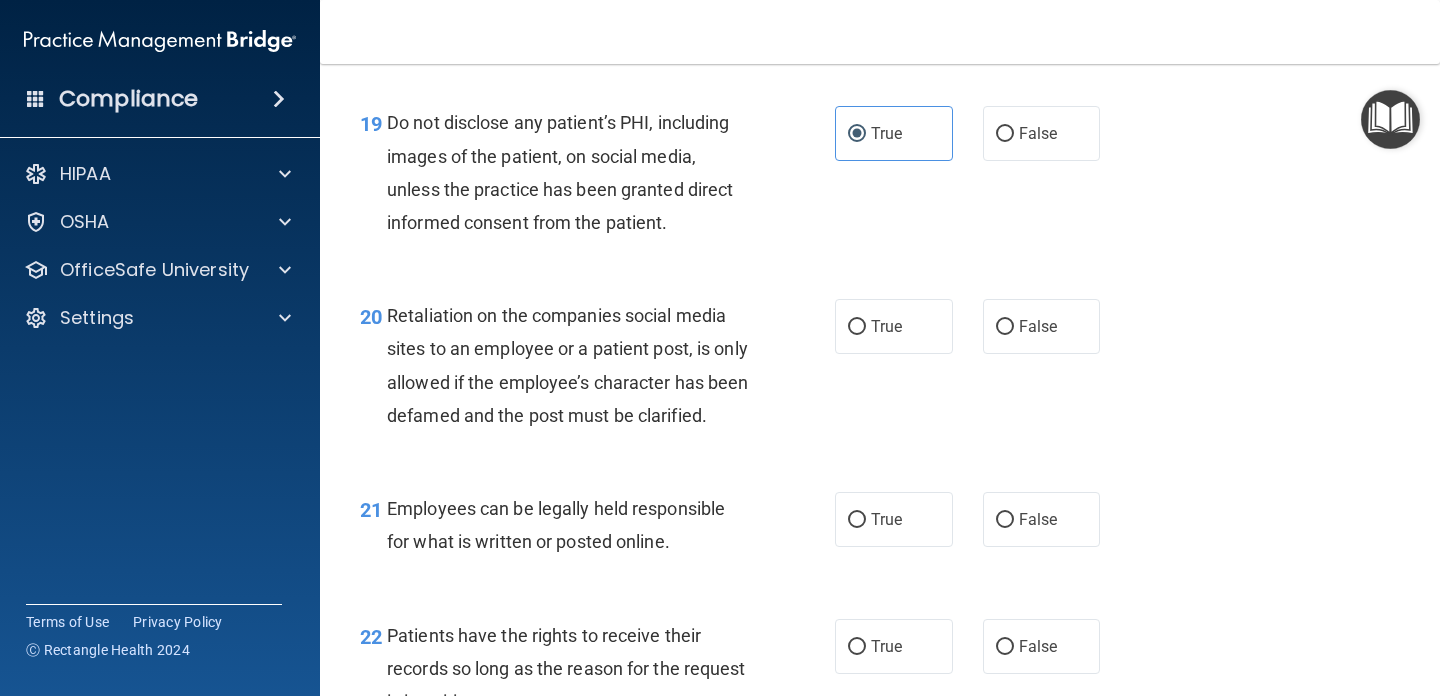 scroll, scrollTop: 3874, scrollLeft: 0, axis: vertical 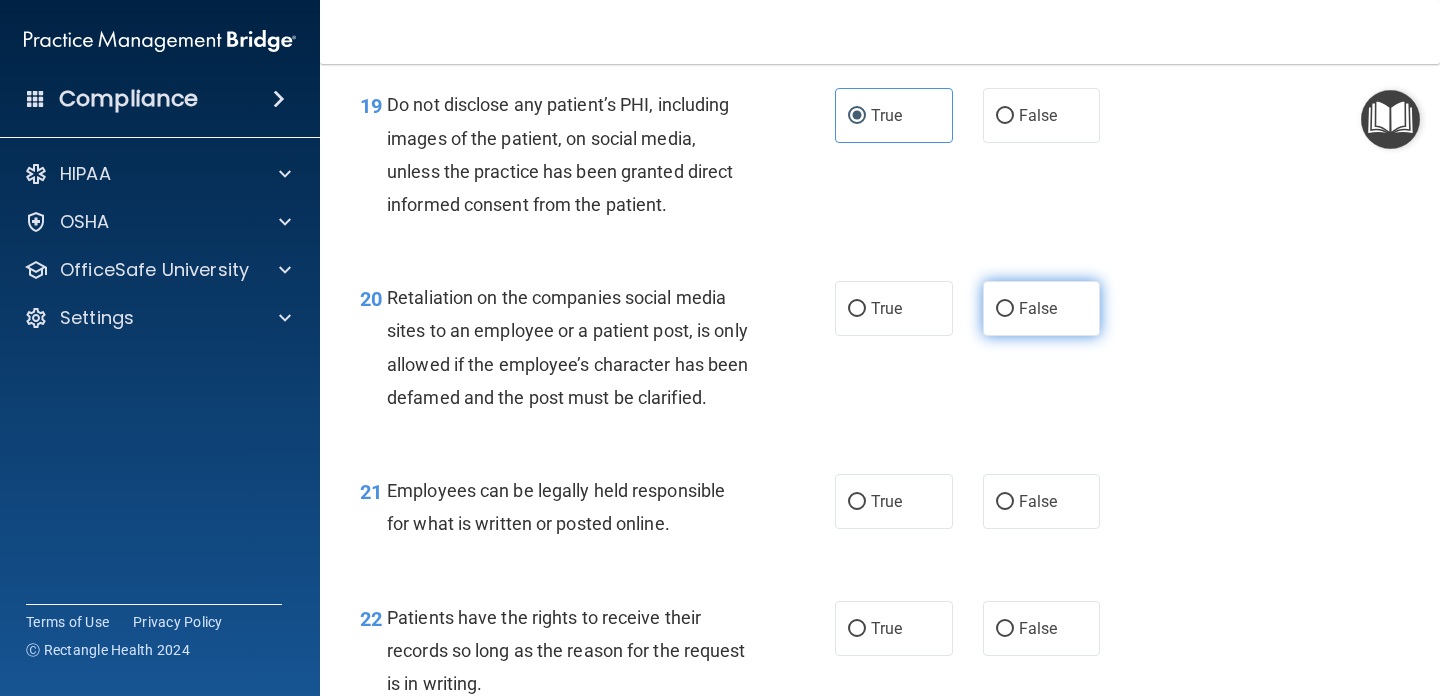 click on "False" at bounding box center [1038, 308] 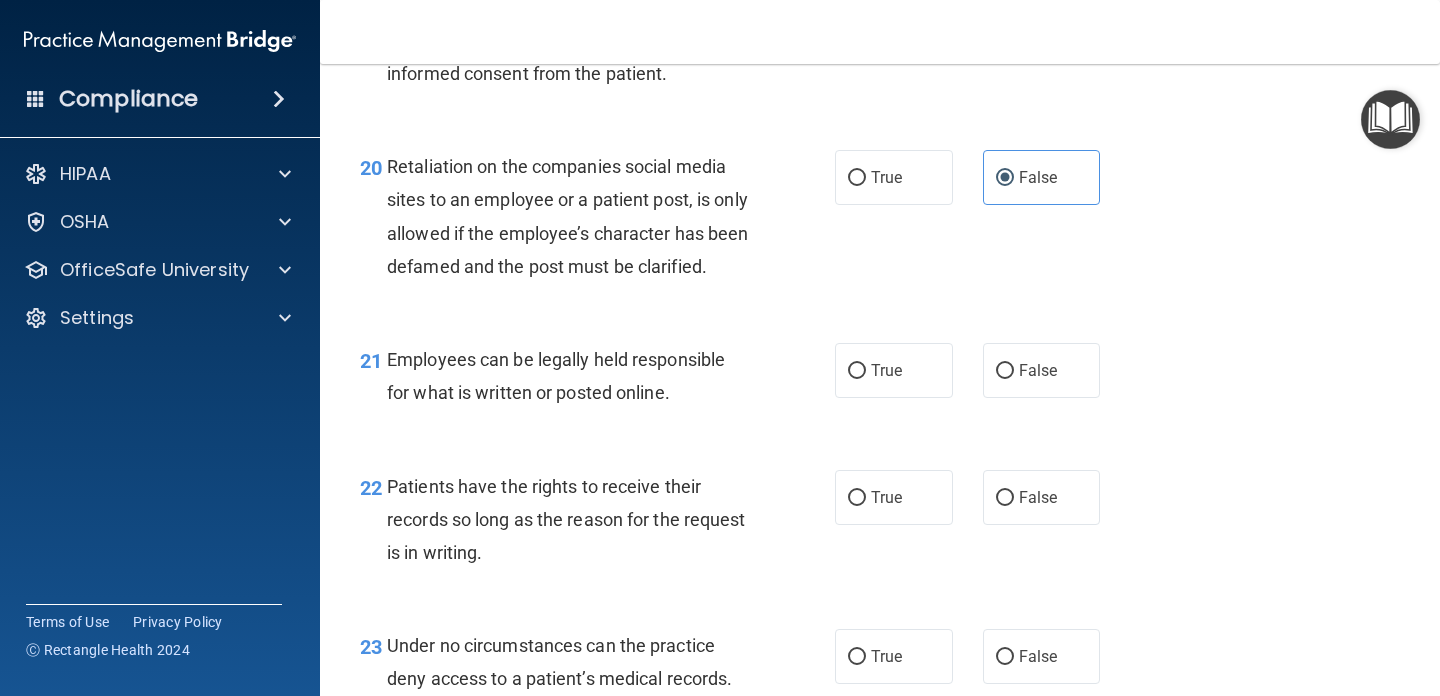 scroll, scrollTop: 4013, scrollLeft: 0, axis: vertical 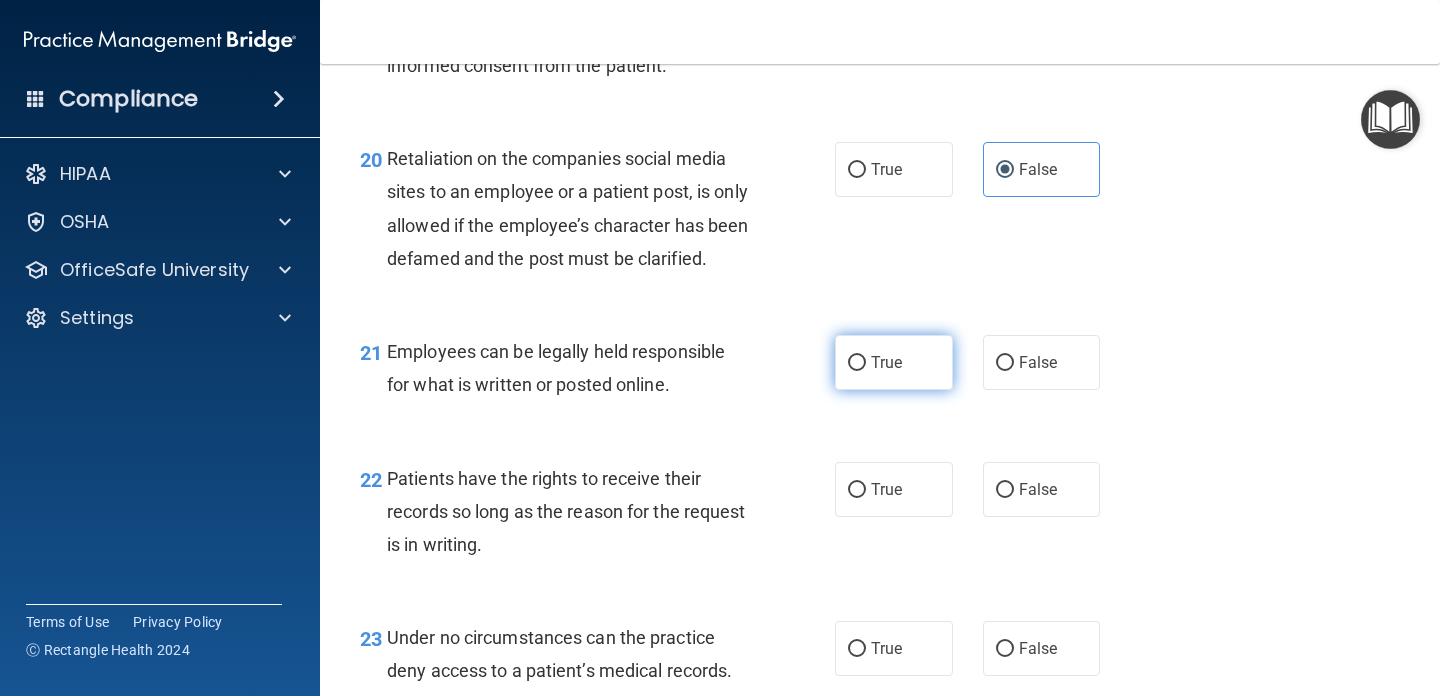 click on "True" at bounding box center (894, 362) 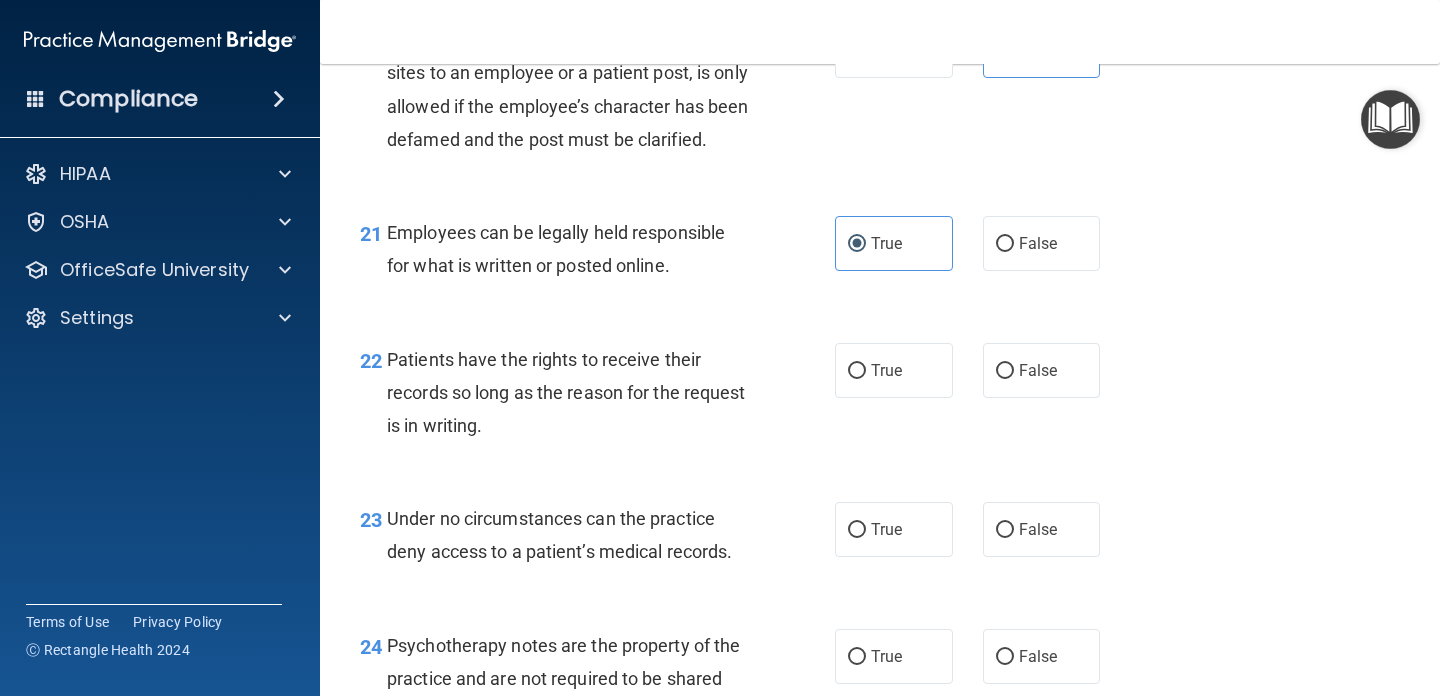 scroll, scrollTop: 4143, scrollLeft: 0, axis: vertical 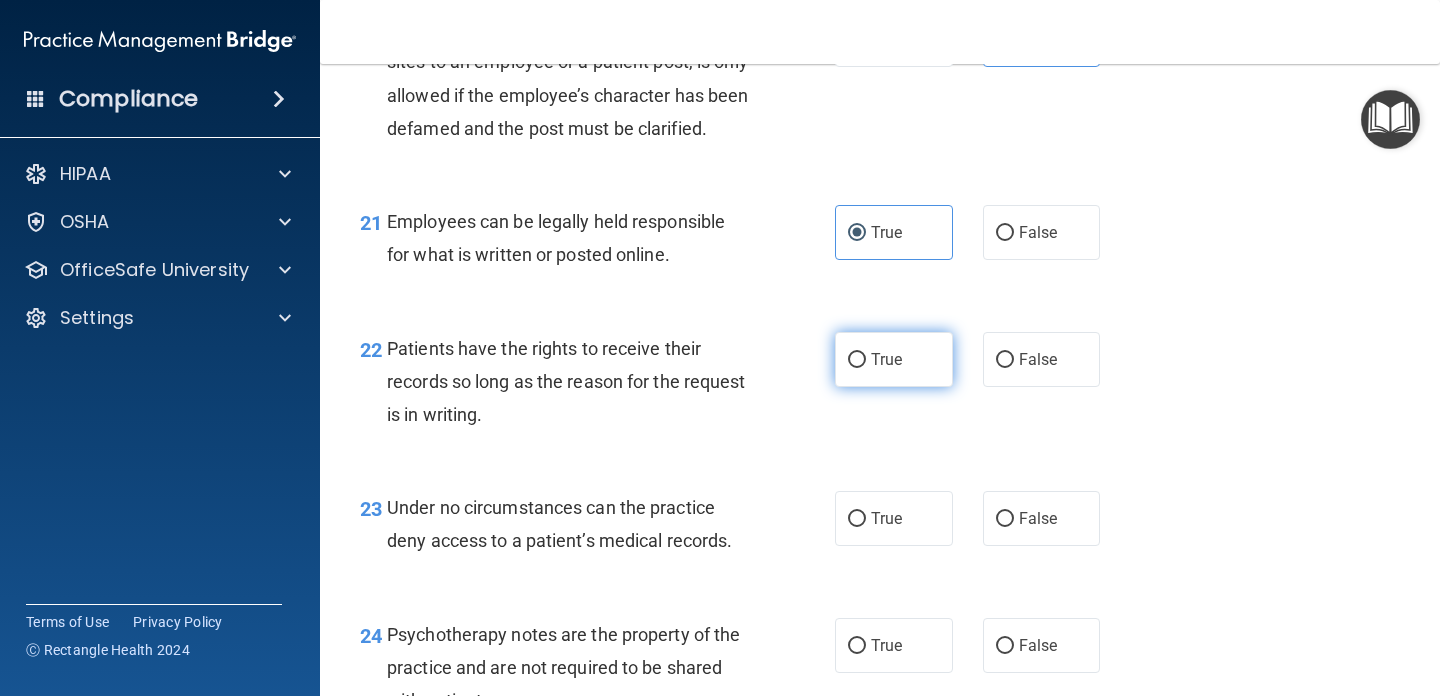 click on "True" at bounding box center (857, 360) 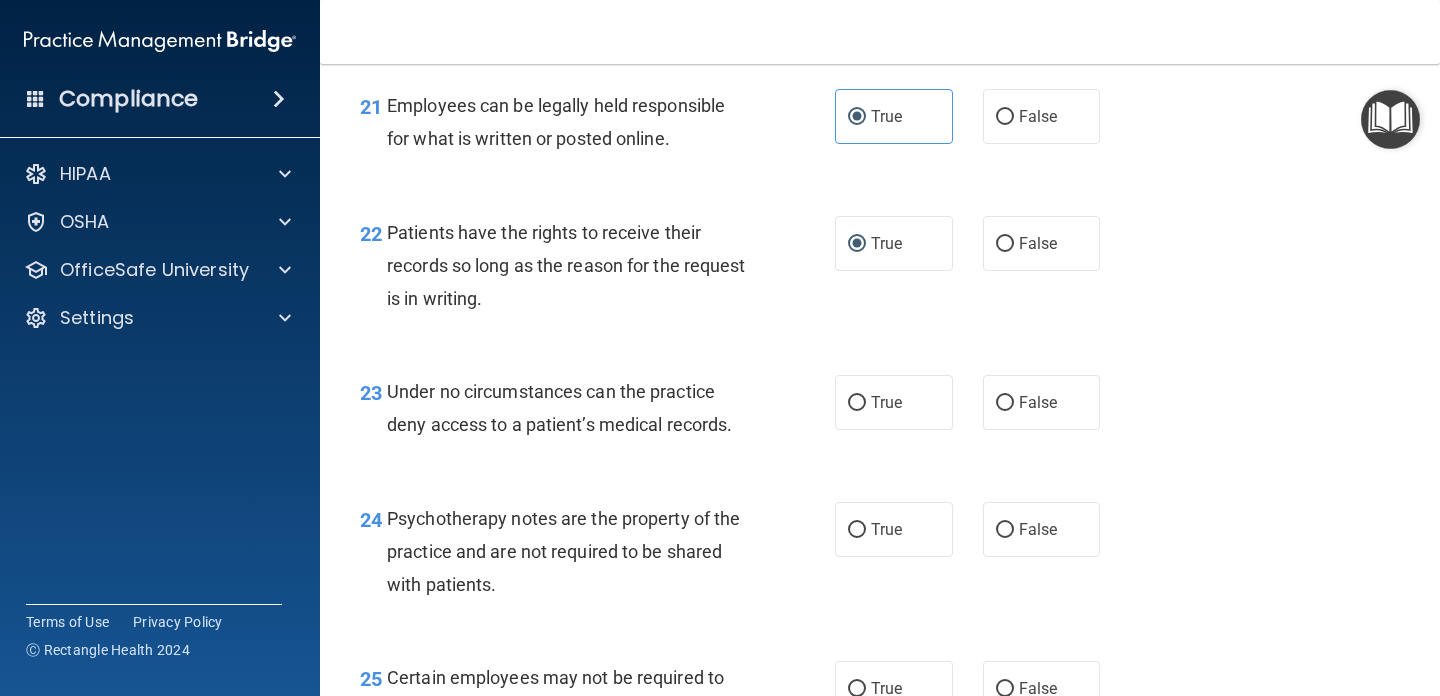 scroll, scrollTop: 4281, scrollLeft: 0, axis: vertical 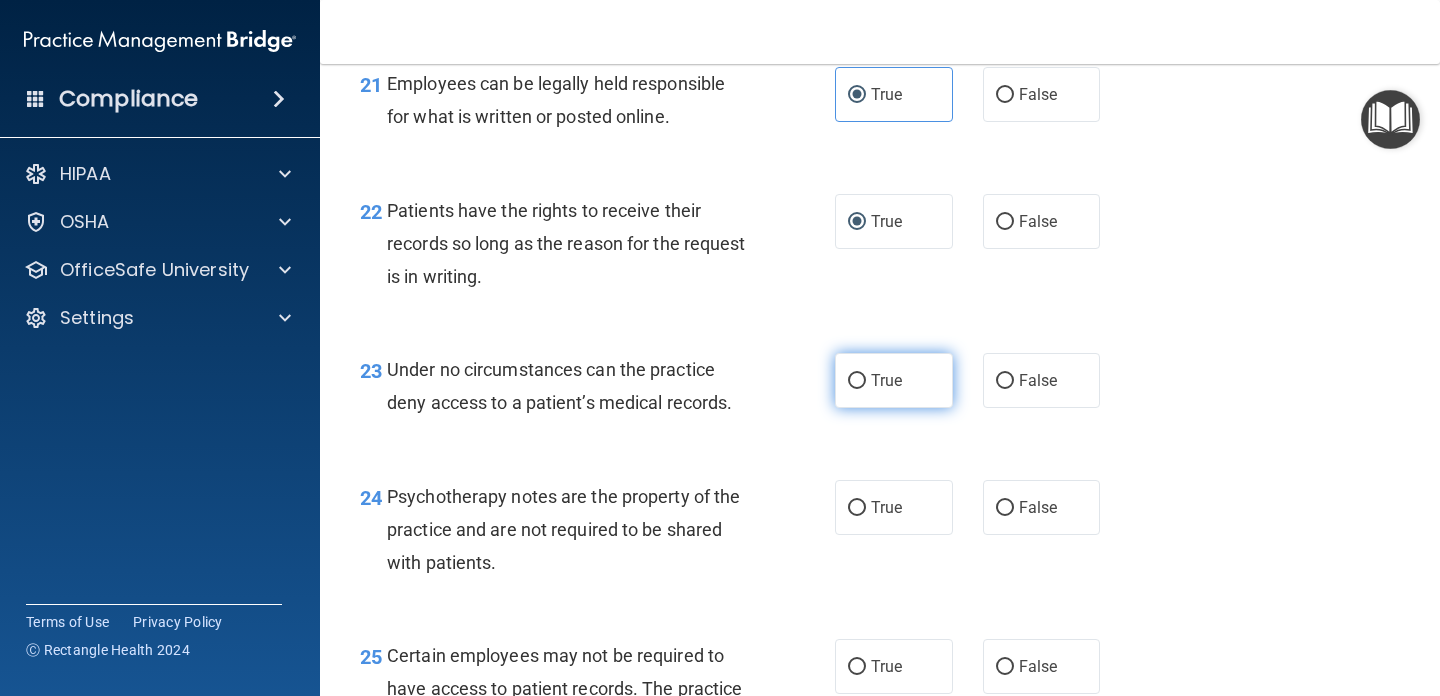 click on "True" at bounding box center (894, 380) 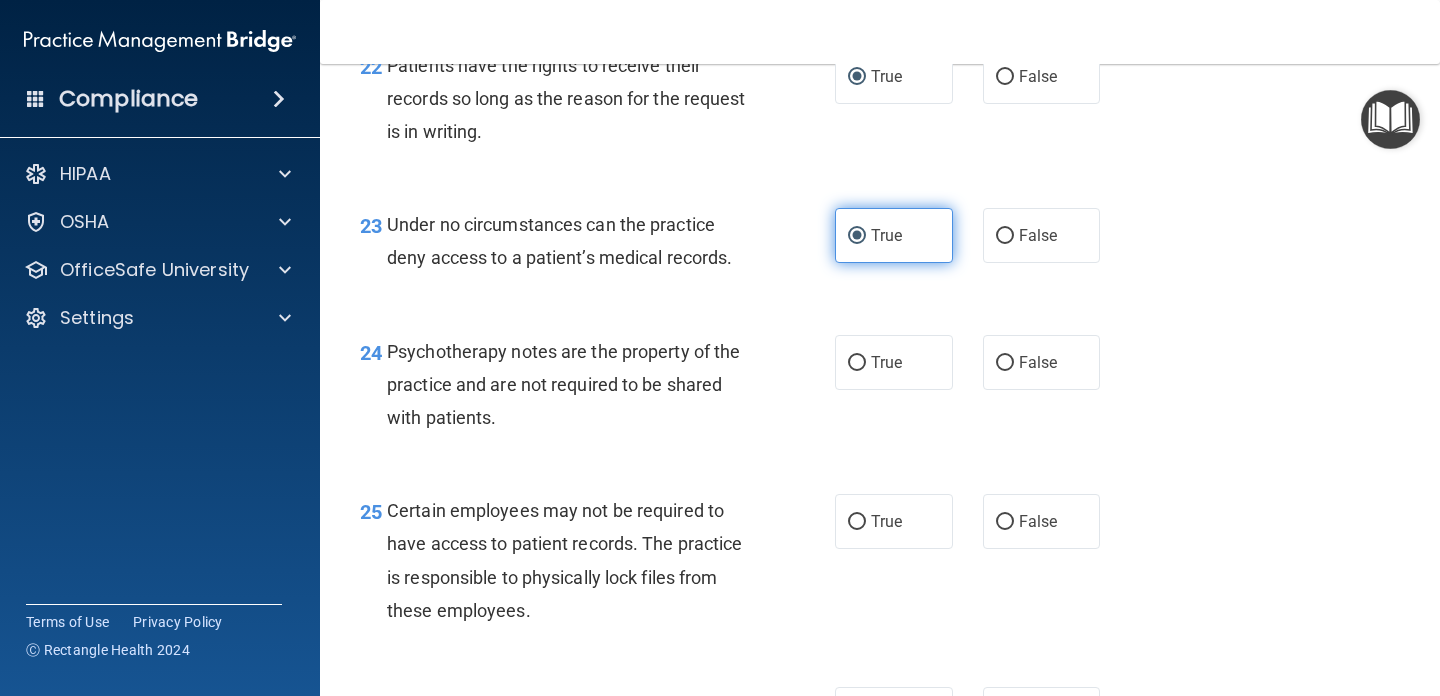 scroll, scrollTop: 4432, scrollLeft: 0, axis: vertical 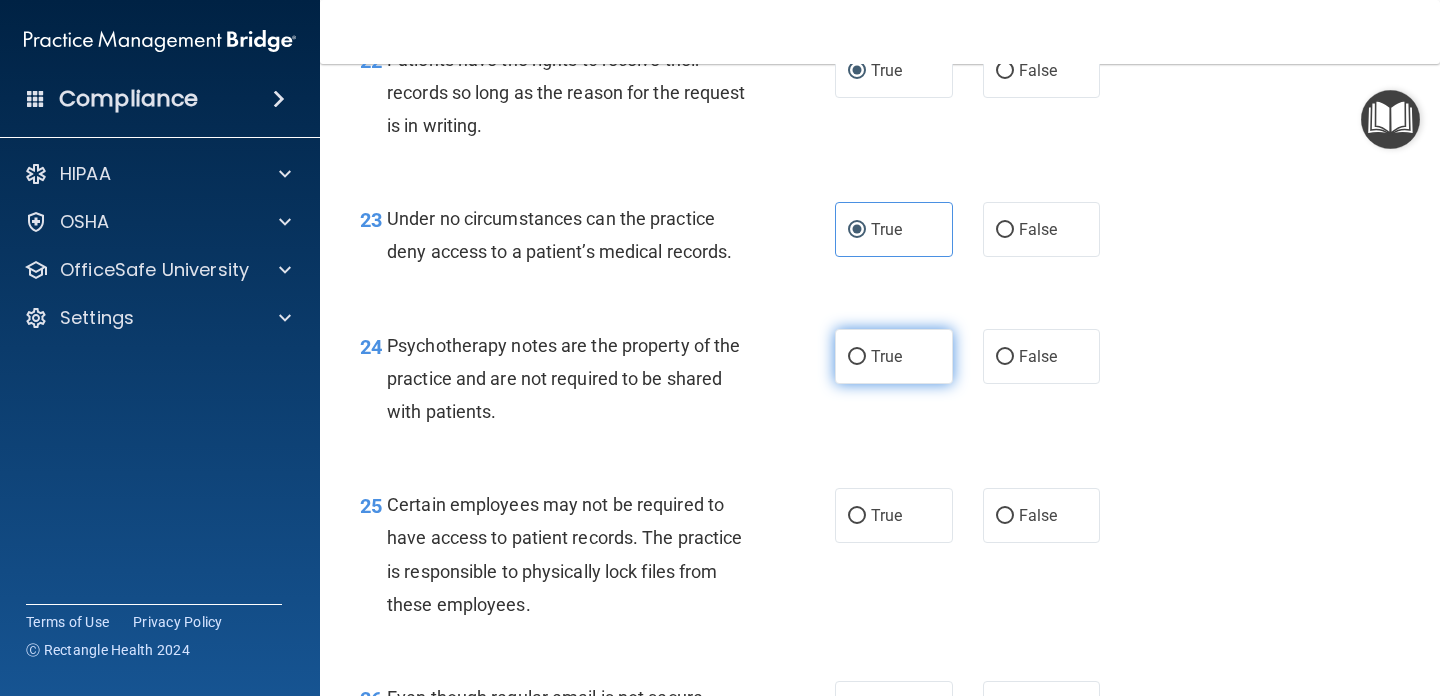 click on "True" at bounding box center [894, 356] 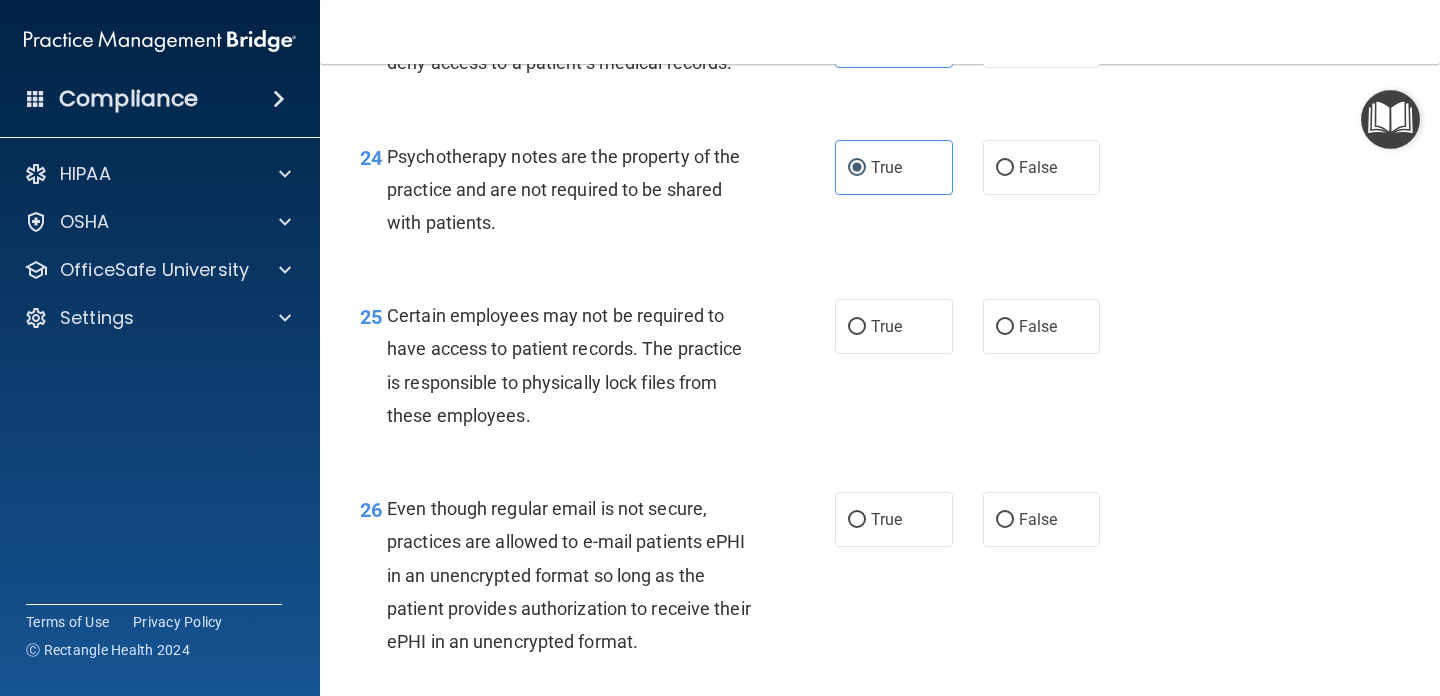 scroll, scrollTop: 4645, scrollLeft: 0, axis: vertical 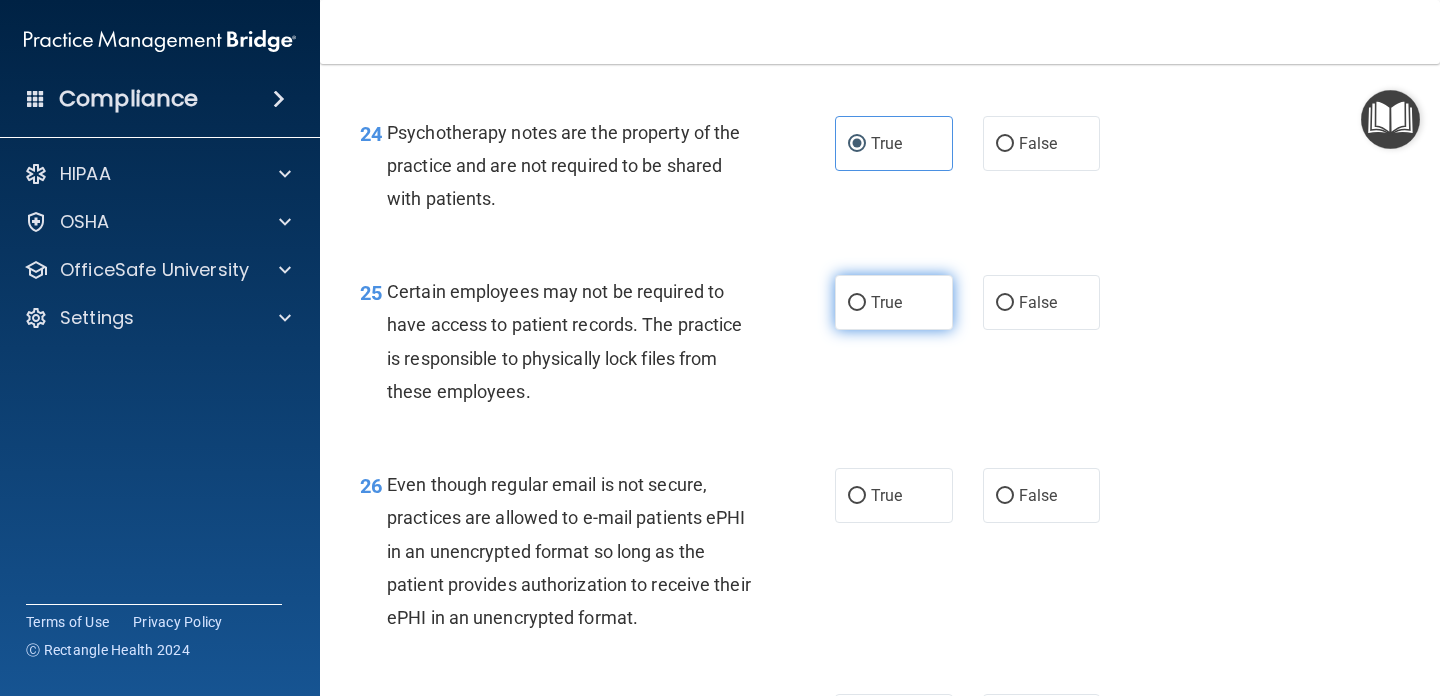 click on "True" at bounding box center (894, 302) 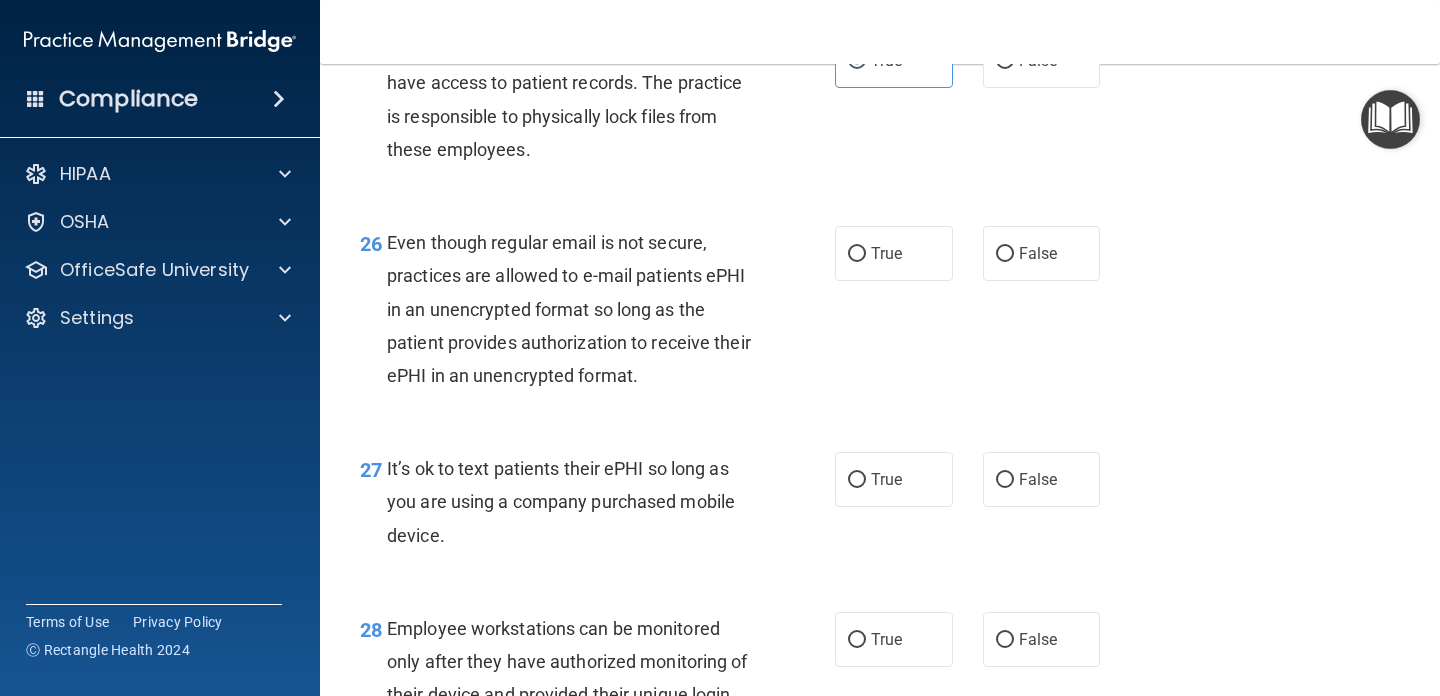 scroll, scrollTop: 4891, scrollLeft: 0, axis: vertical 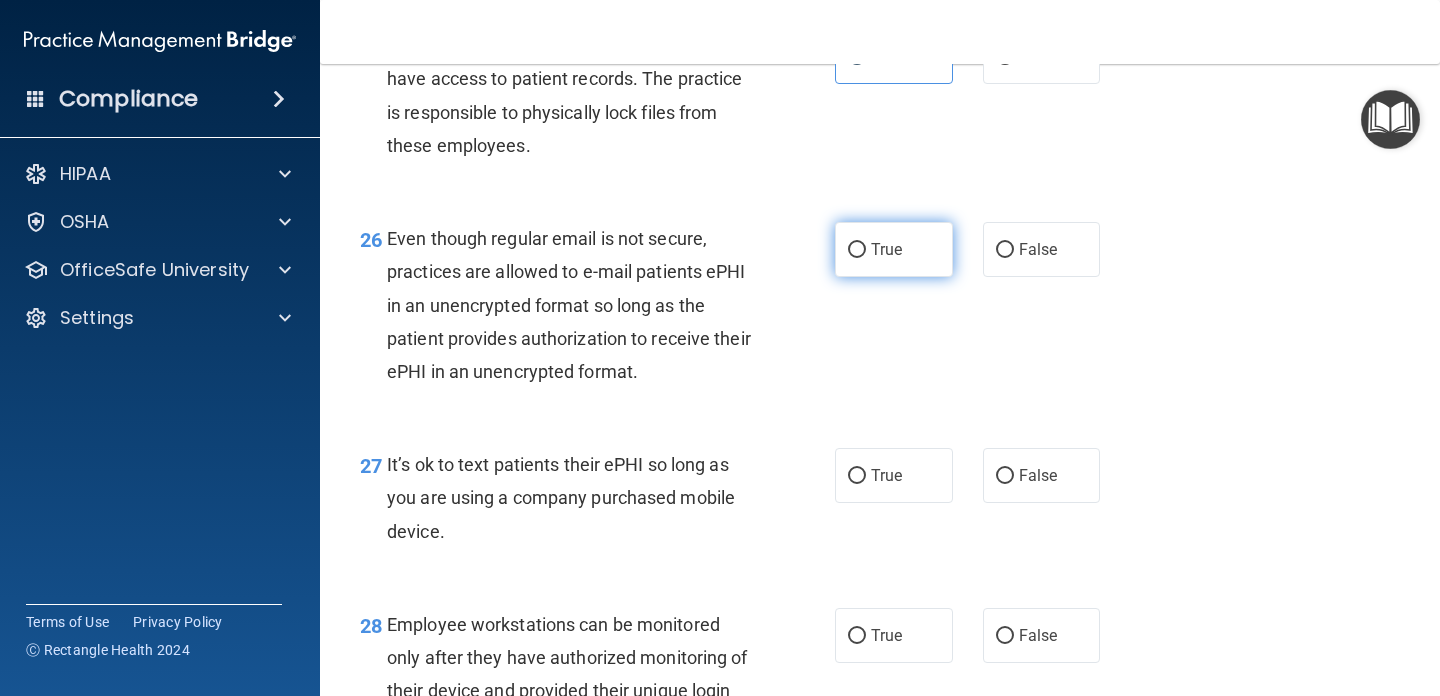 click on "True" at bounding box center (886, 249) 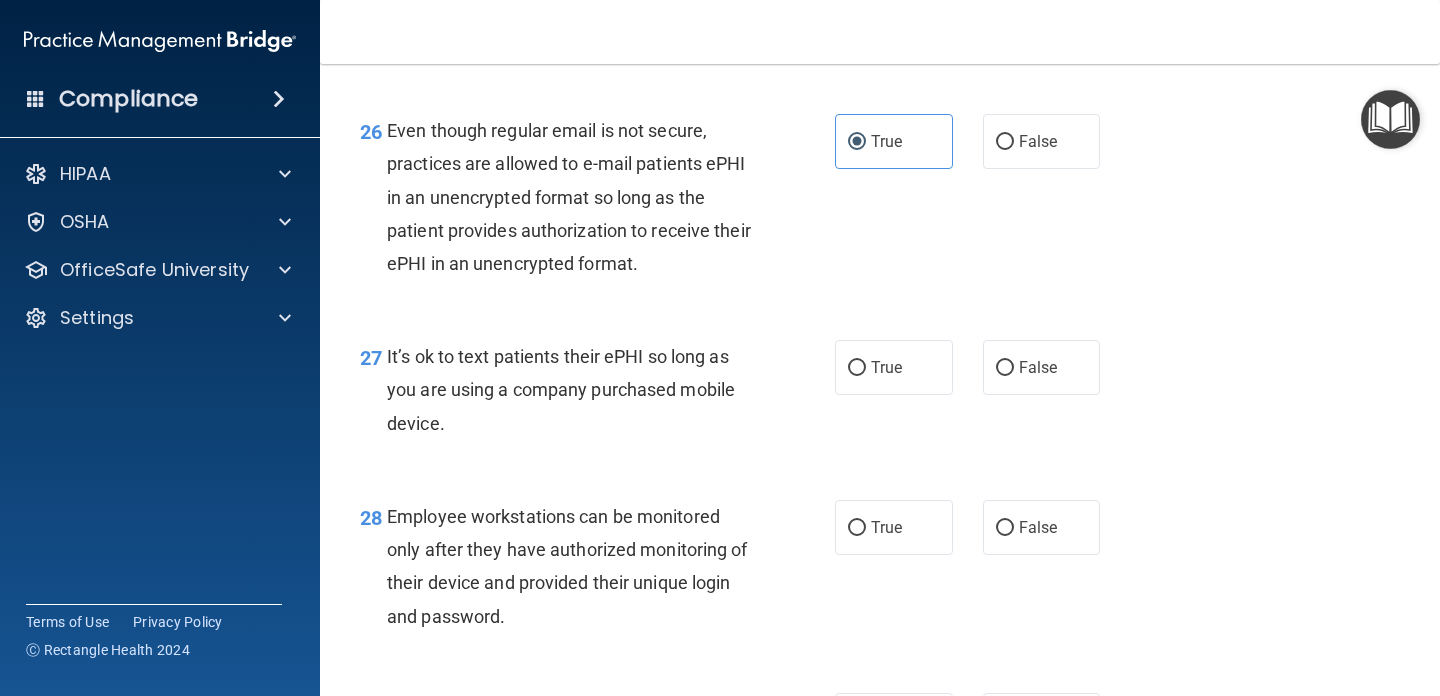 scroll, scrollTop: 5011, scrollLeft: 0, axis: vertical 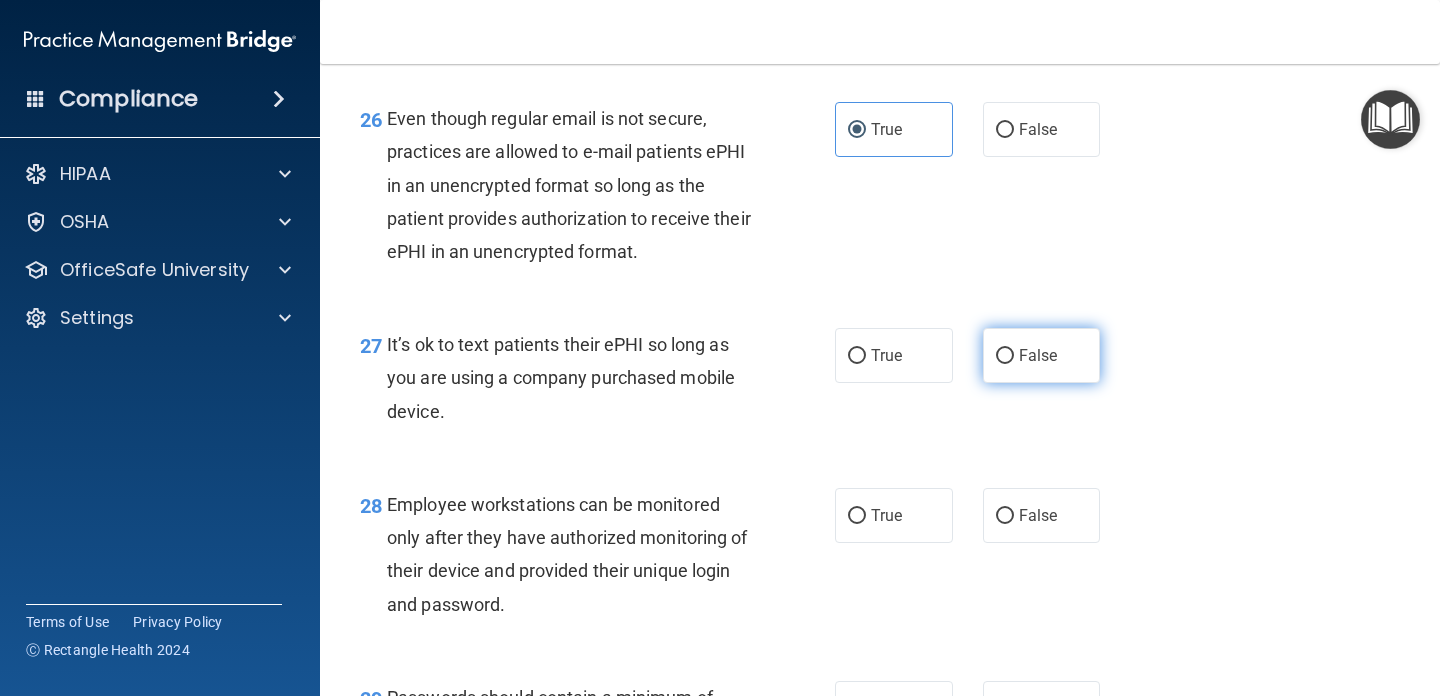 click on "False" at bounding box center (1042, 355) 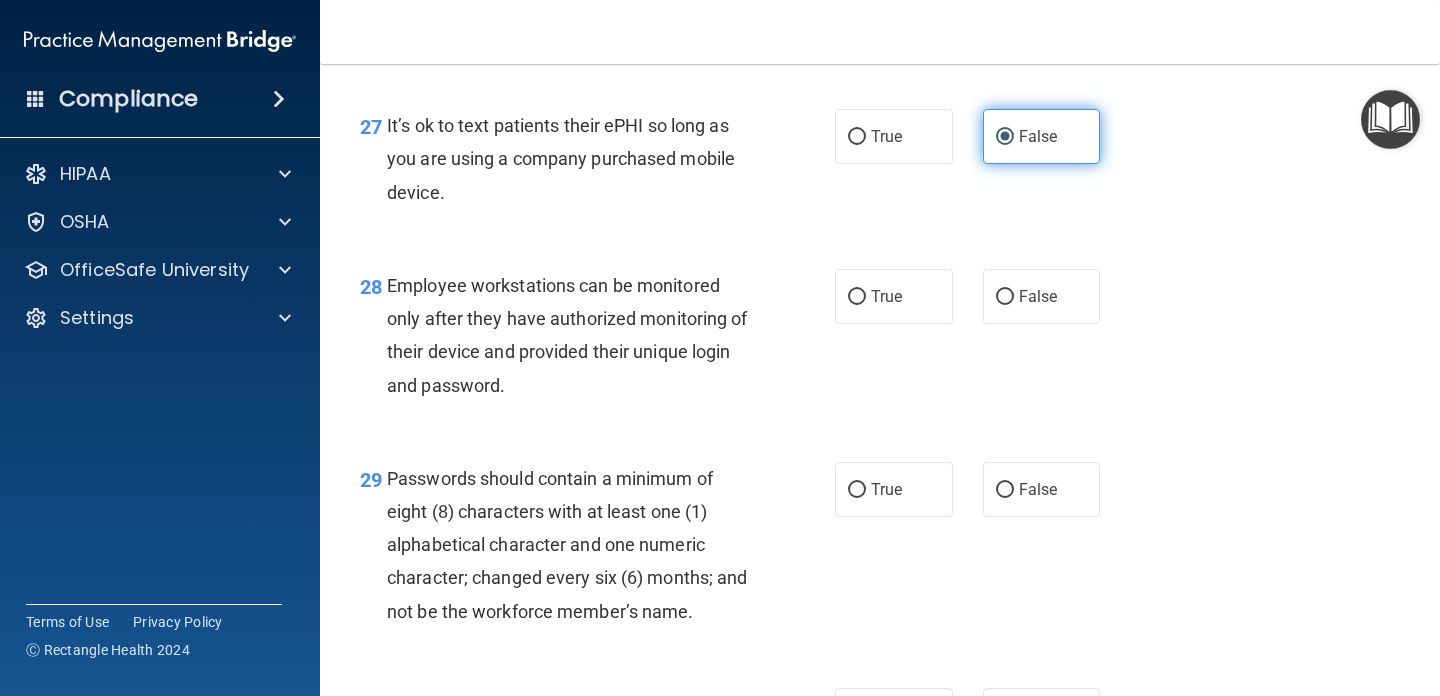 scroll, scrollTop: 5234, scrollLeft: 0, axis: vertical 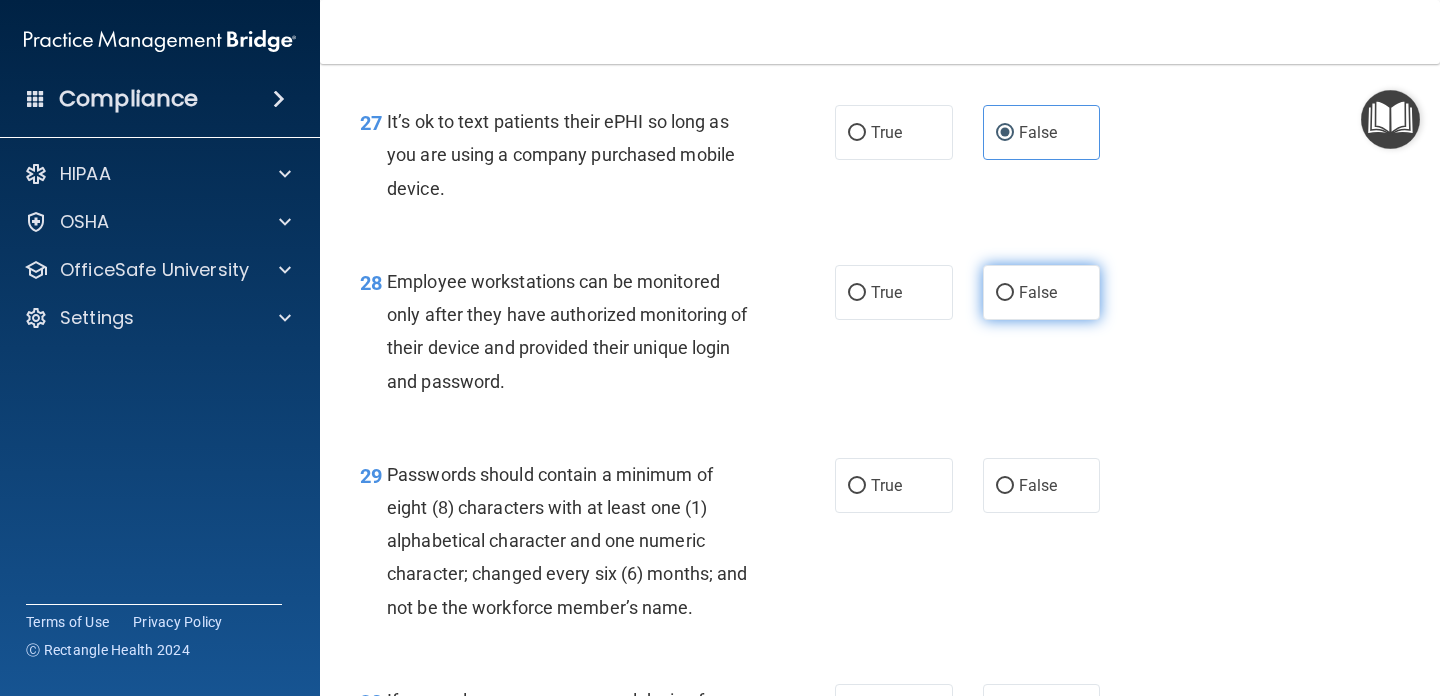click on "False" at bounding box center [1038, 292] 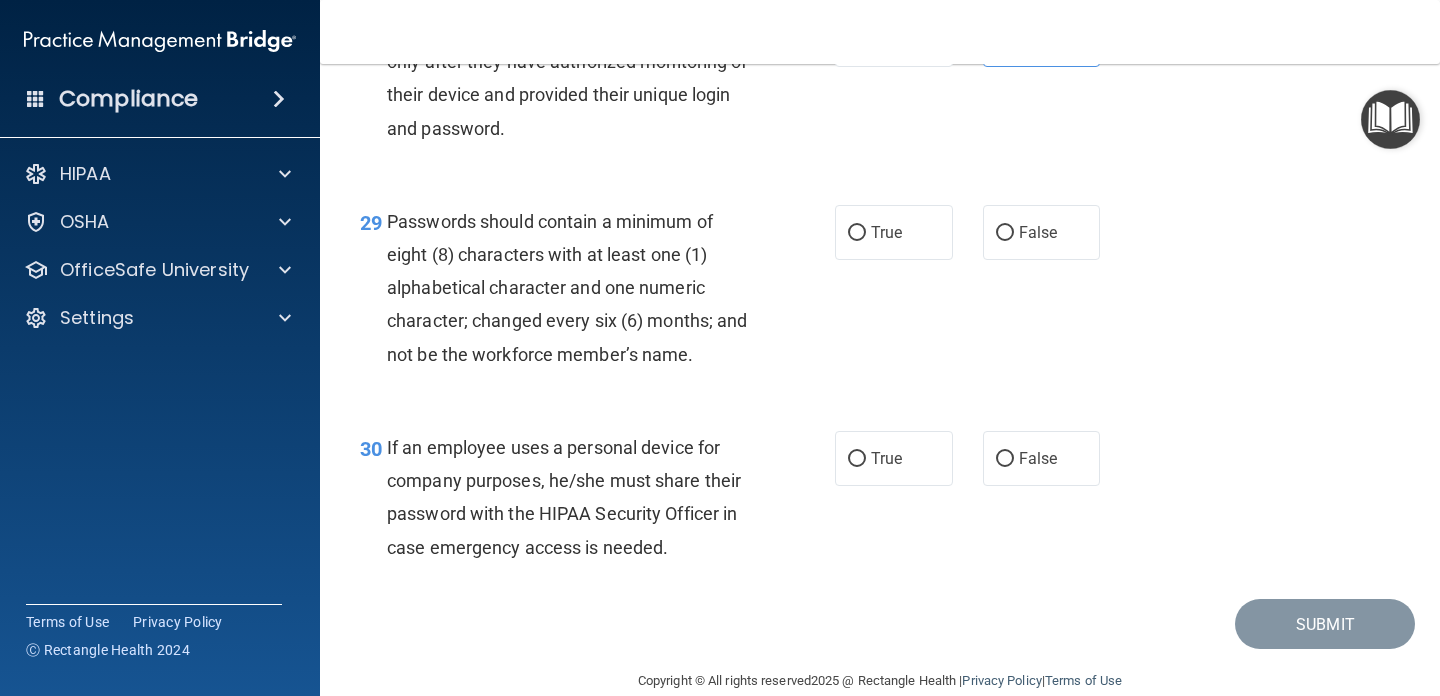 scroll, scrollTop: 5491, scrollLeft: 0, axis: vertical 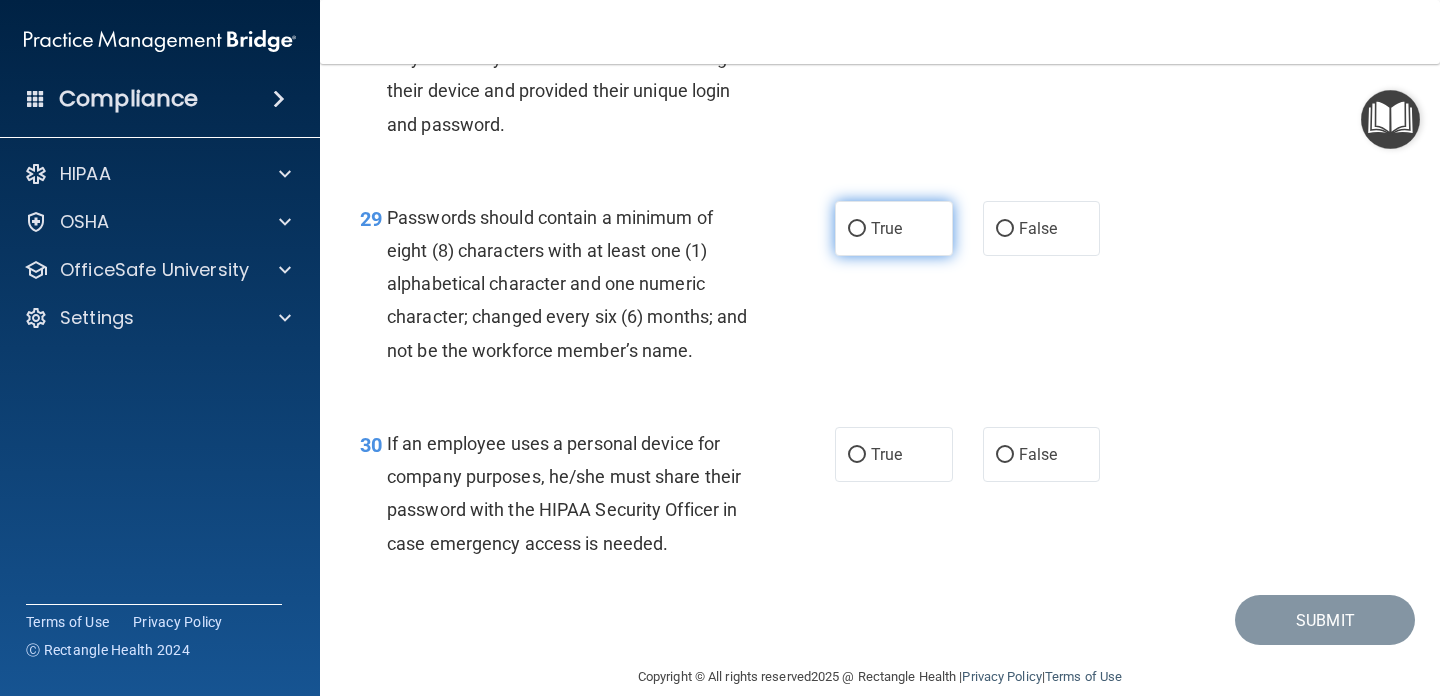 click on "True" at bounding box center [886, 228] 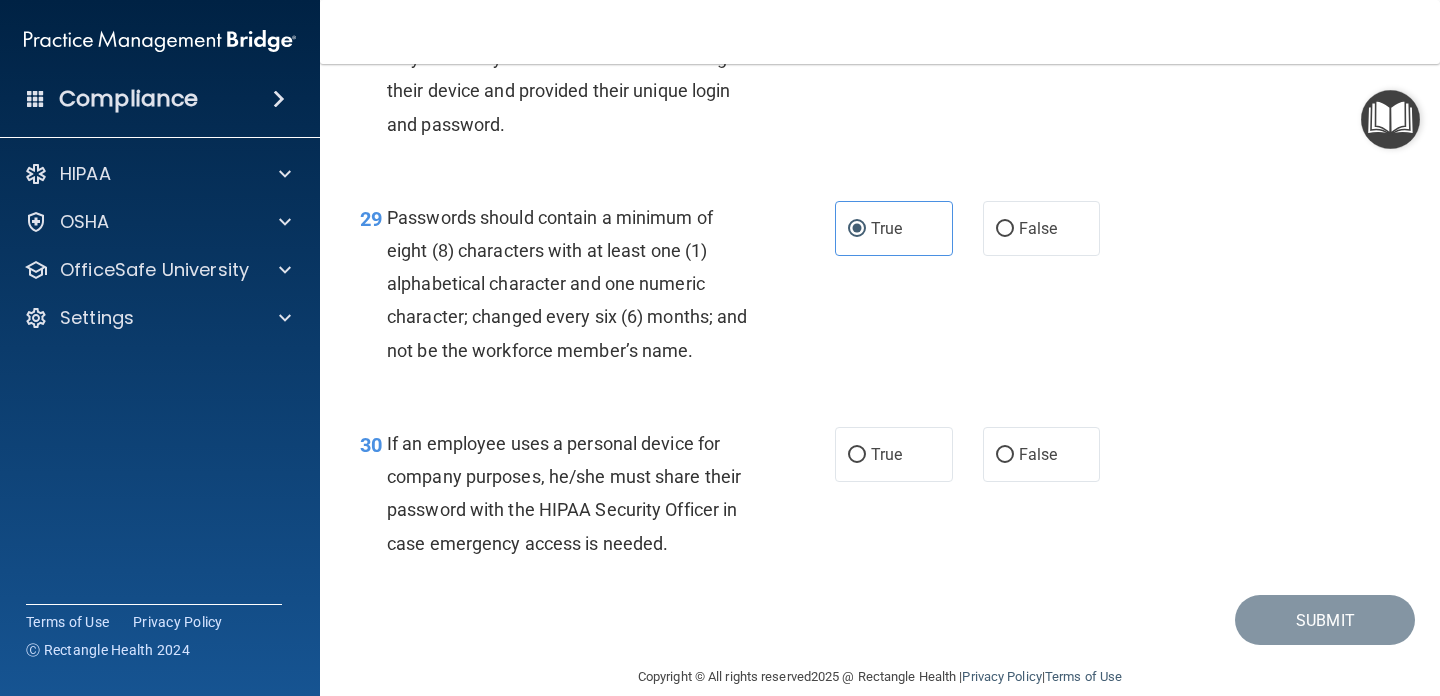 scroll, scrollTop: 5553, scrollLeft: 0, axis: vertical 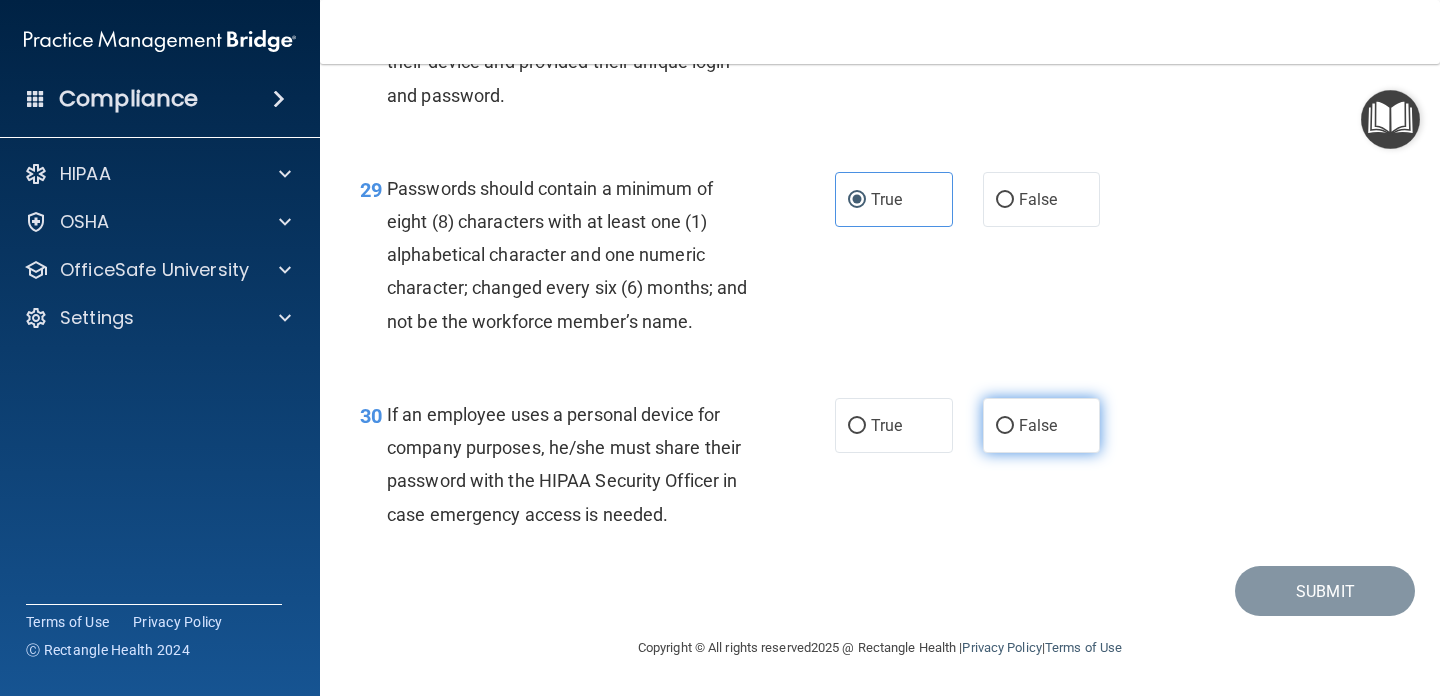 click on "False" at bounding box center (1042, 425) 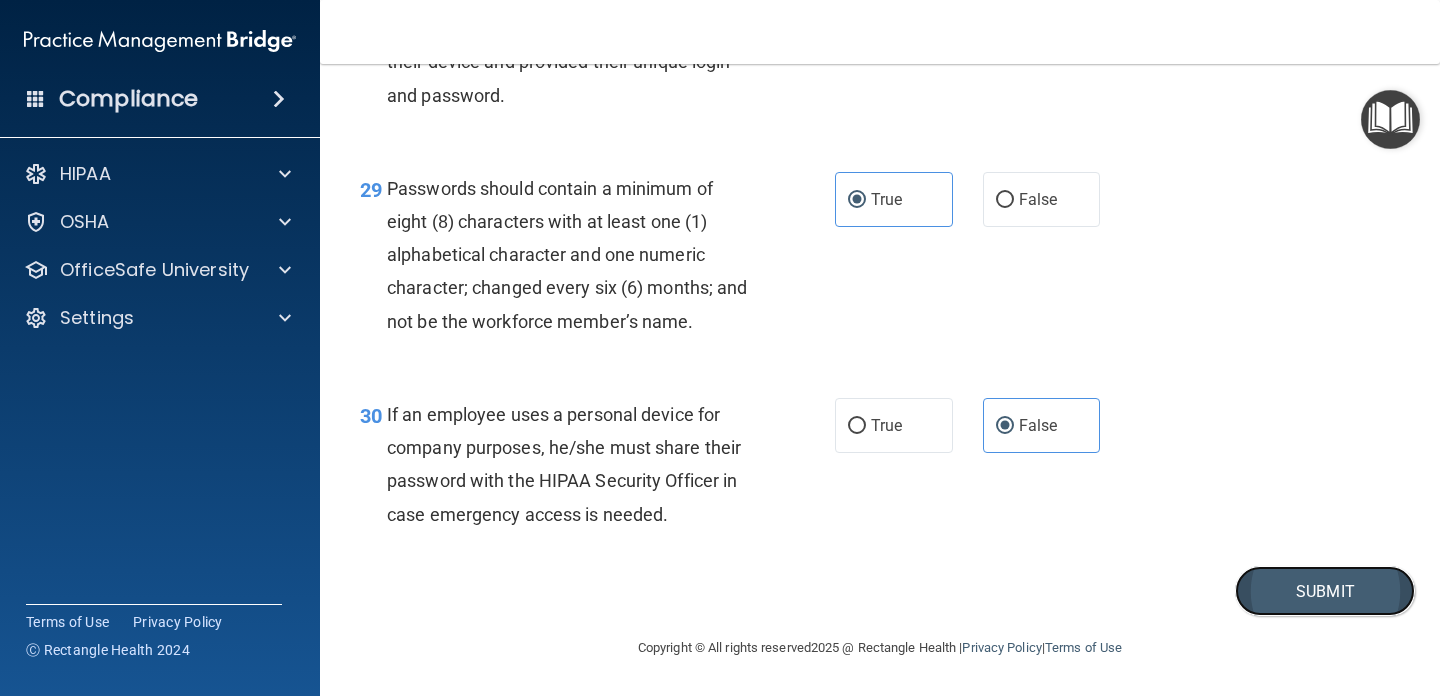click on "Submit" at bounding box center (1325, 591) 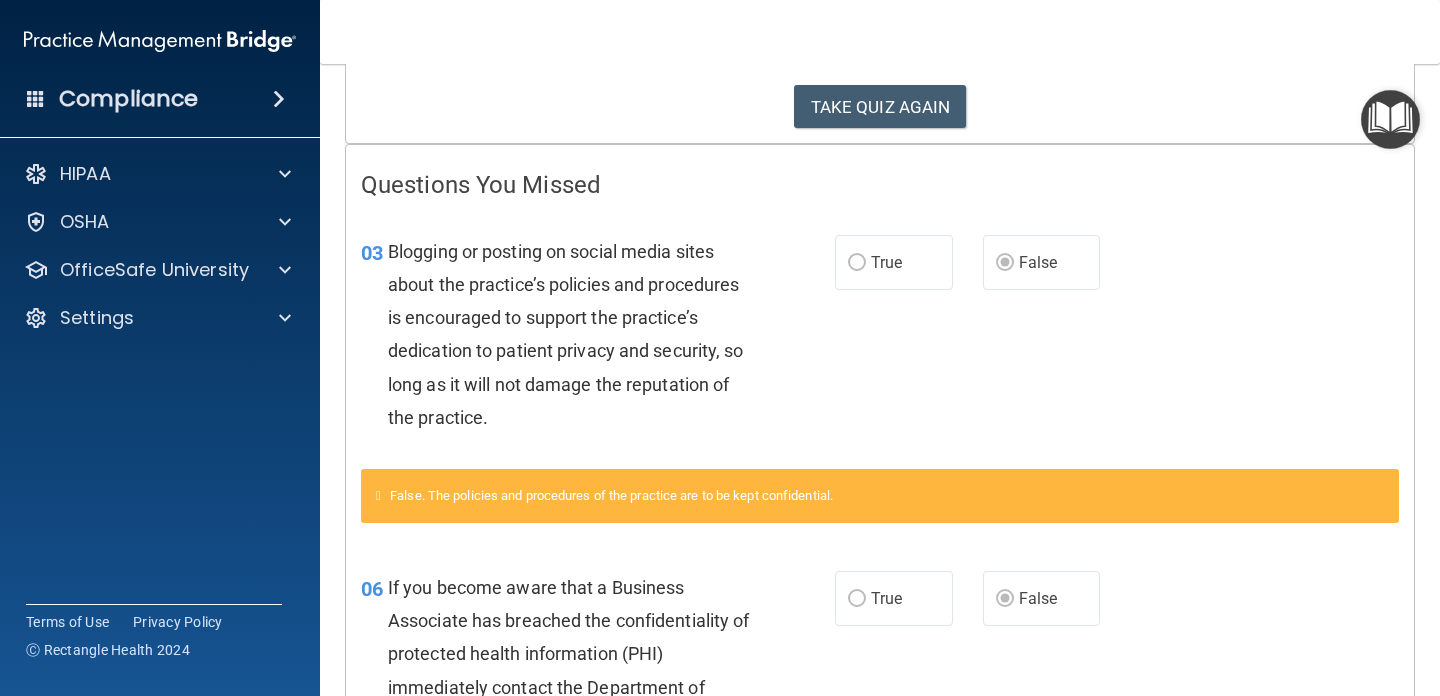 scroll, scrollTop: 0, scrollLeft: 0, axis: both 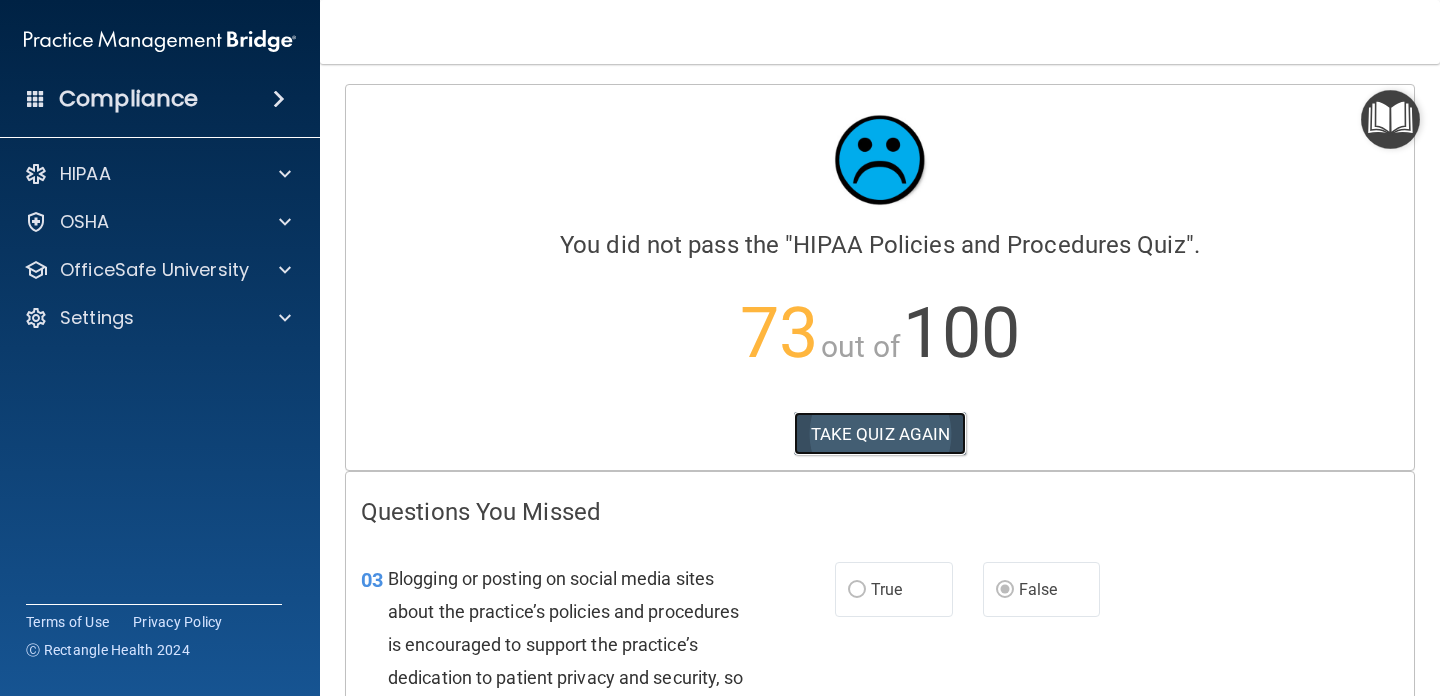 click on "TAKE QUIZ AGAIN" at bounding box center (880, 434) 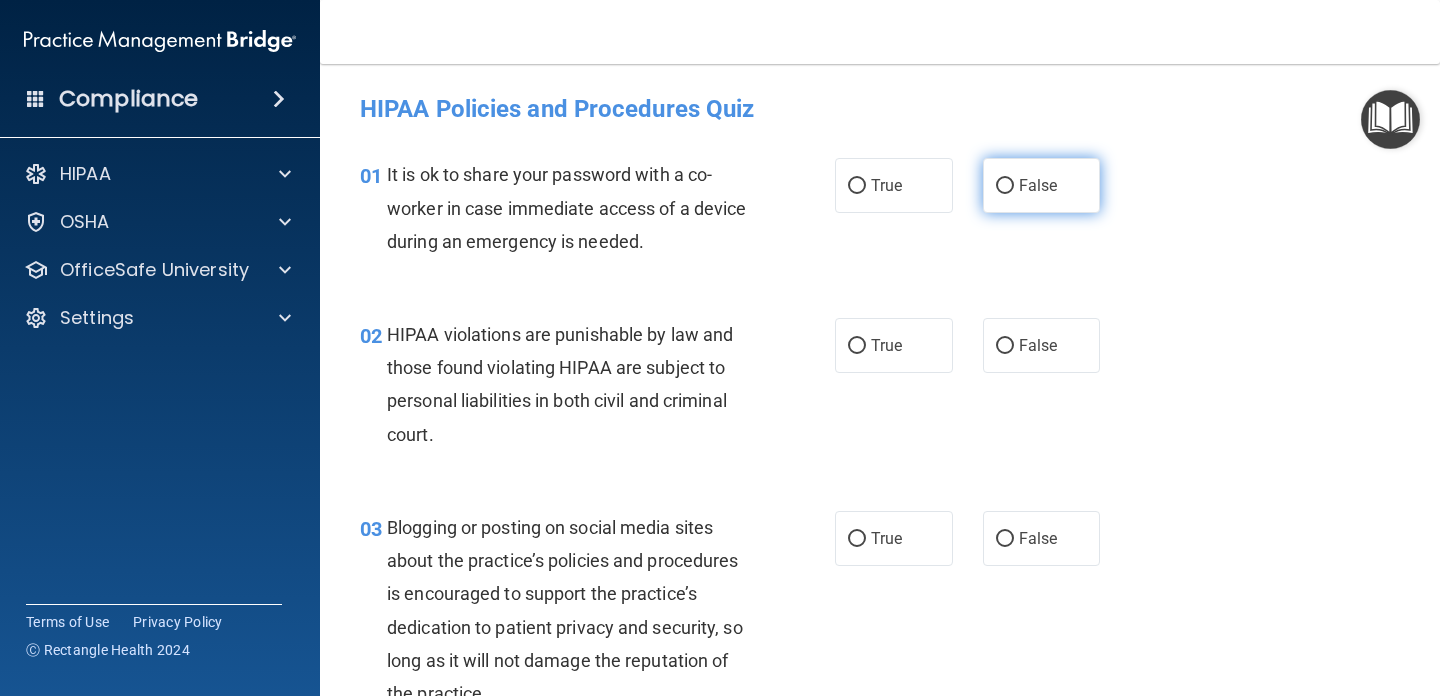 click on "False" at bounding box center (1038, 185) 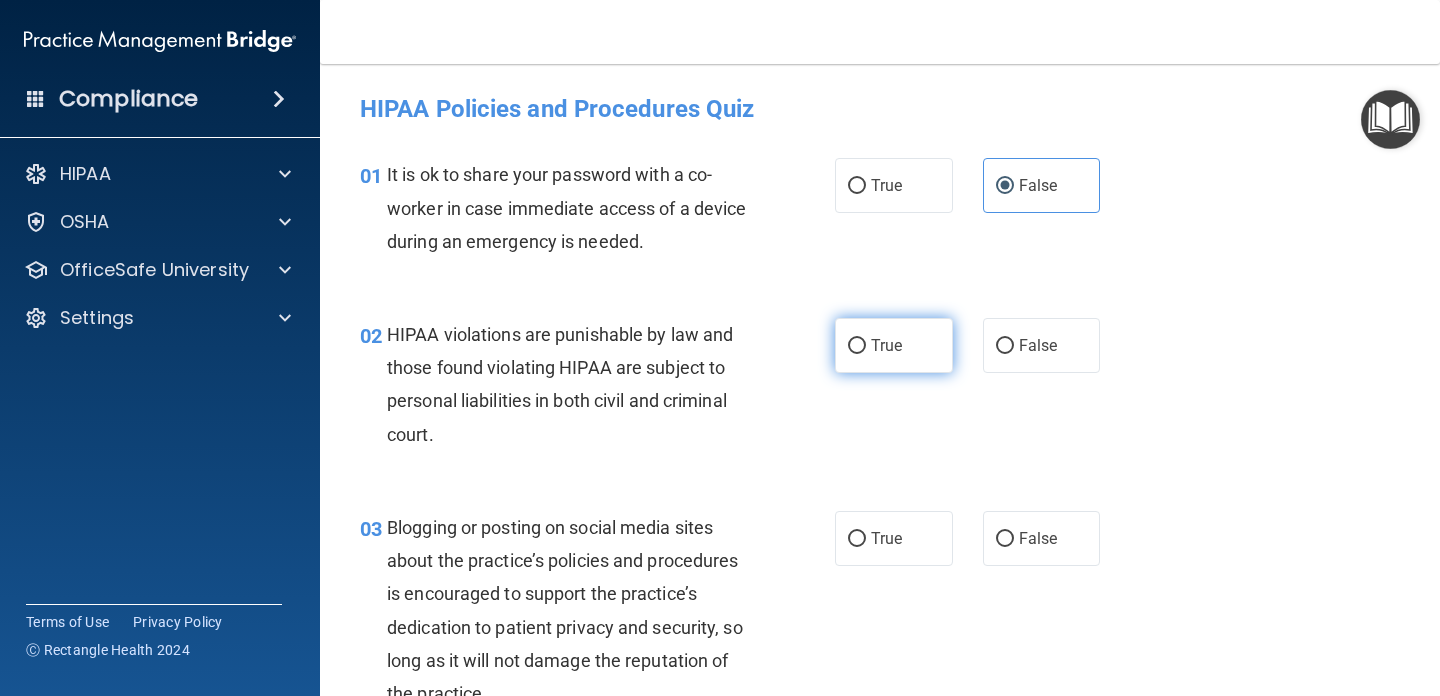 click on "True" at bounding box center (894, 345) 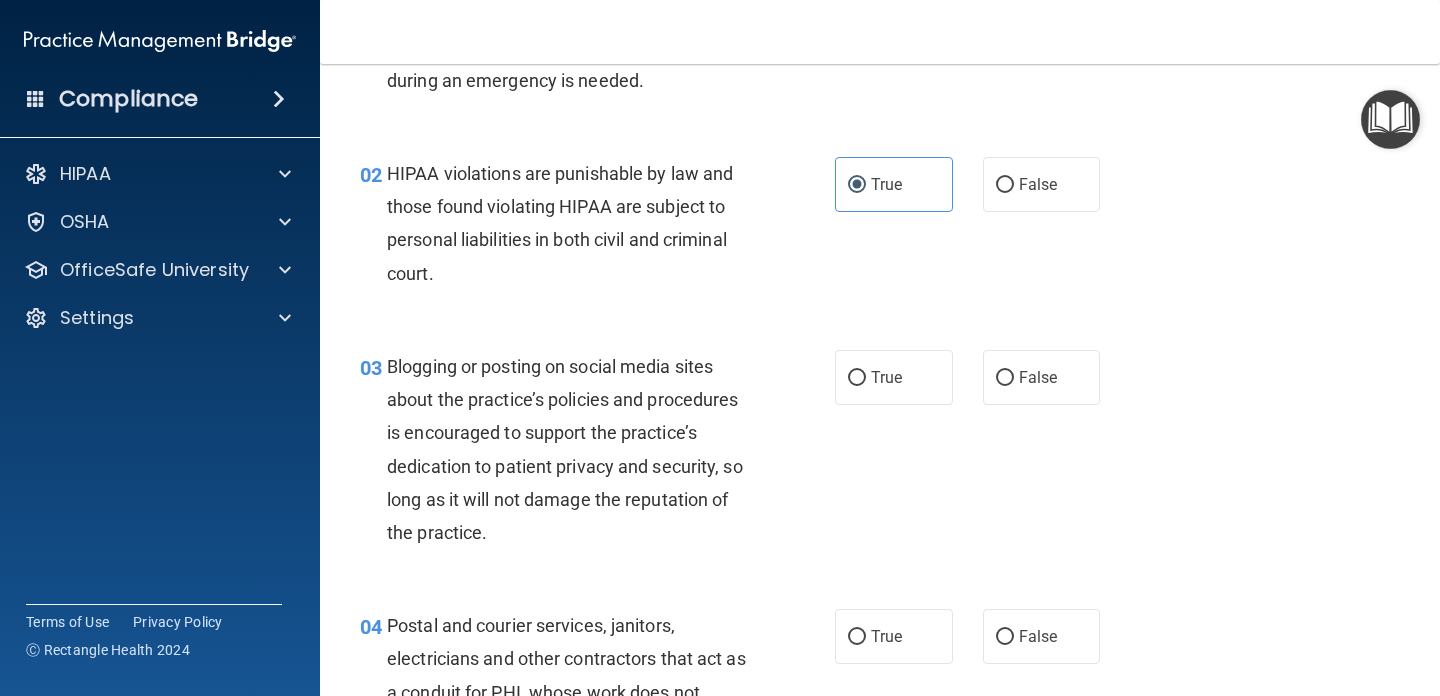 scroll, scrollTop: 165, scrollLeft: 0, axis: vertical 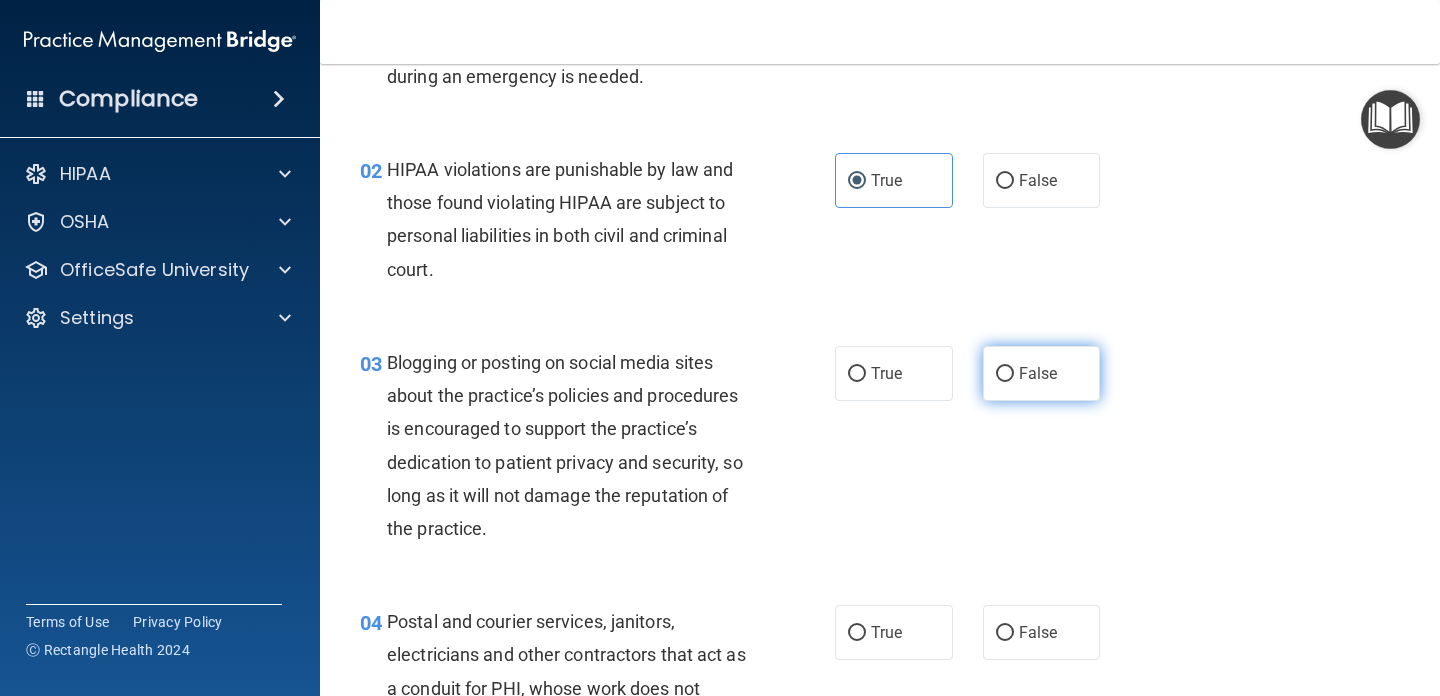 click on "False" at bounding box center (1038, 373) 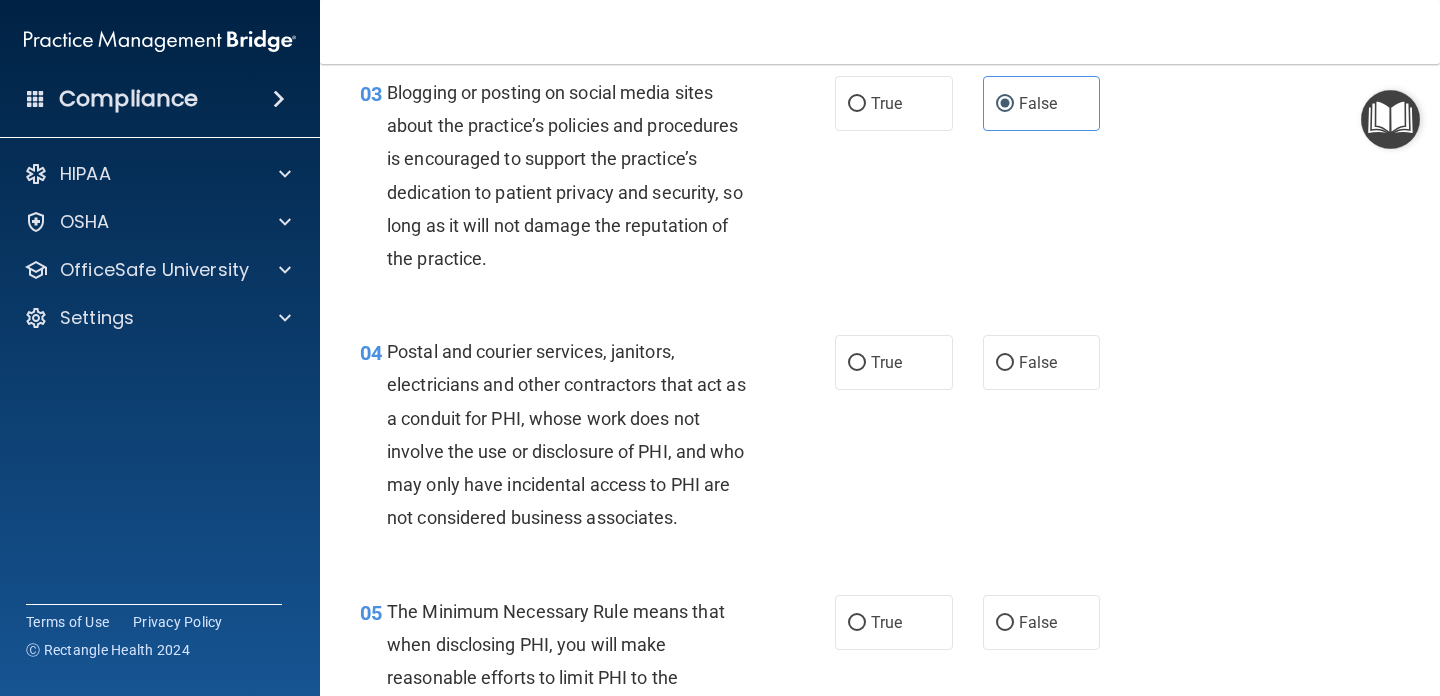 scroll, scrollTop: 456, scrollLeft: 0, axis: vertical 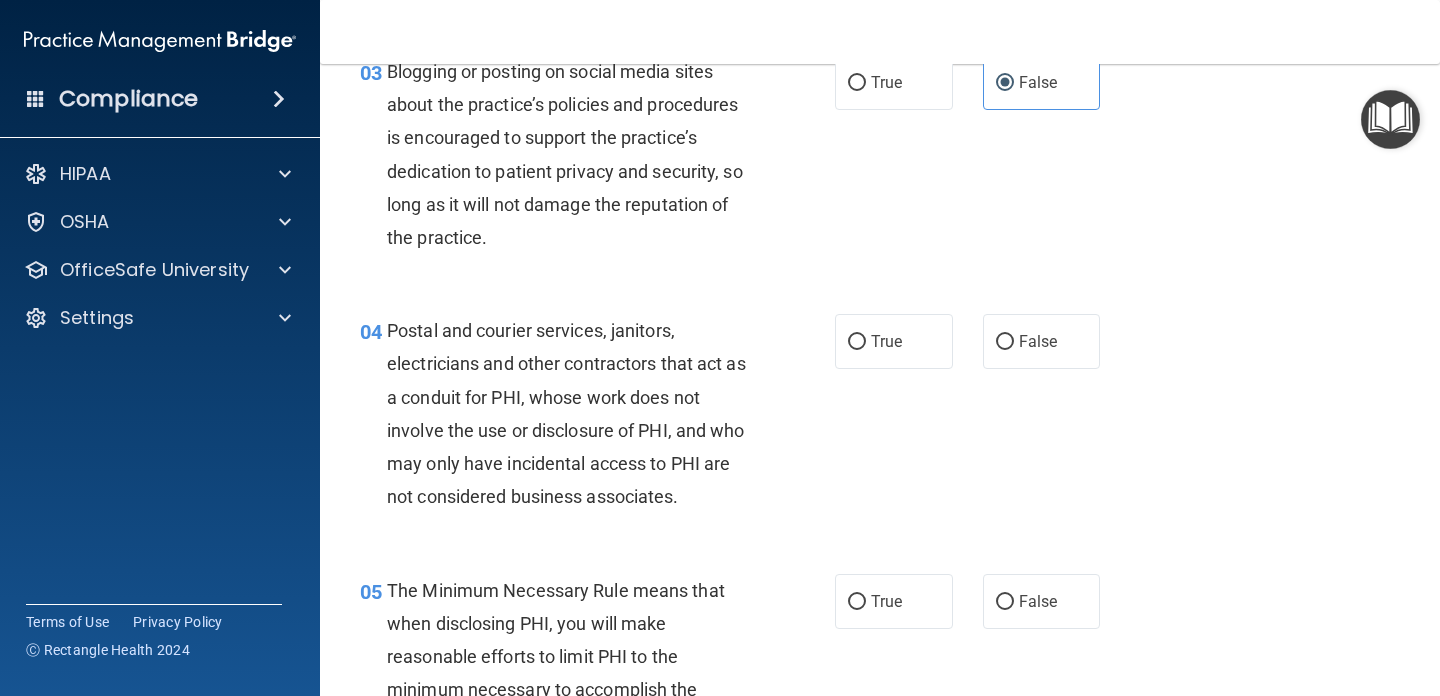 drag, startPoint x: 386, startPoint y: 327, endPoint x: 543, endPoint y: 468, distance: 211.02133 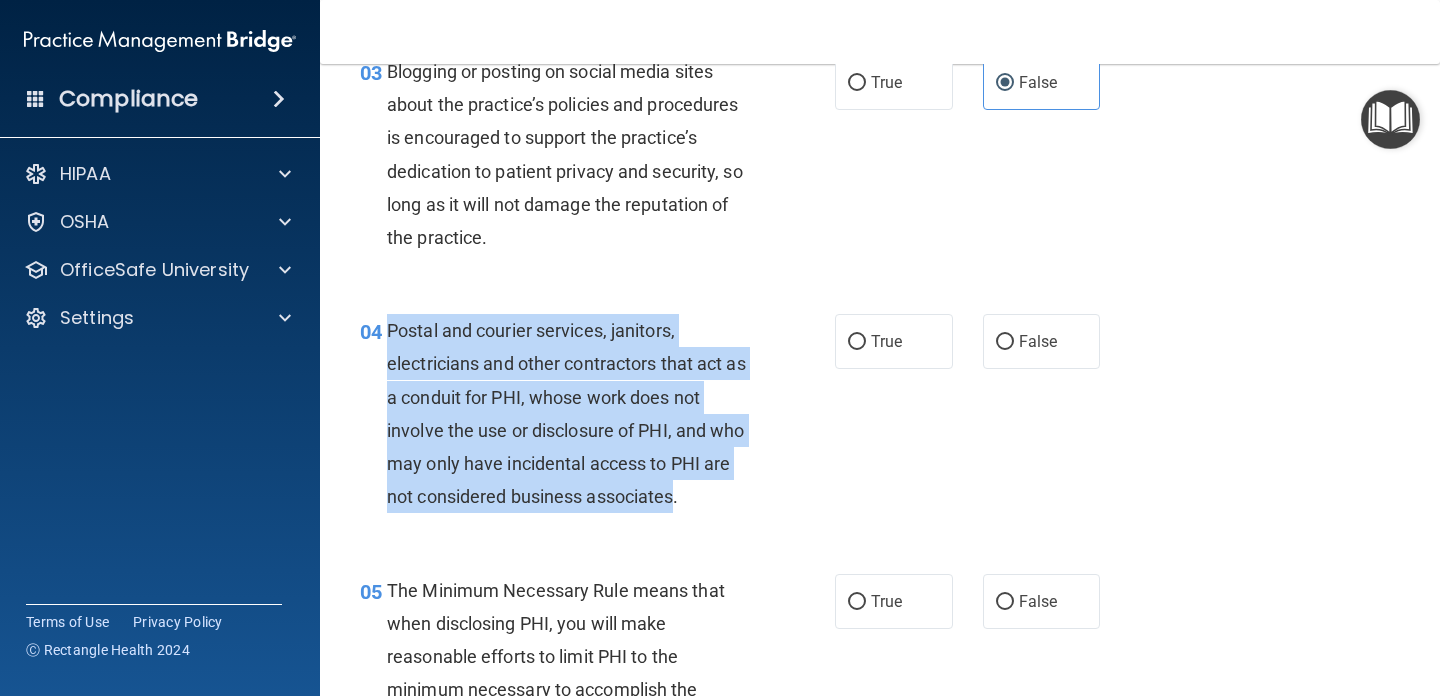 drag, startPoint x: 676, startPoint y: 499, endPoint x: 391, endPoint y: 317, distance: 338.1553 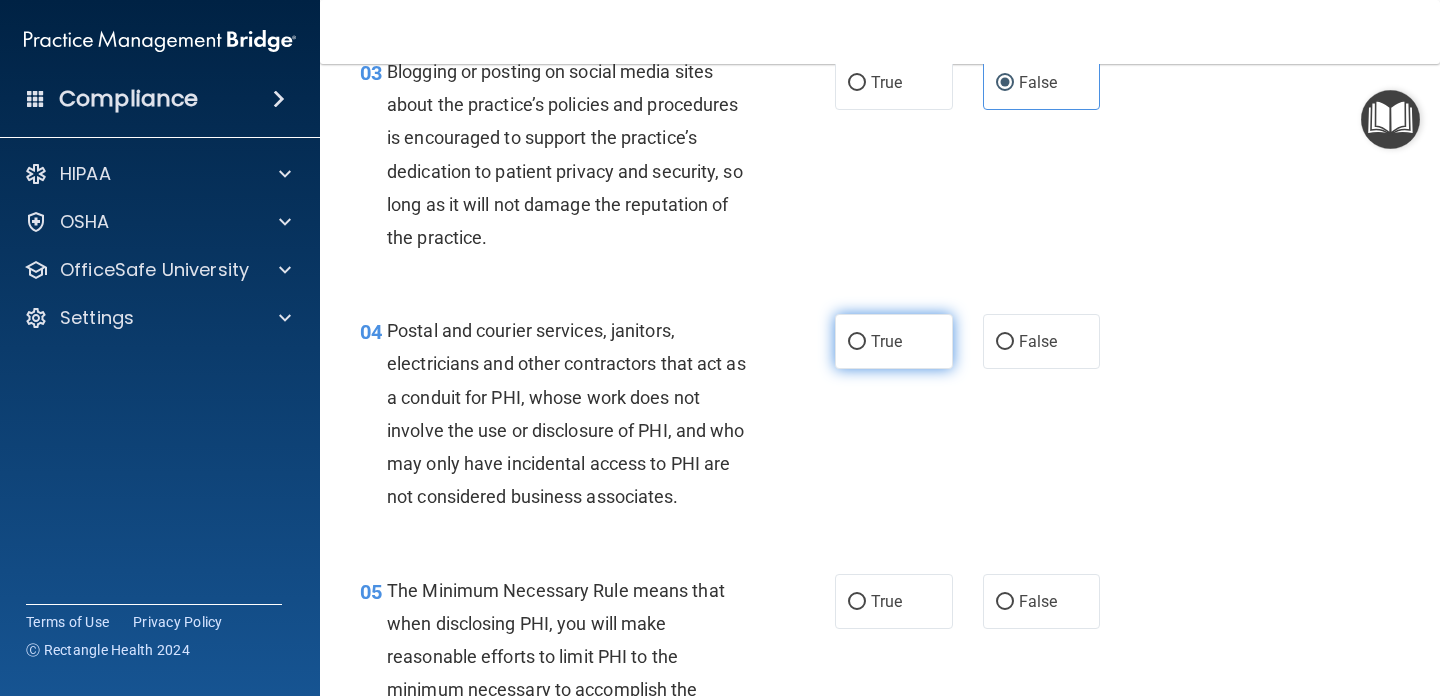 click on "True" at bounding box center (894, 341) 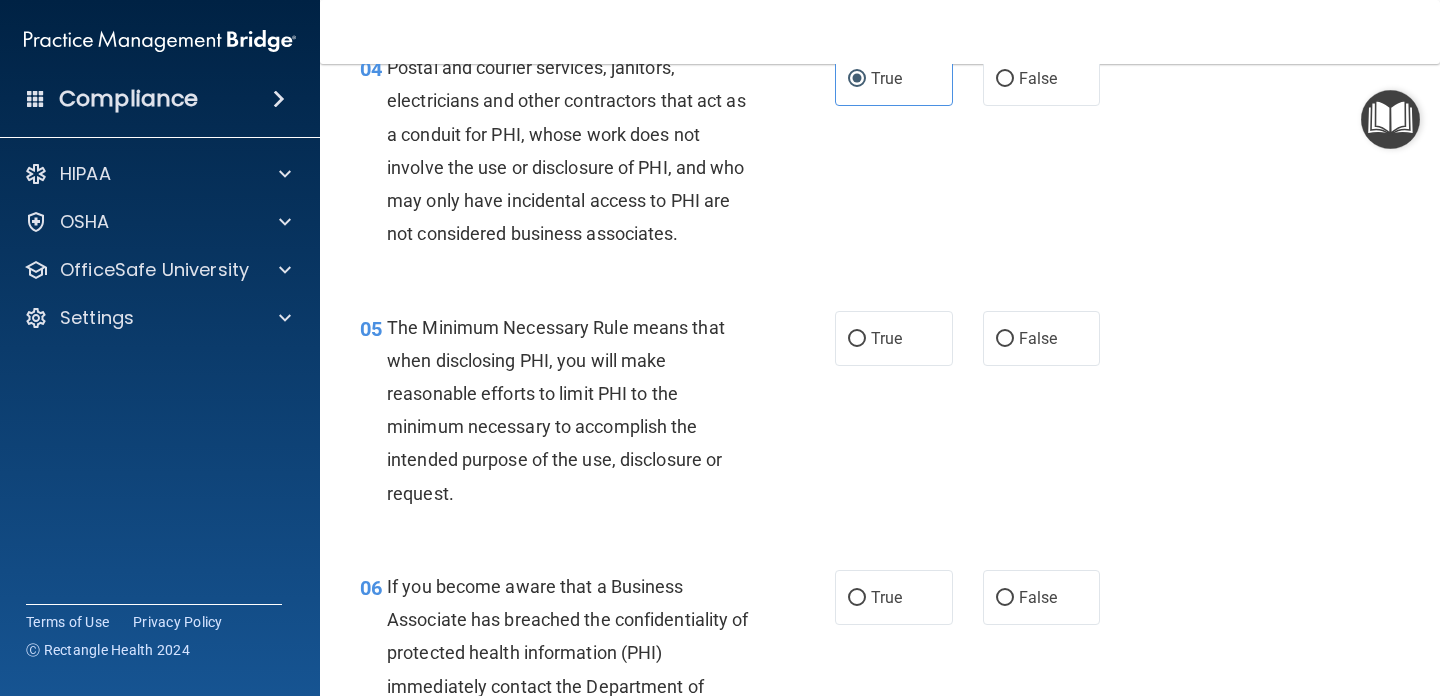 scroll, scrollTop: 723, scrollLeft: 0, axis: vertical 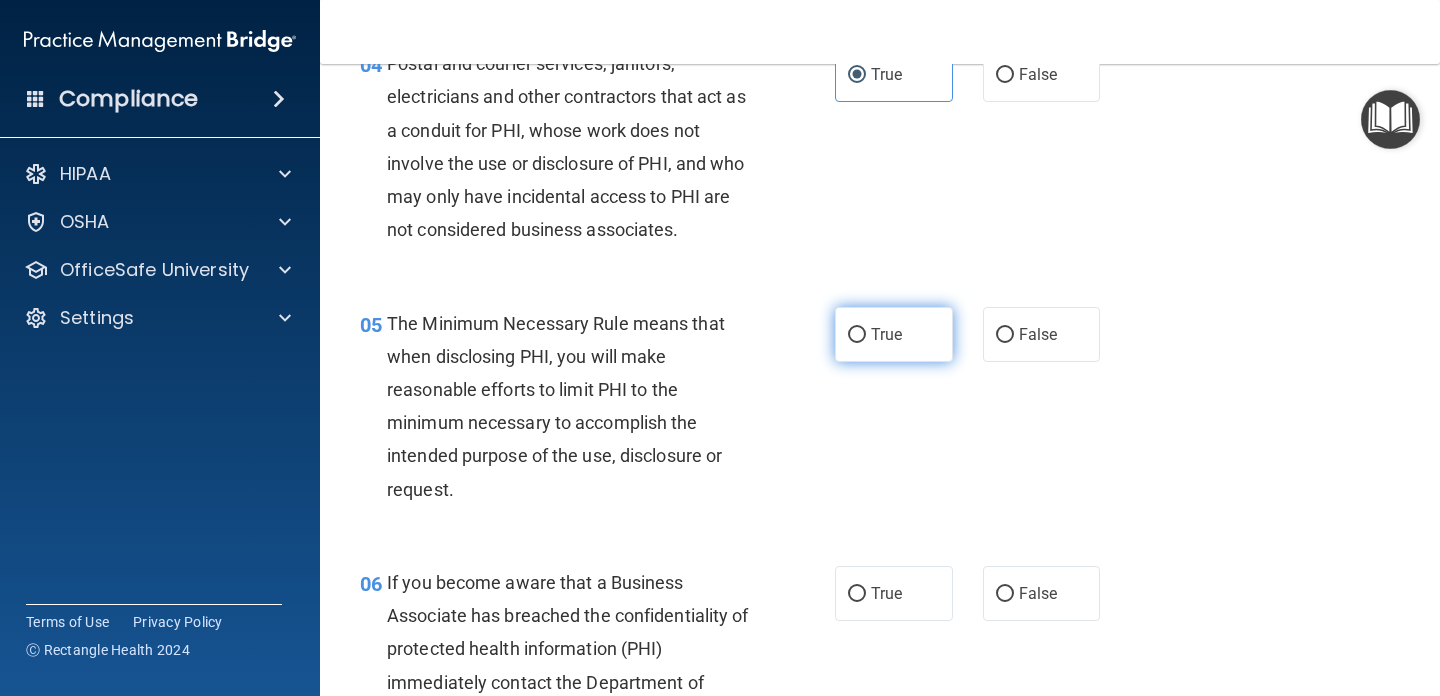 click on "True" at bounding box center (857, 335) 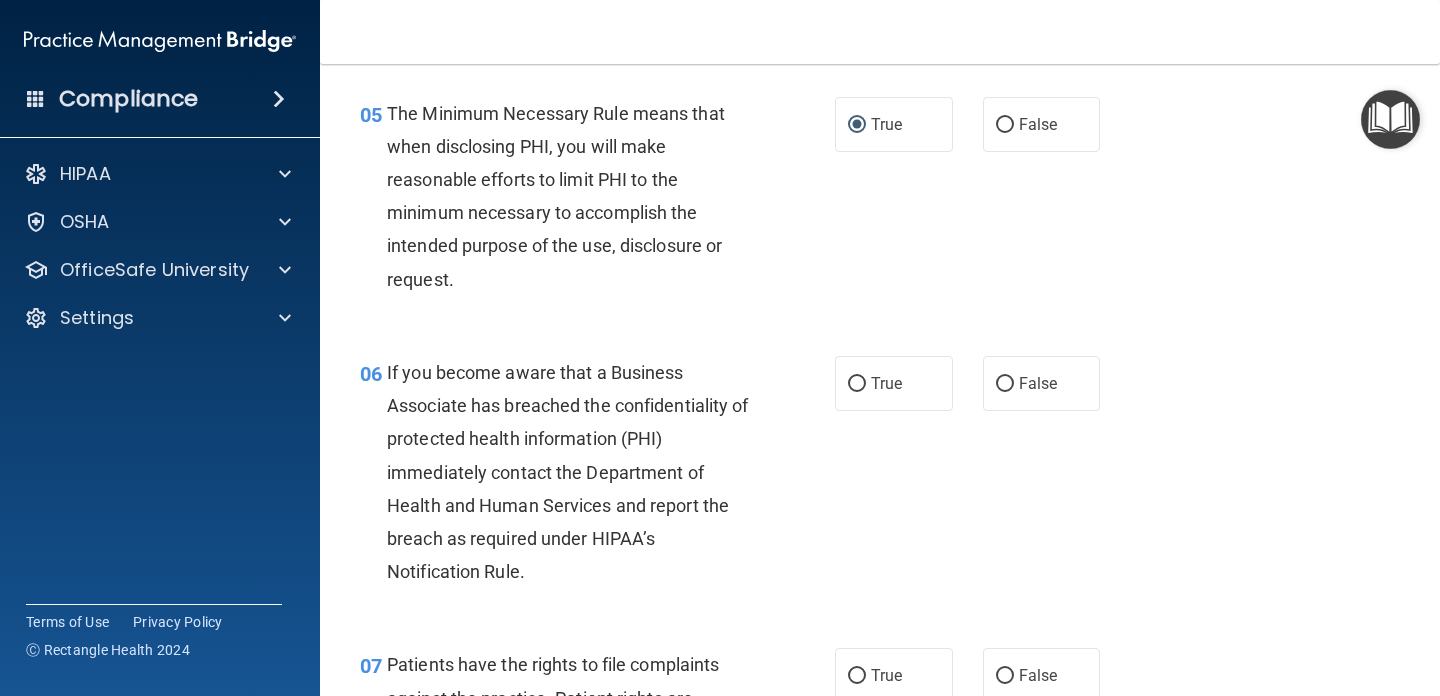 scroll, scrollTop: 934, scrollLeft: 0, axis: vertical 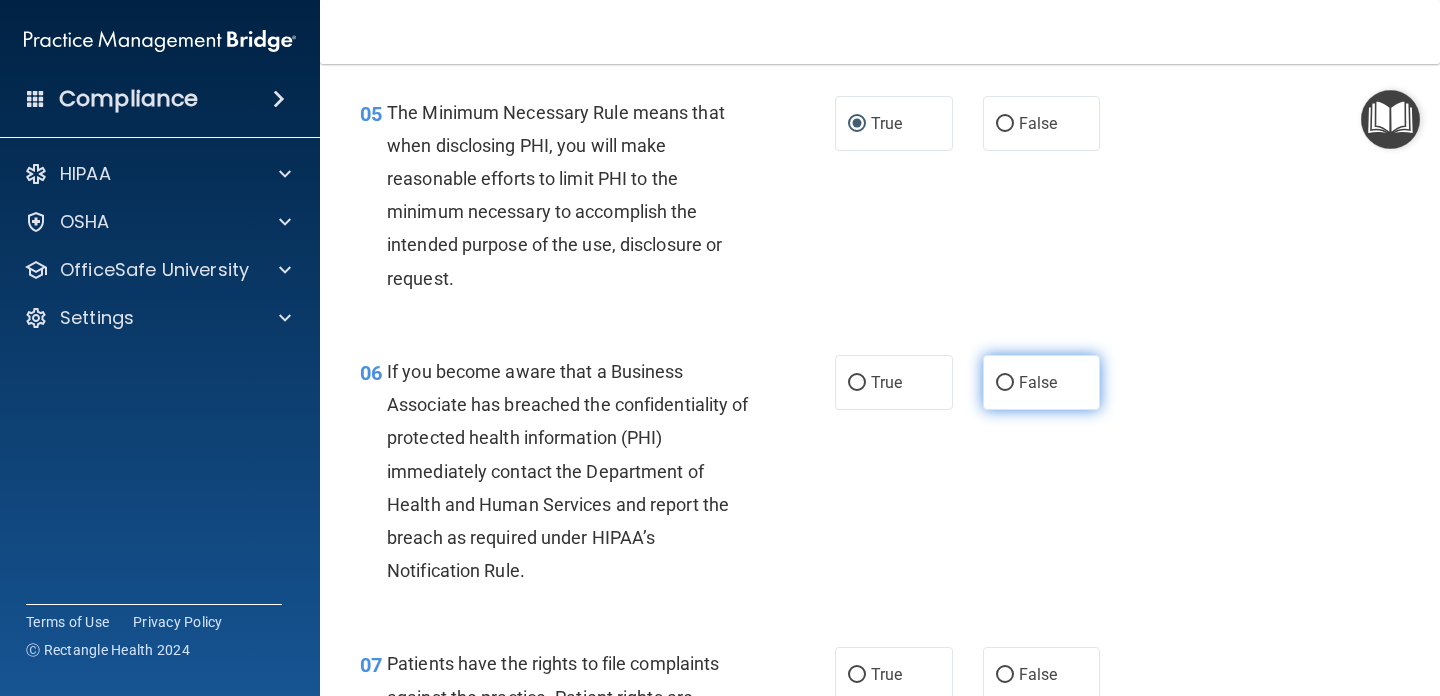 click on "False" at bounding box center (1038, 382) 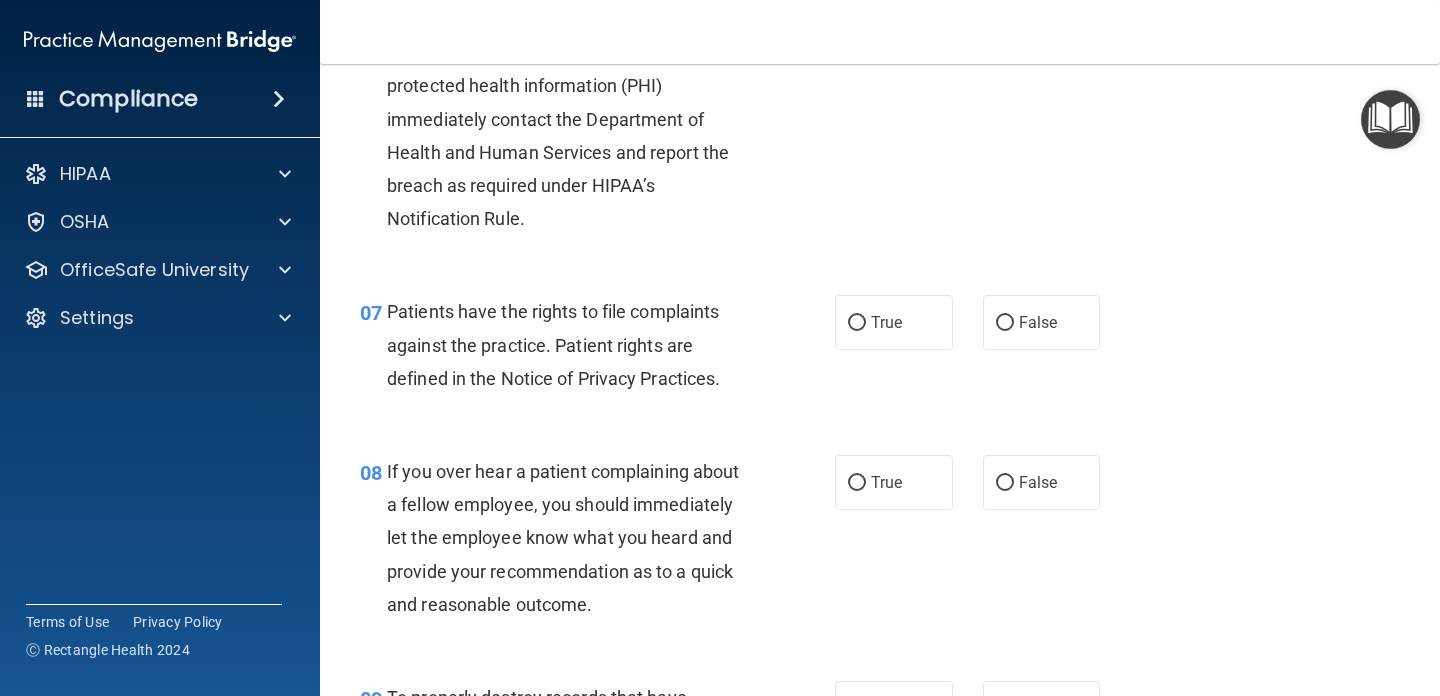 scroll, scrollTop: 1300, scrollLeft: 0, axis: vertical 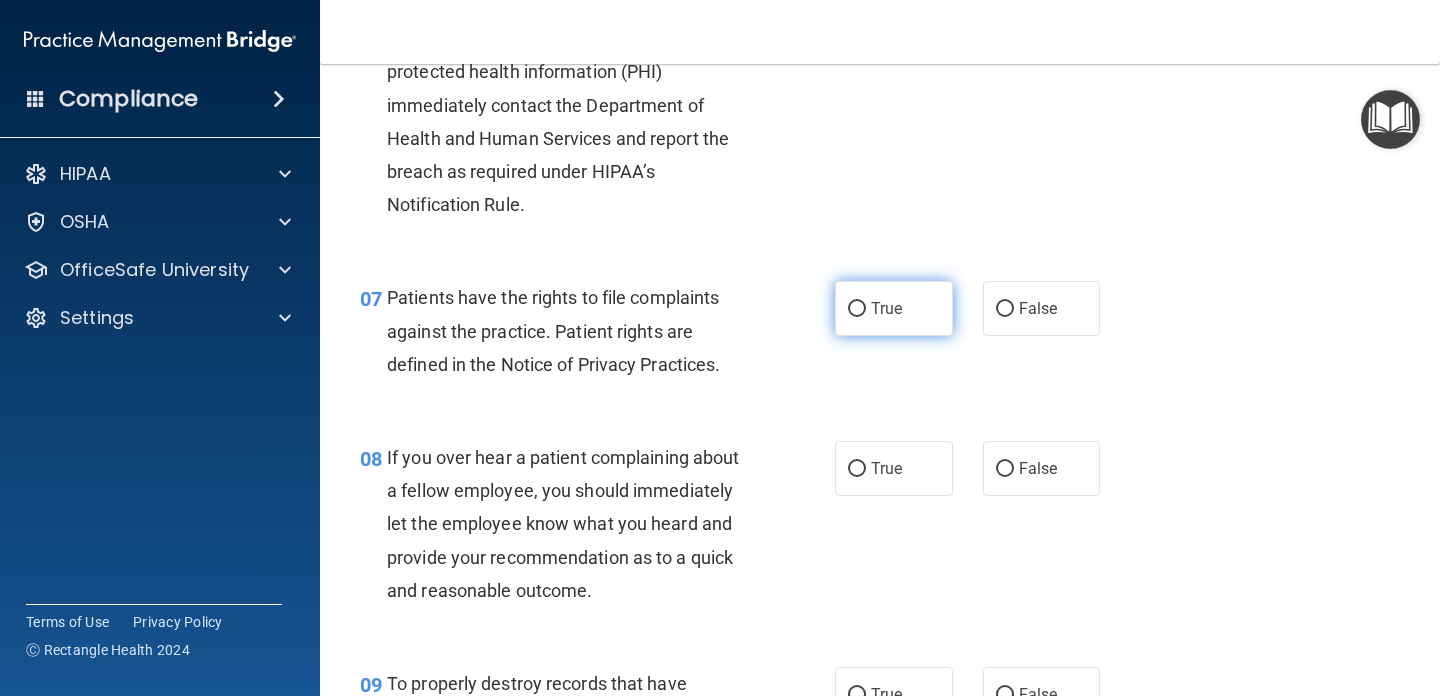 click on "True" at bounding box center [857, 309] 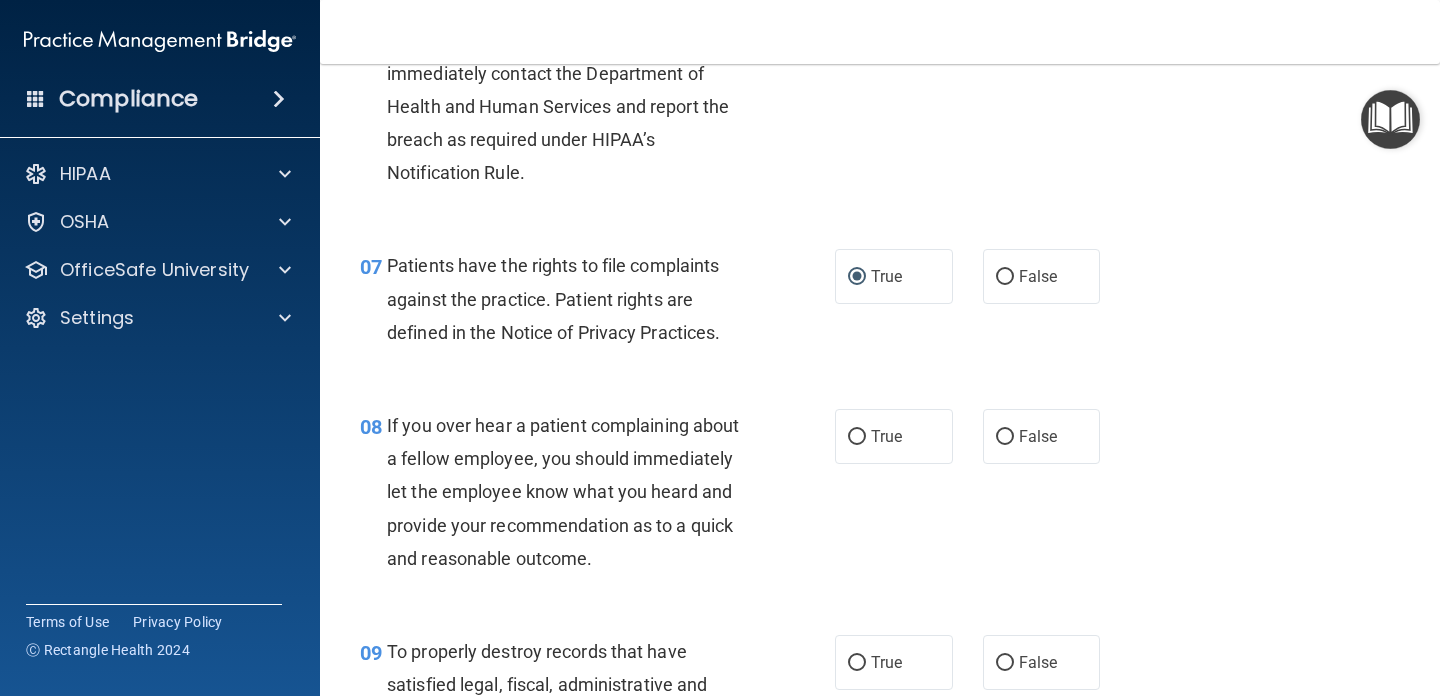 scroll, scrollTop: 1331, scrollLeft: 0, axis: vertical 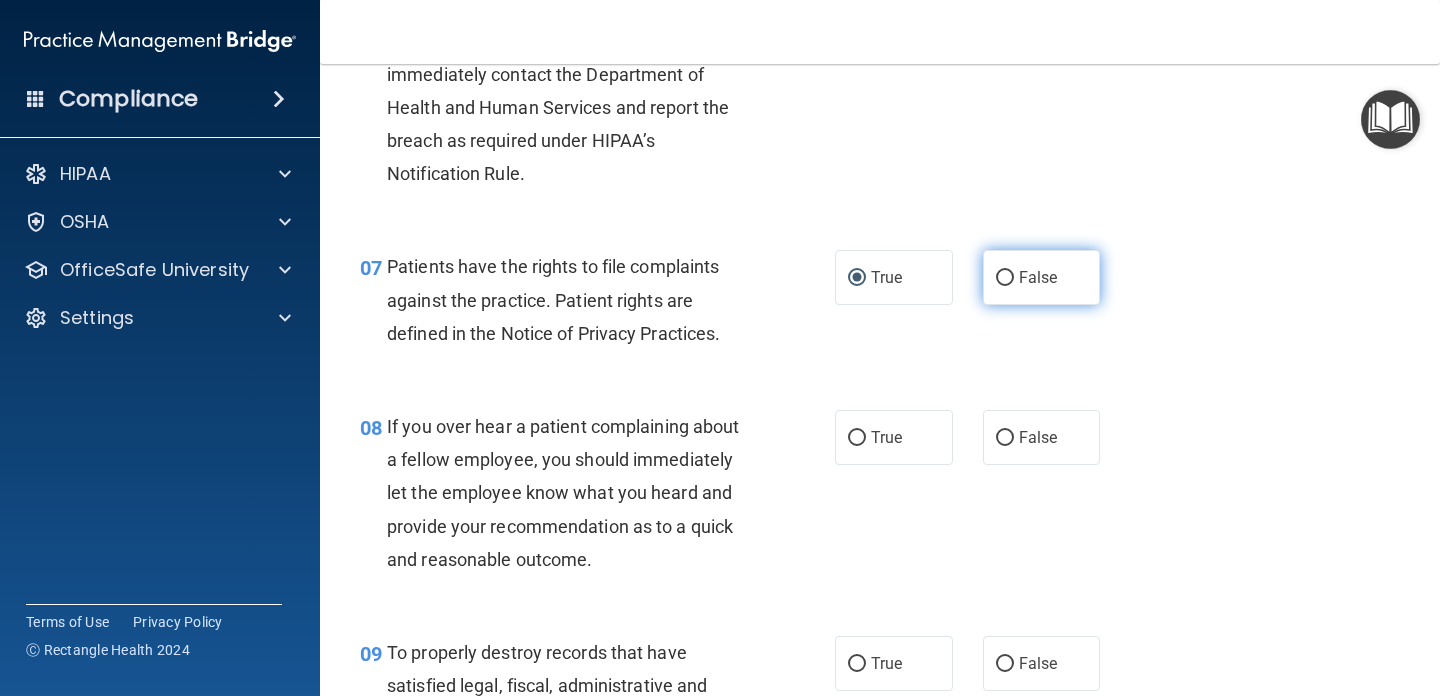 click on "False" at bounding box center [1038, 277] 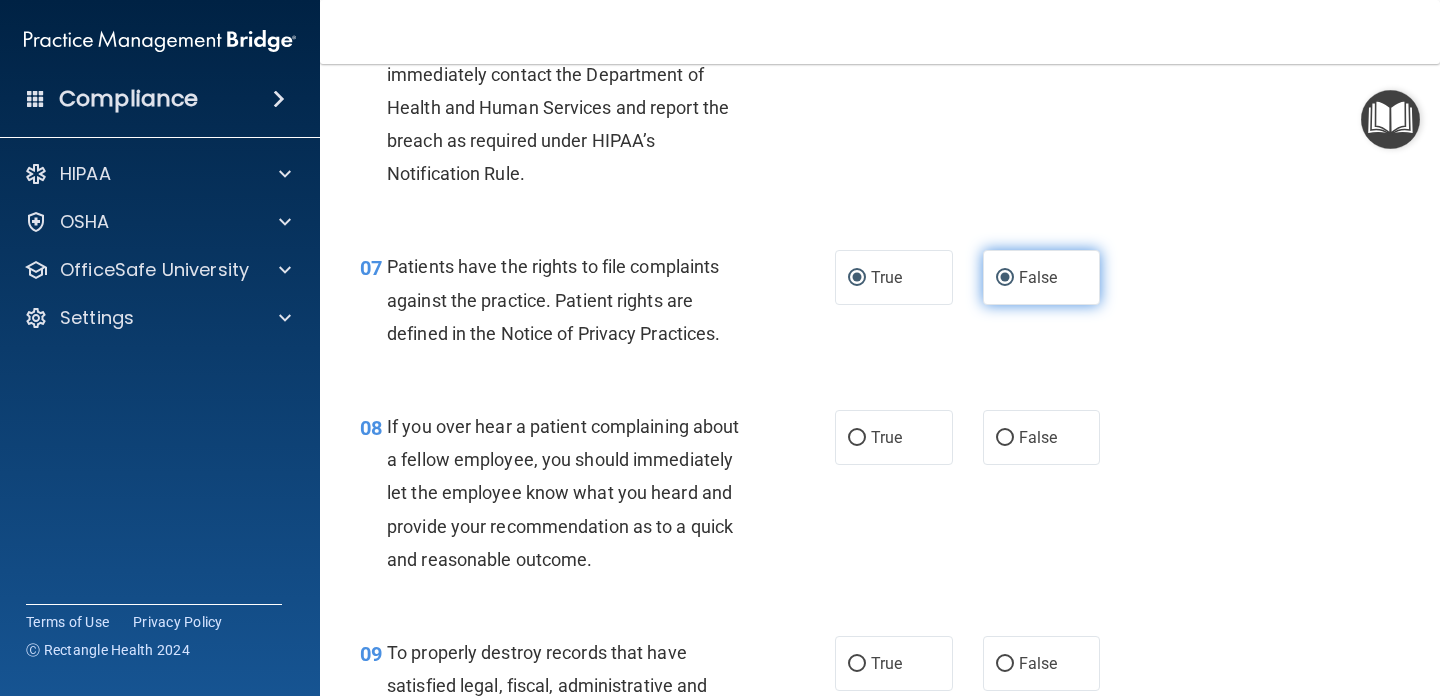 radio on "false" 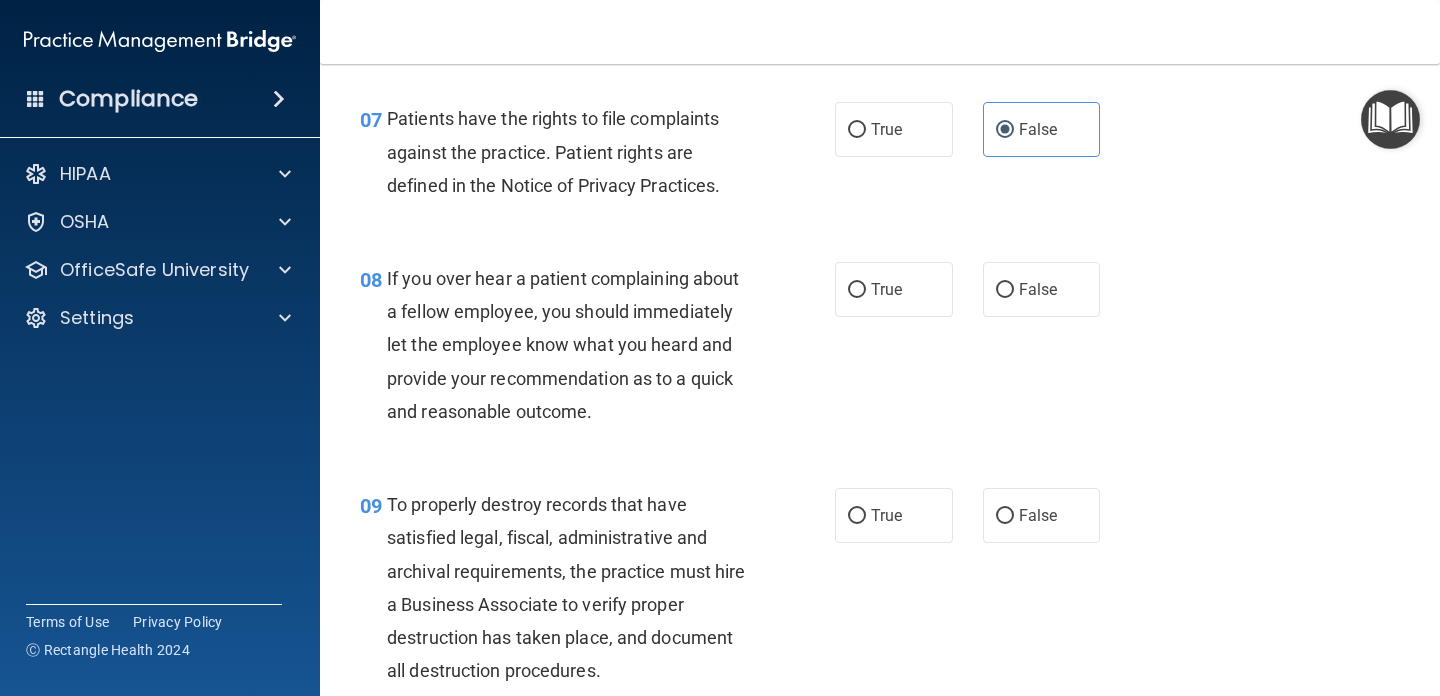 scroll, scrollTop: 1480, scrollLeft: 0, axis: vertical 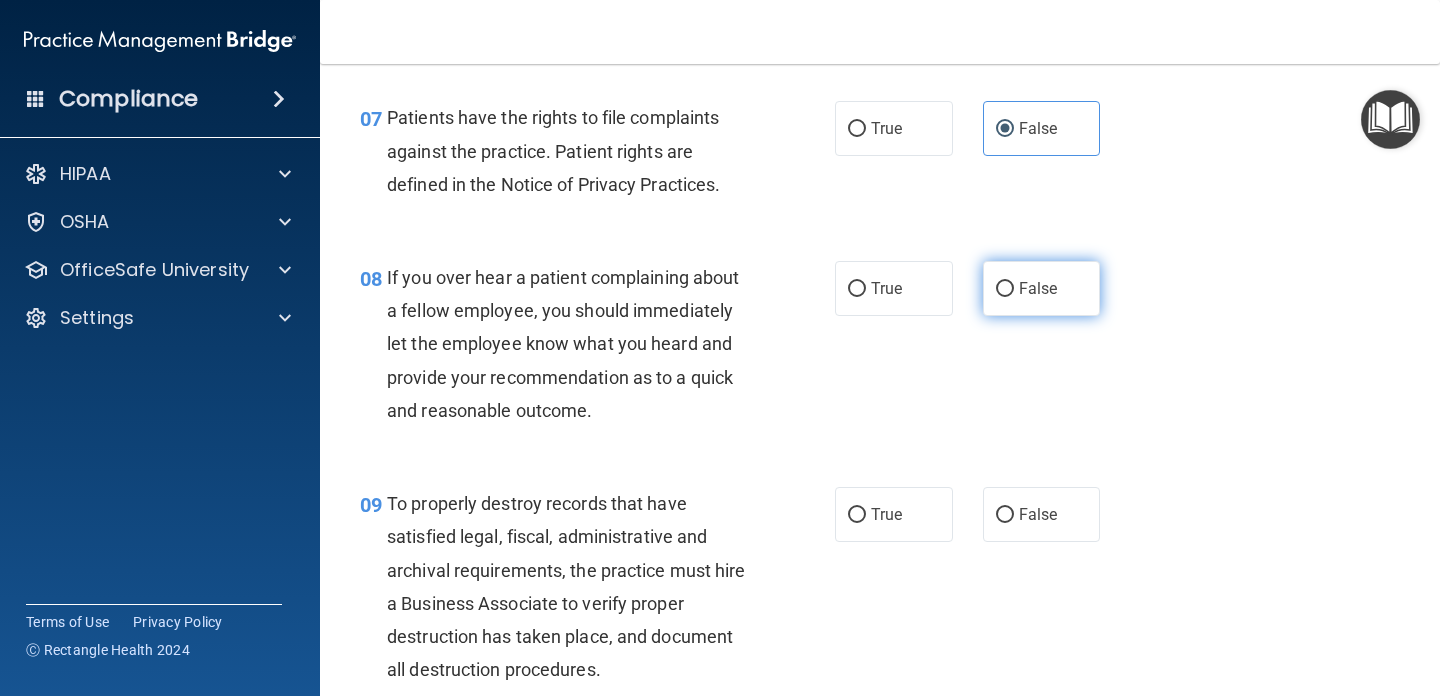 click on "False" at bounding box center [1038, 288] 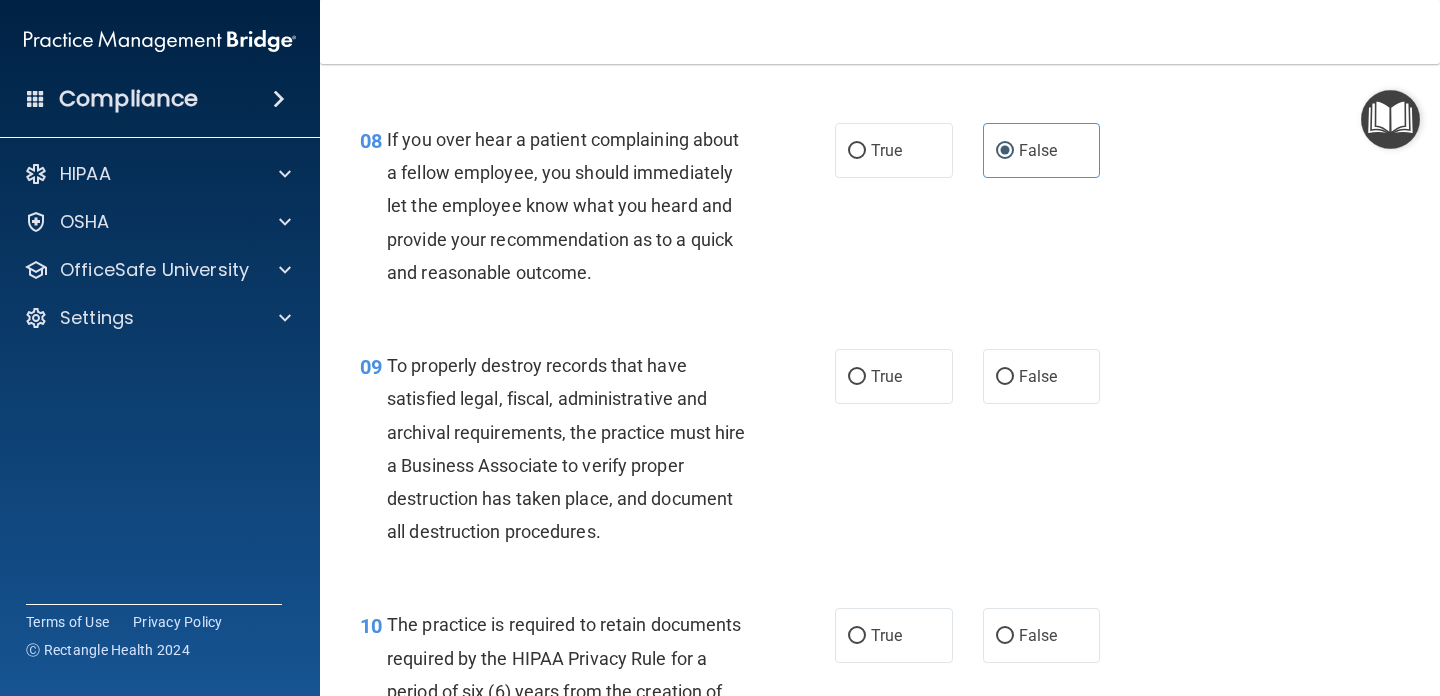 scroll, scrollTop: 1630, scrollLeft: 0, axis: vertical 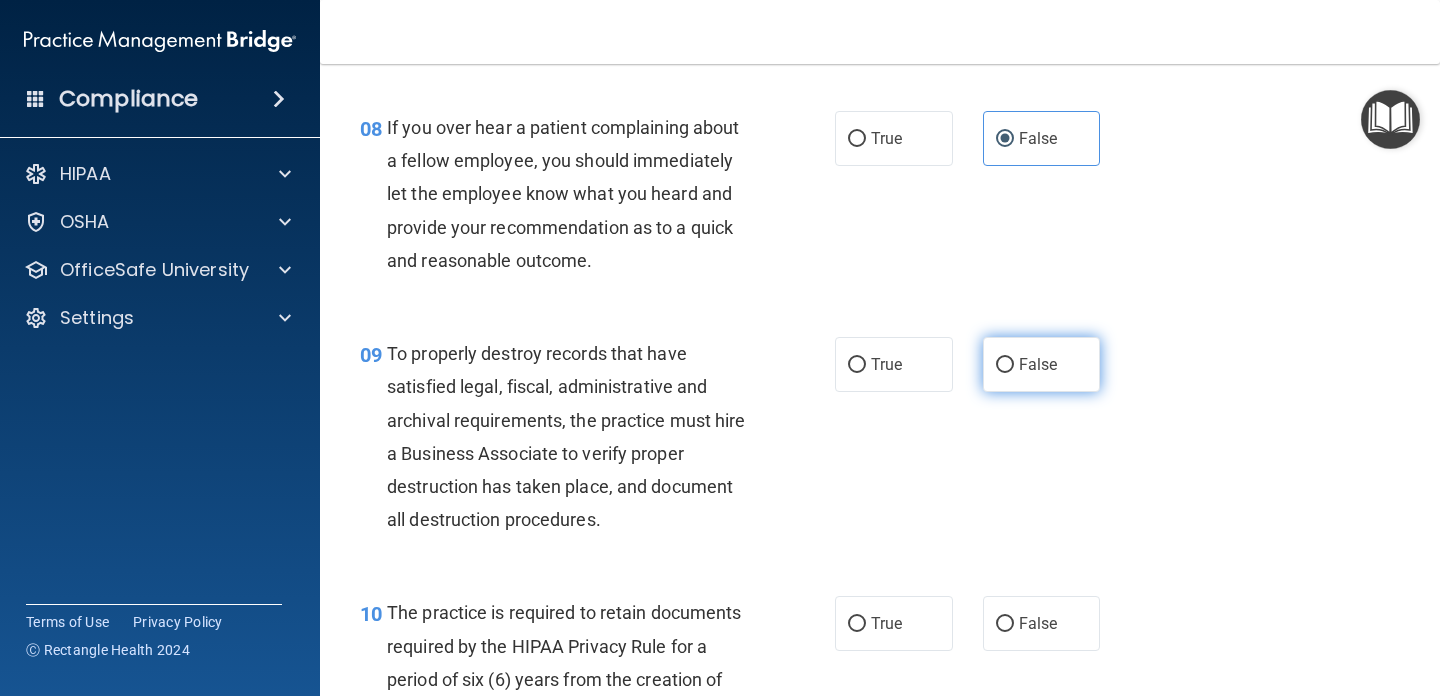 click on "False" at bounding box center (1005, 365) 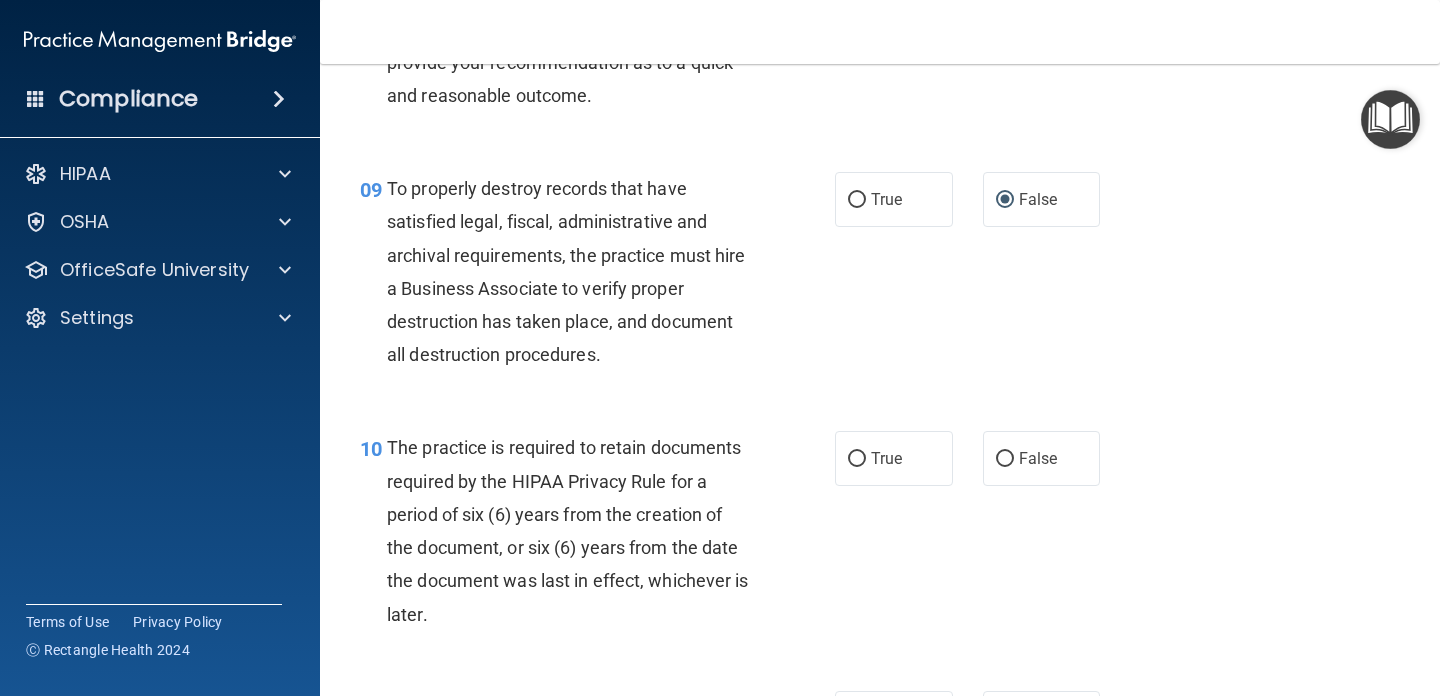 scroll, scrollTop: 1797, scrollLeft: 0, axis: vertical 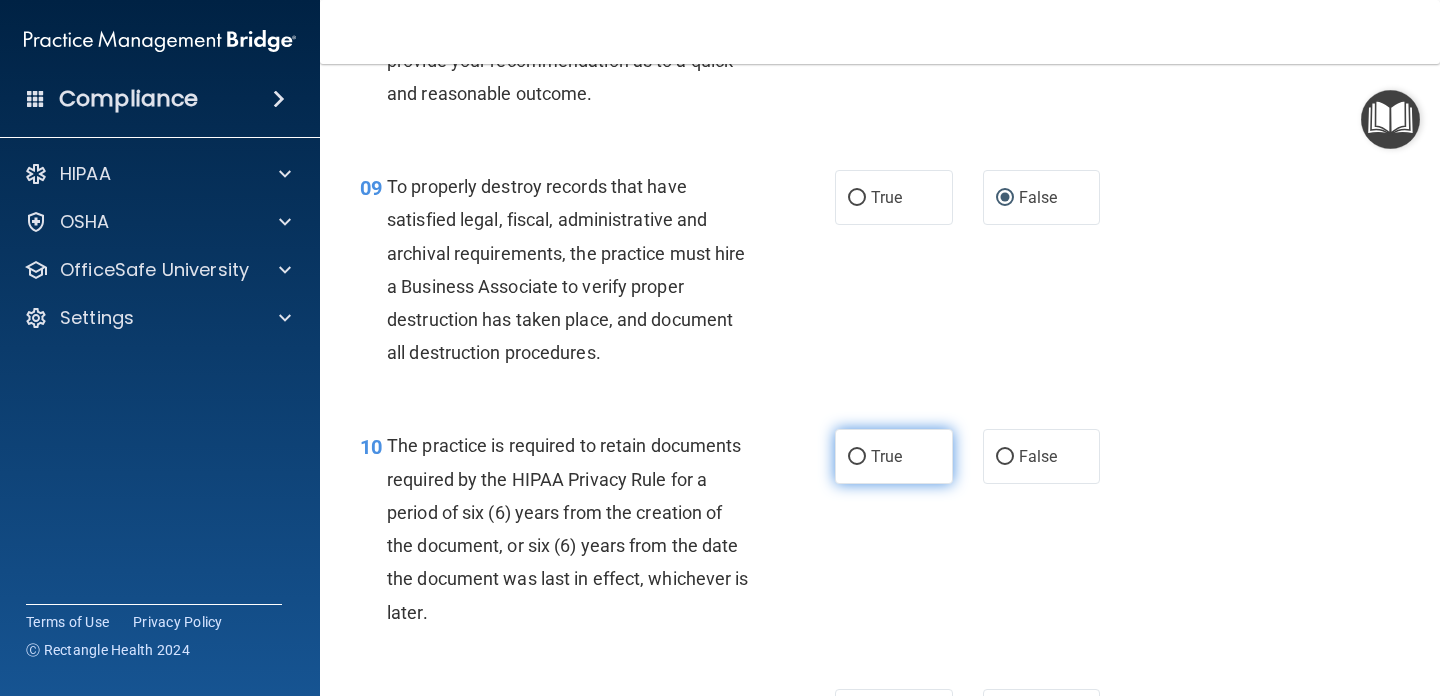 click on "True" at bounding box center [886, 456] 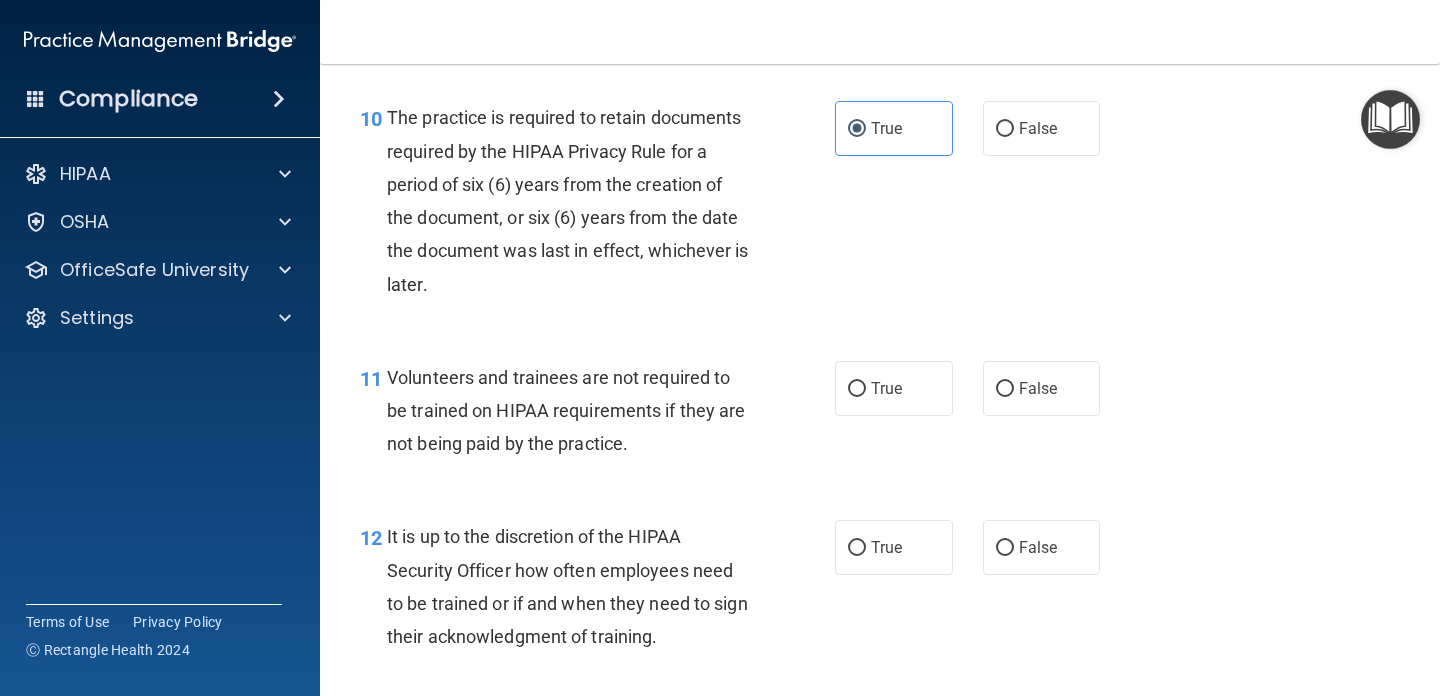 scroll, scrollTop: 2121, scrollLeft: 0, axis: vertical 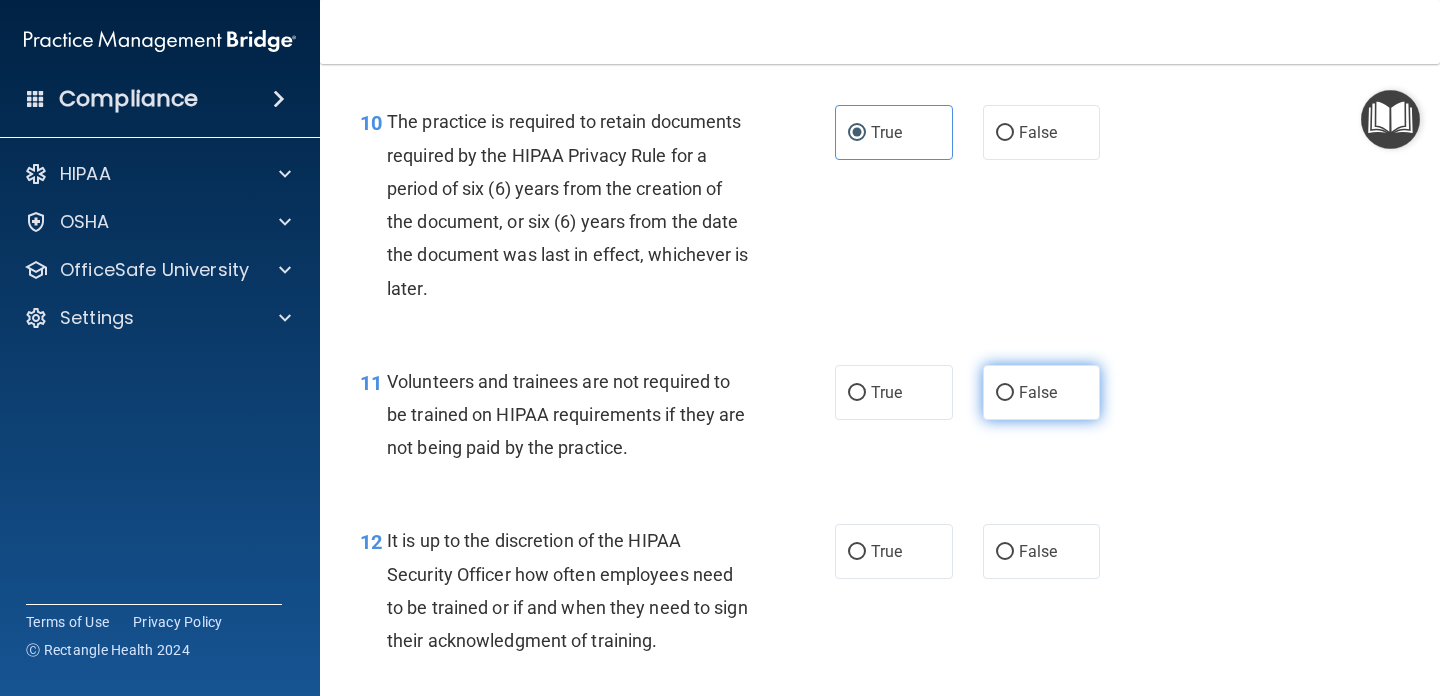 click on "False" at bounding box center [1038, 392] 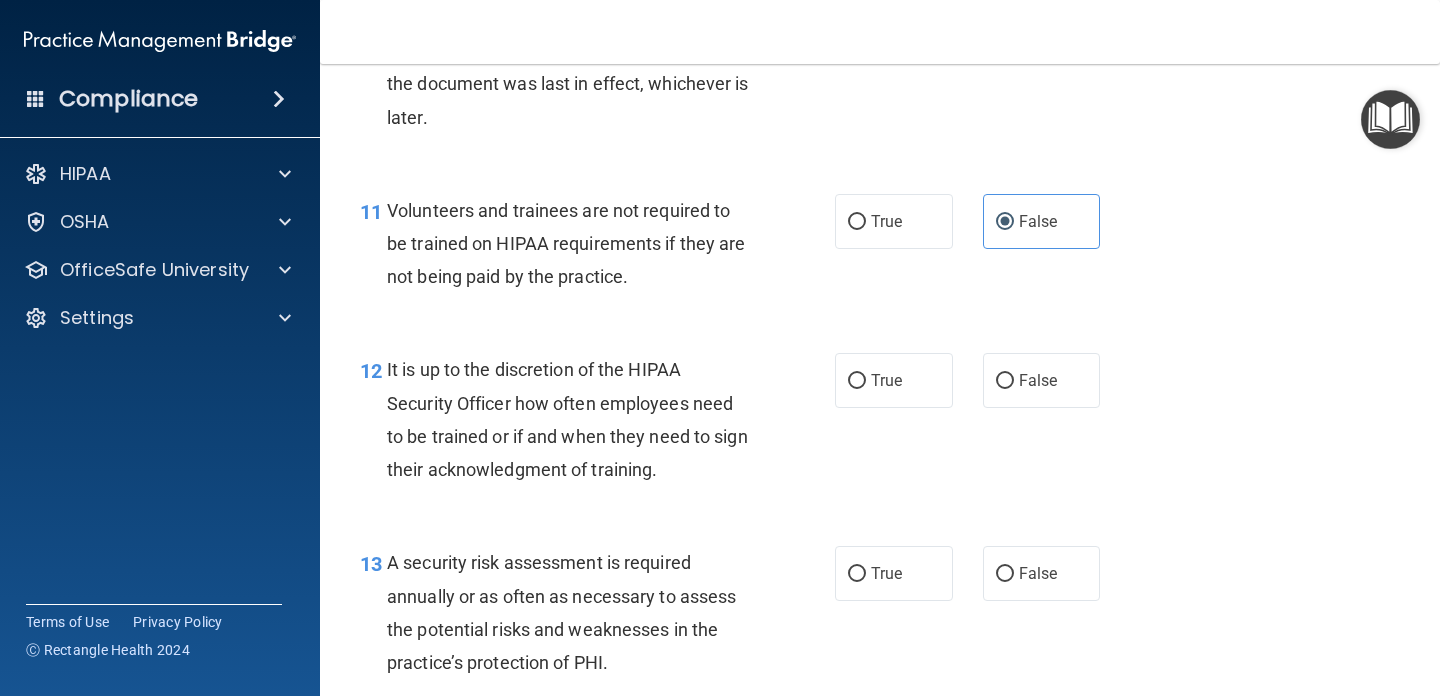 scroll, scrollTop: 2293, scrollLeft: 0, axis: vertical 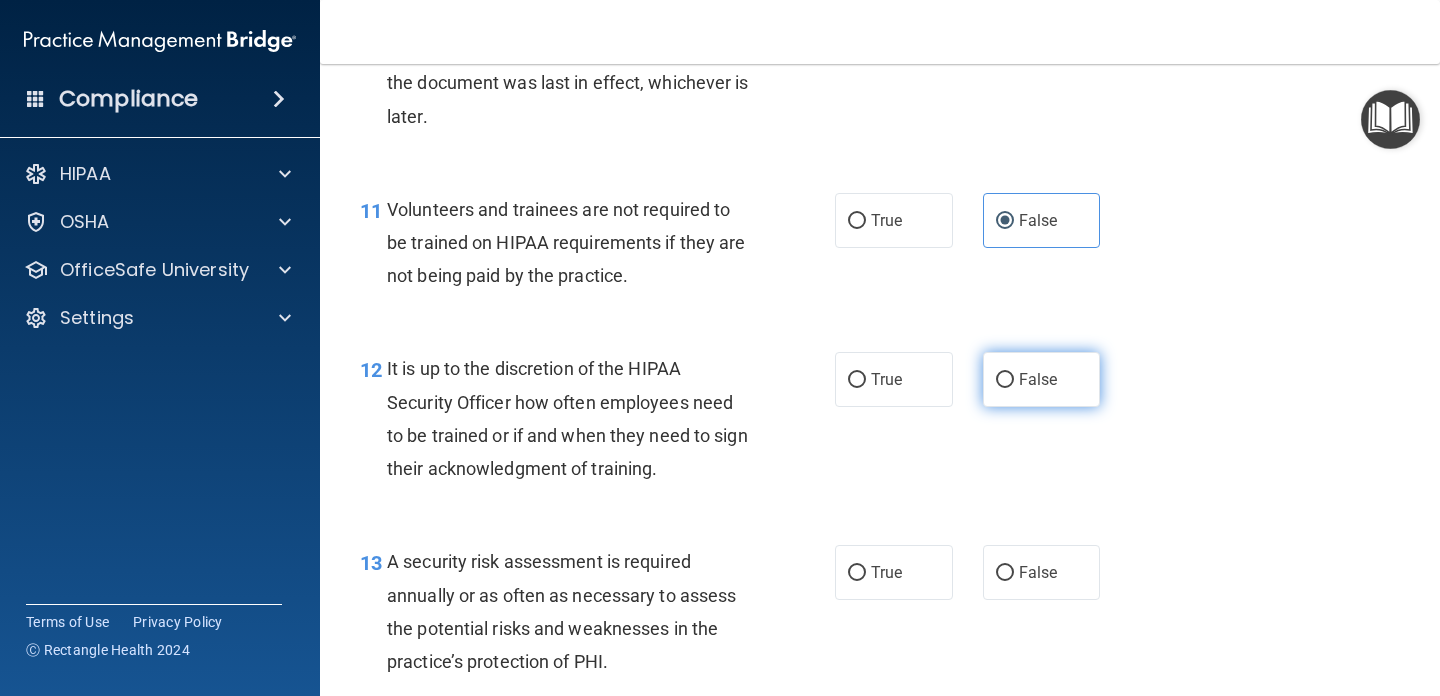 click on "False" at bounding box center [1038, 379] 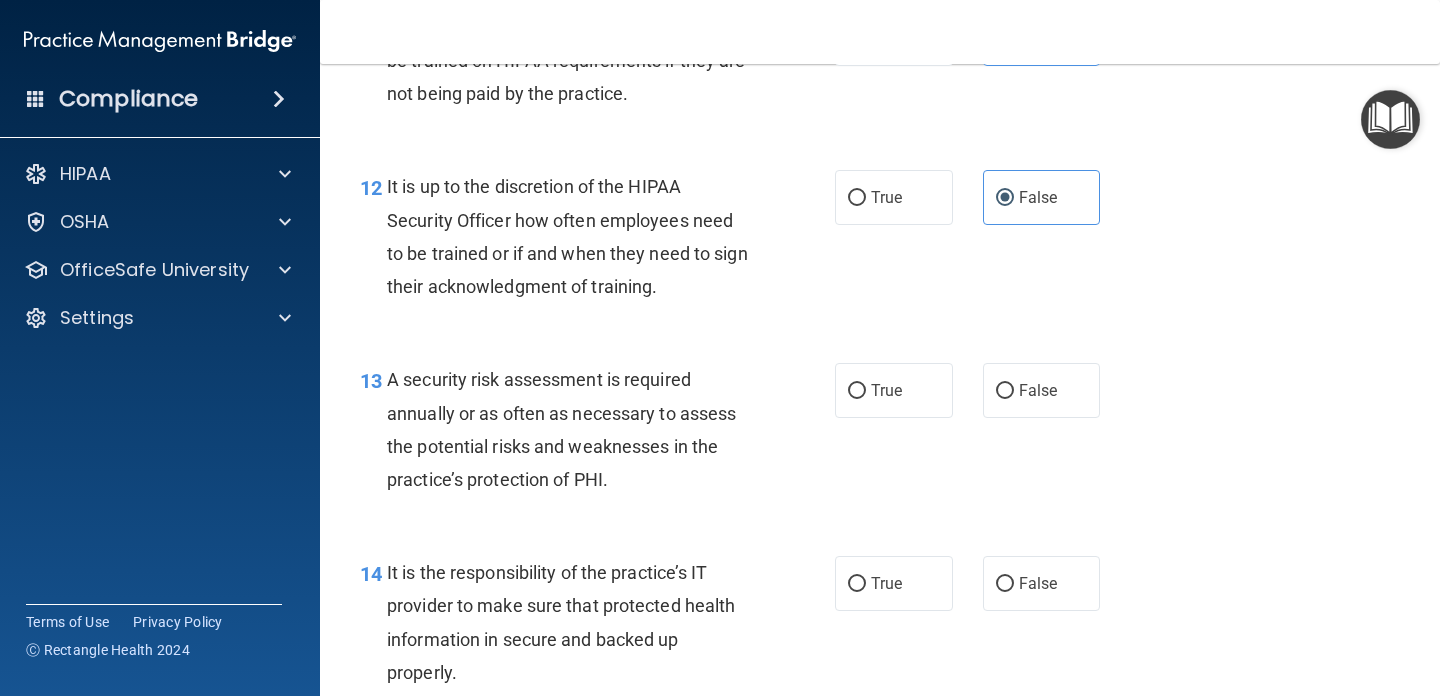scroll, scrollTop: 2477, scrollLeft: 0, axis: vertical 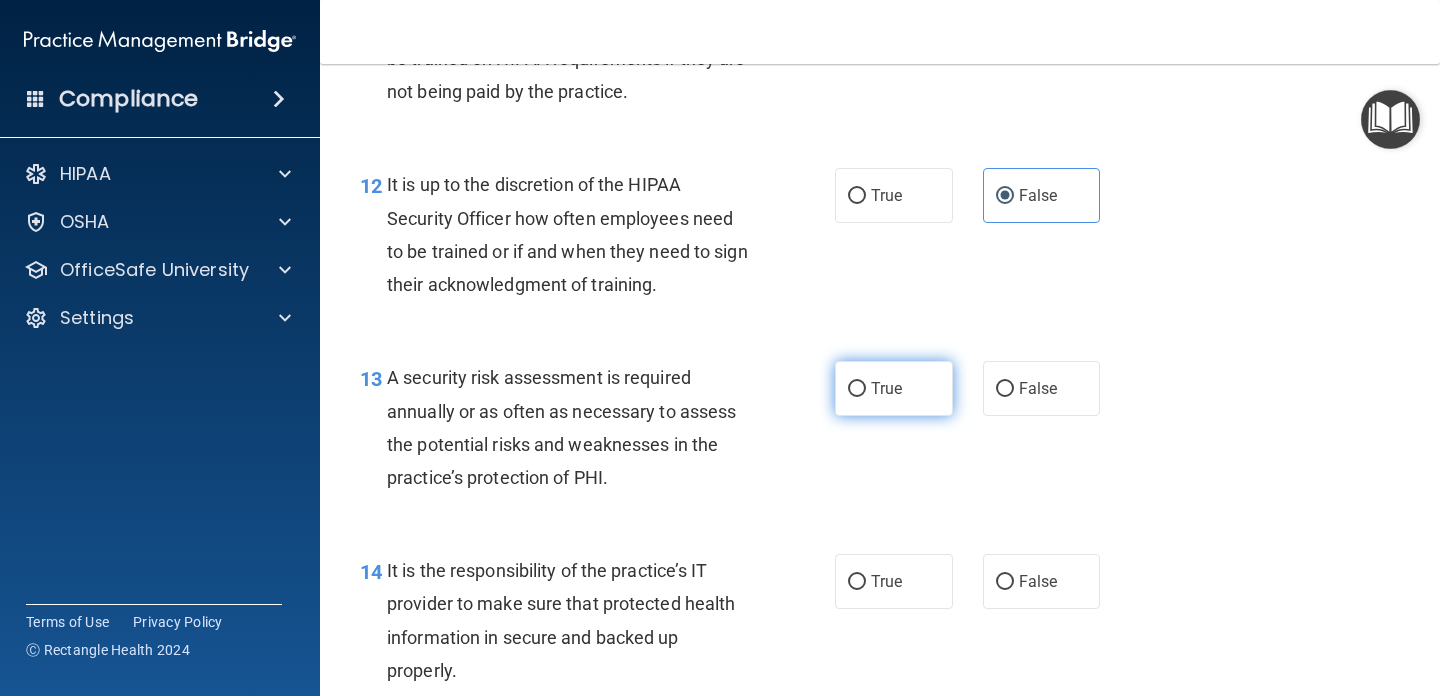 click on "True" at bounding box center (894, 388) 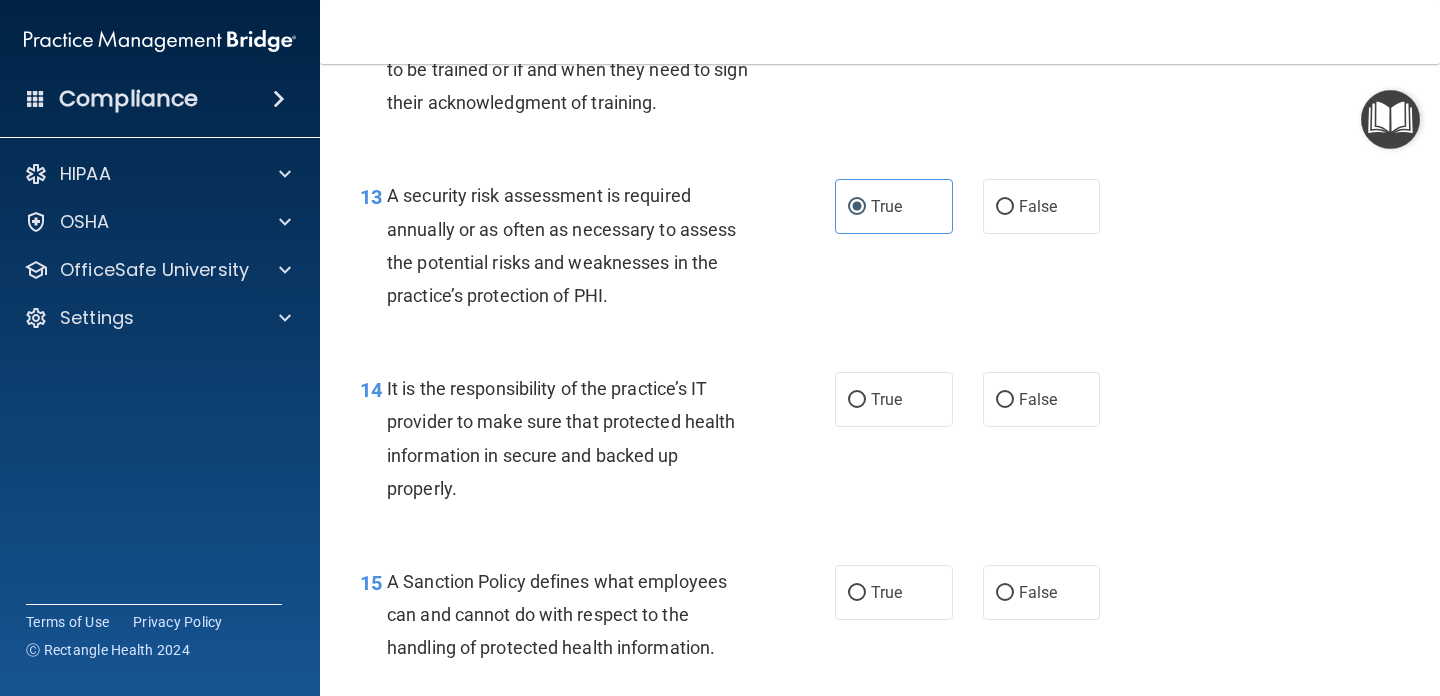scroll, scrollTop: 2665, scrollLeft: 0, axis: vertical 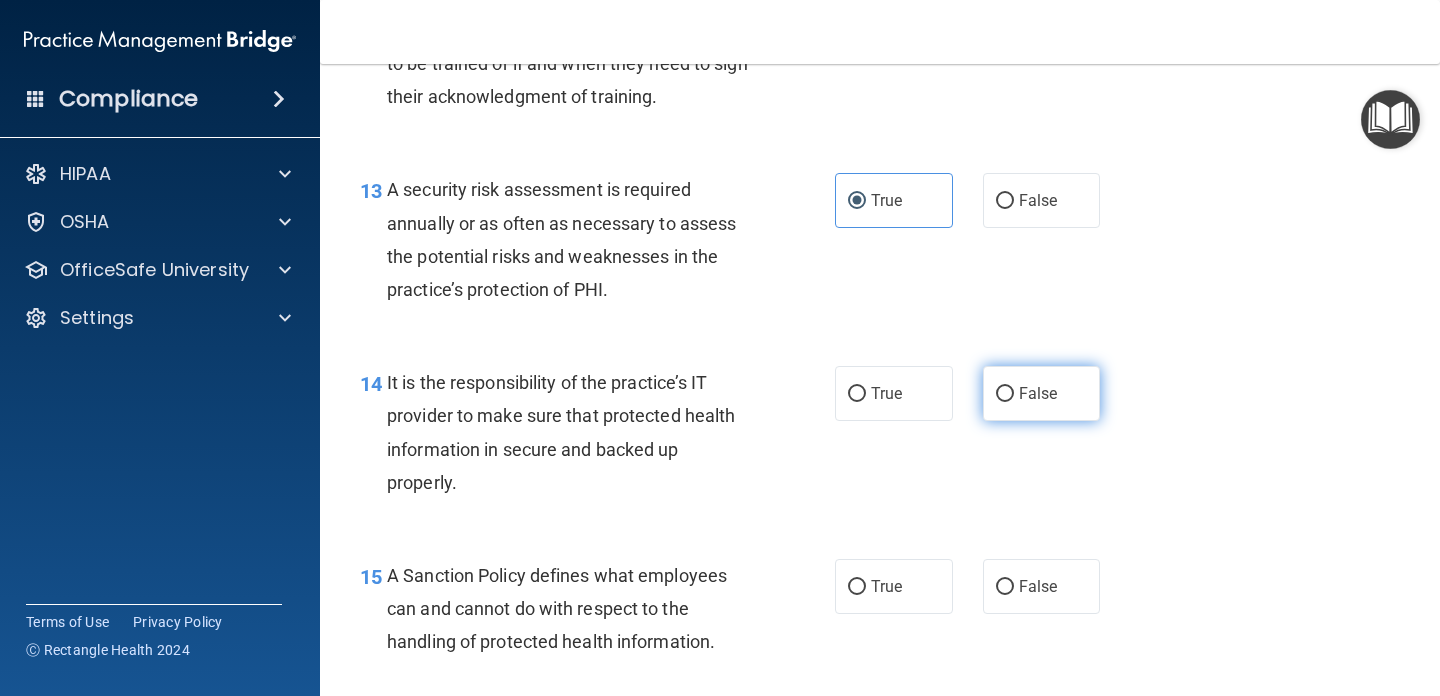 click on "False" at bounding box center [1005, 394] 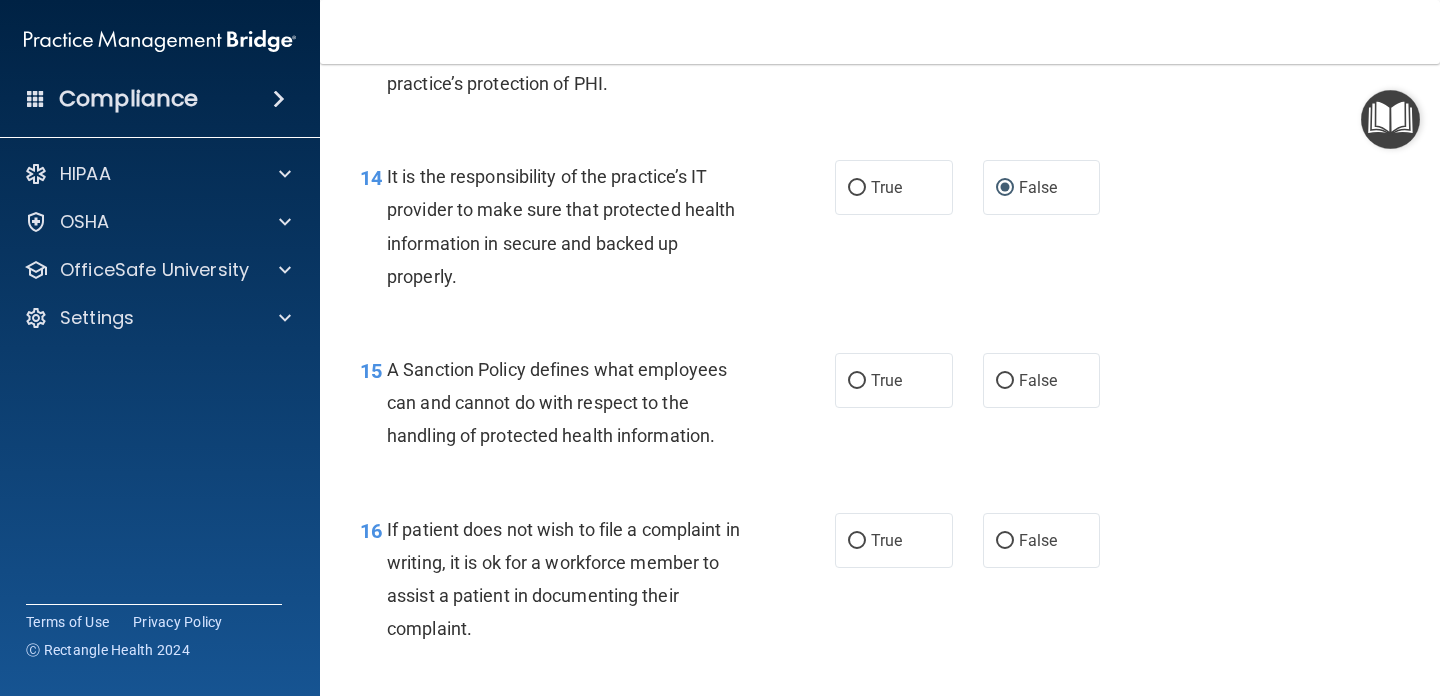 scroll, scrollTop: 2872, scrollLeft: 0, axis: vertical 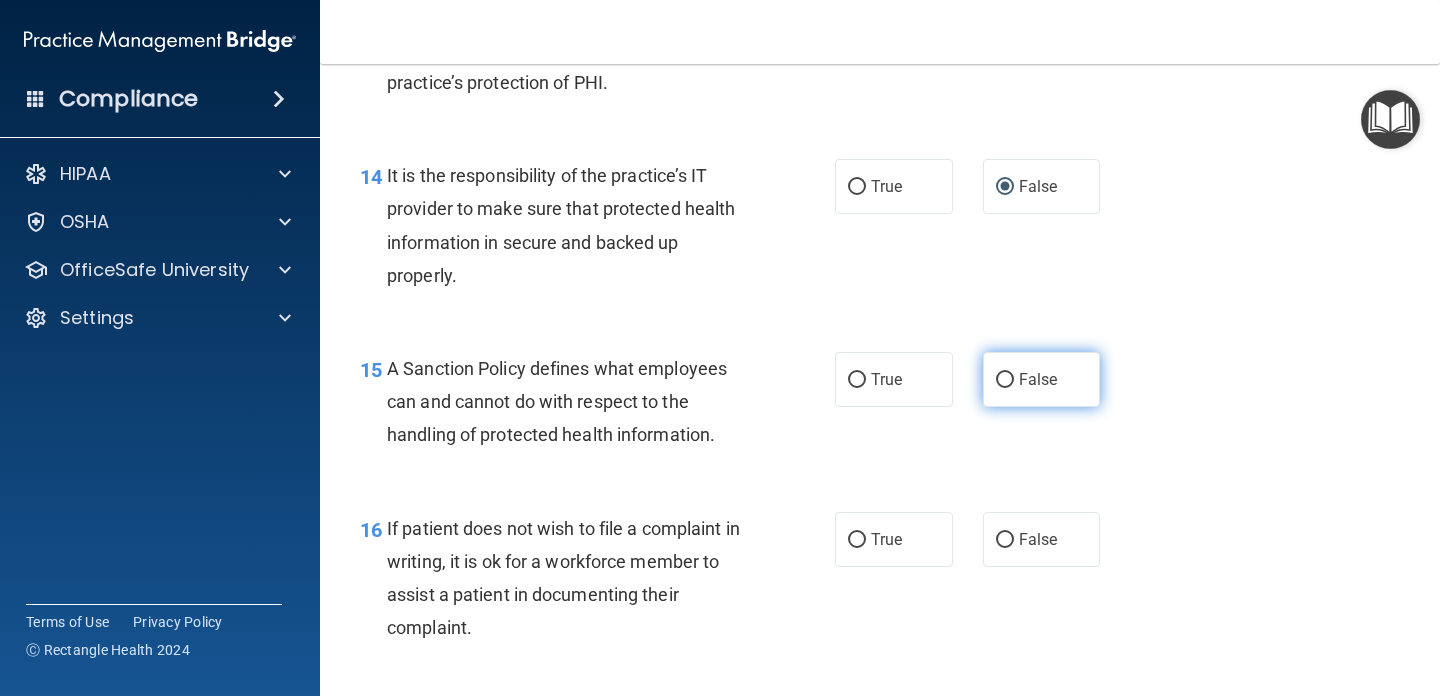 click on "False" at bounding box center [1038, 379] 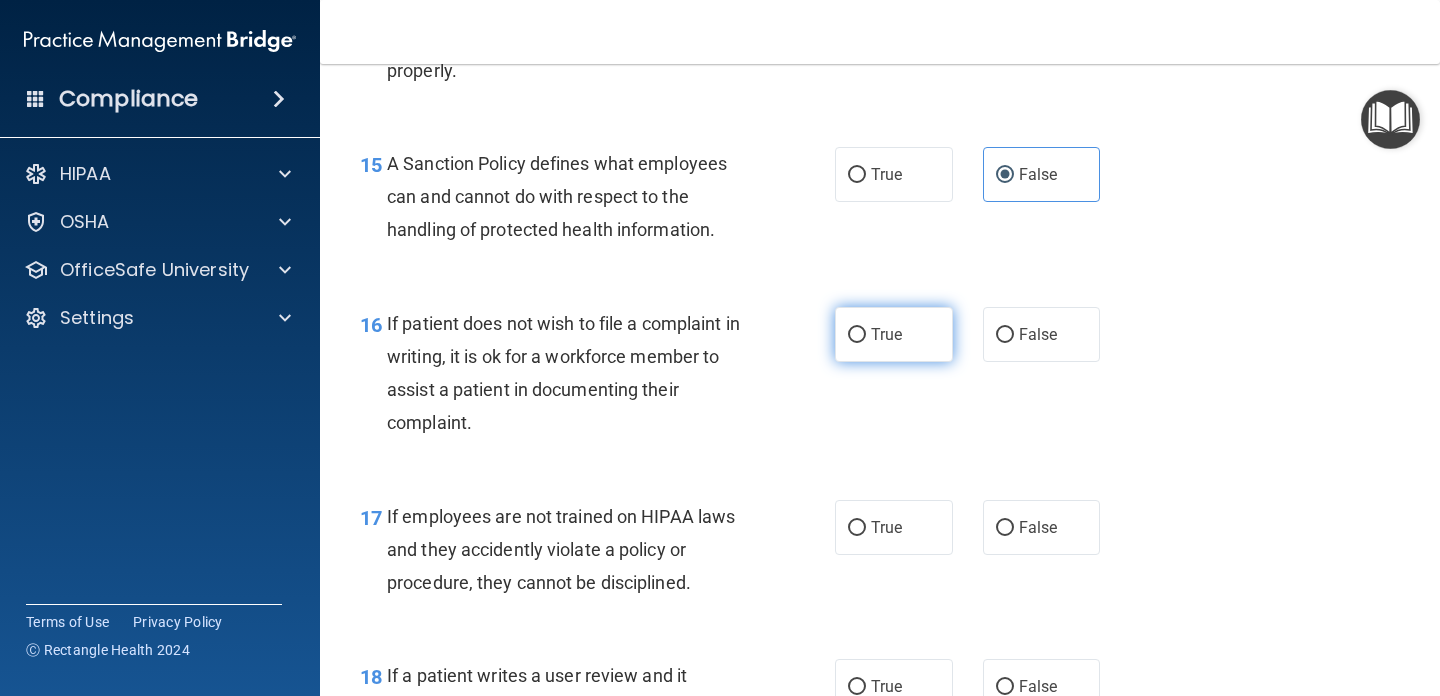 scroll, scrollTop: 3082, scrollLeft: 0, axis: vertical 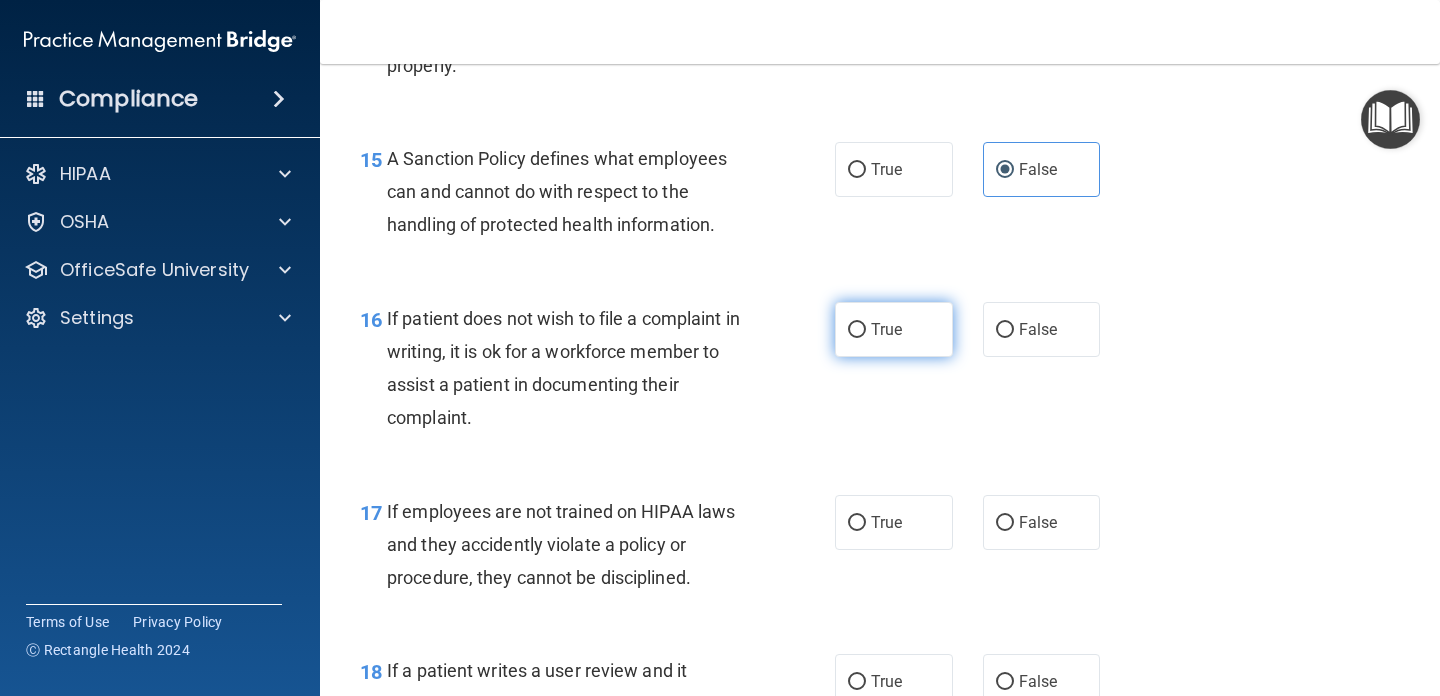 click on "True" at bounding box center (886, 329) 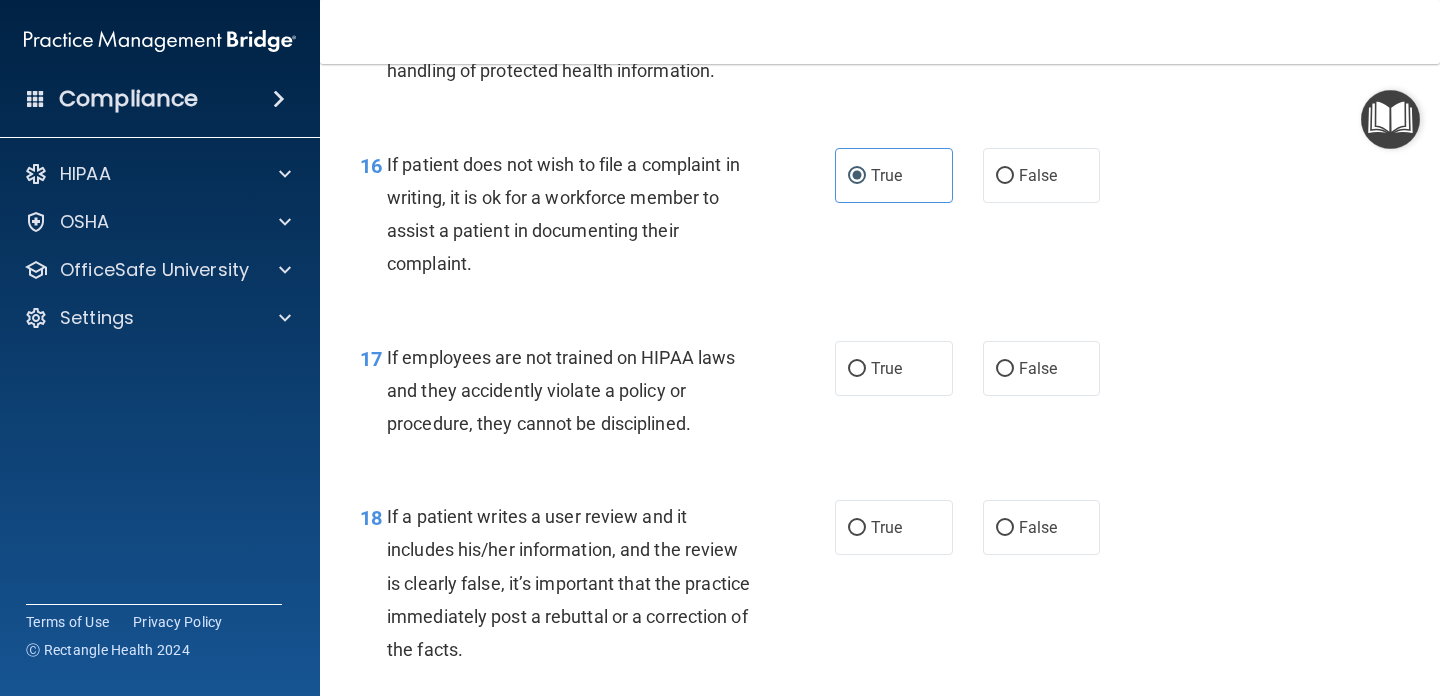 scroll, scrollTop: 3237, scrollLeft: 0, axis: vertical 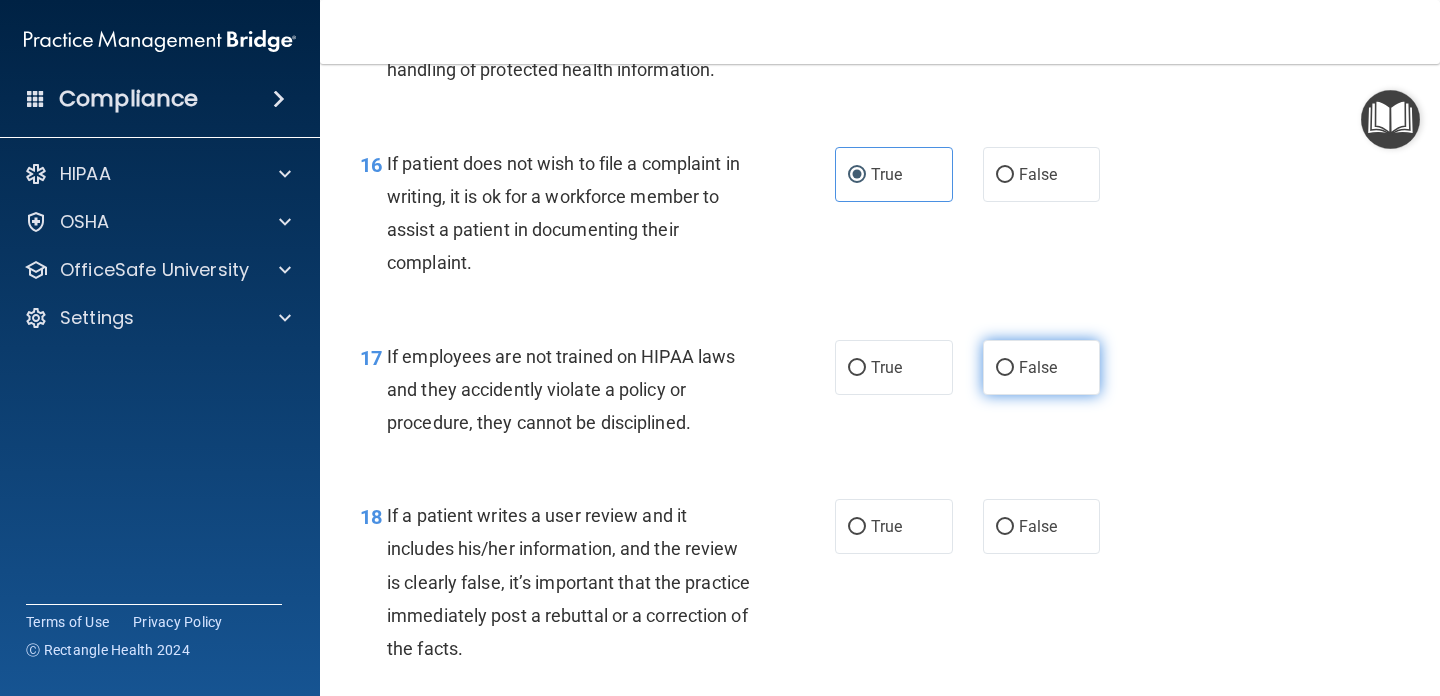 click on "False" at bounding box center (1038, 367) 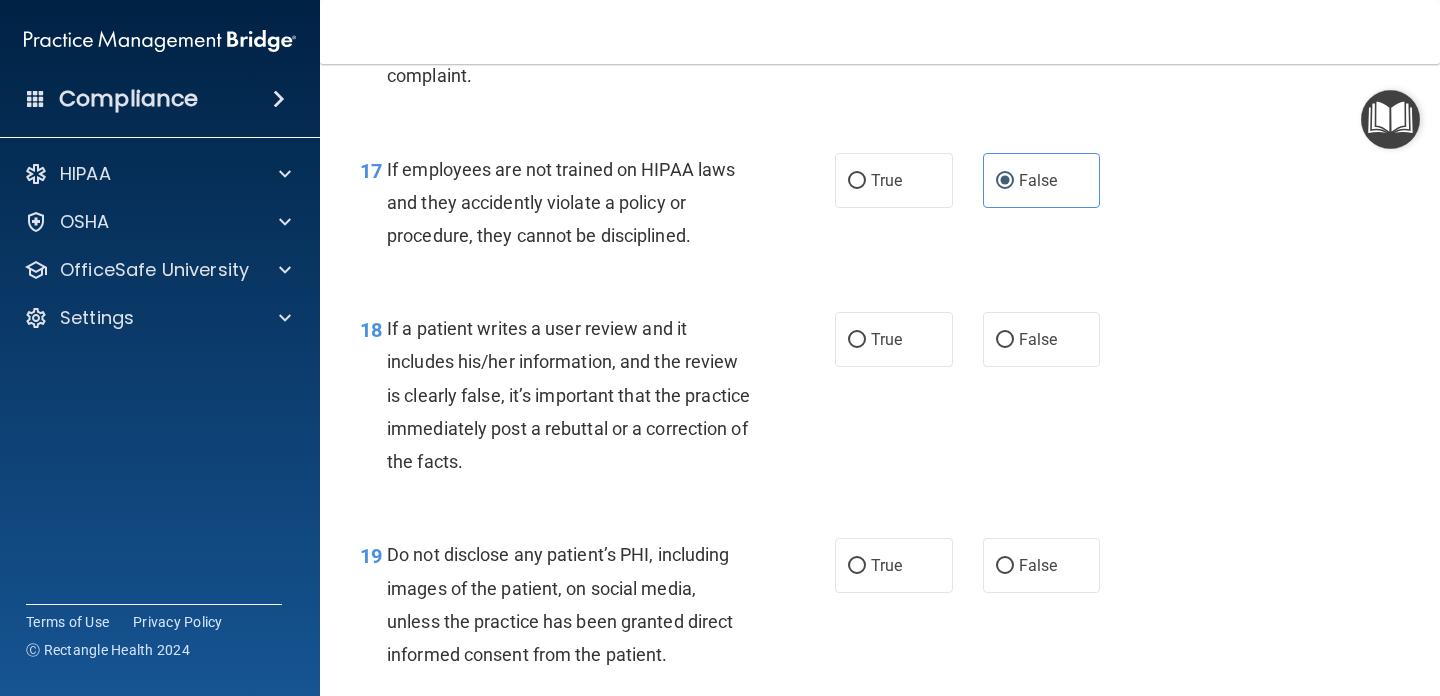 scroll, scrollTop: 3423, scrollLeft: 0, axis: vertical 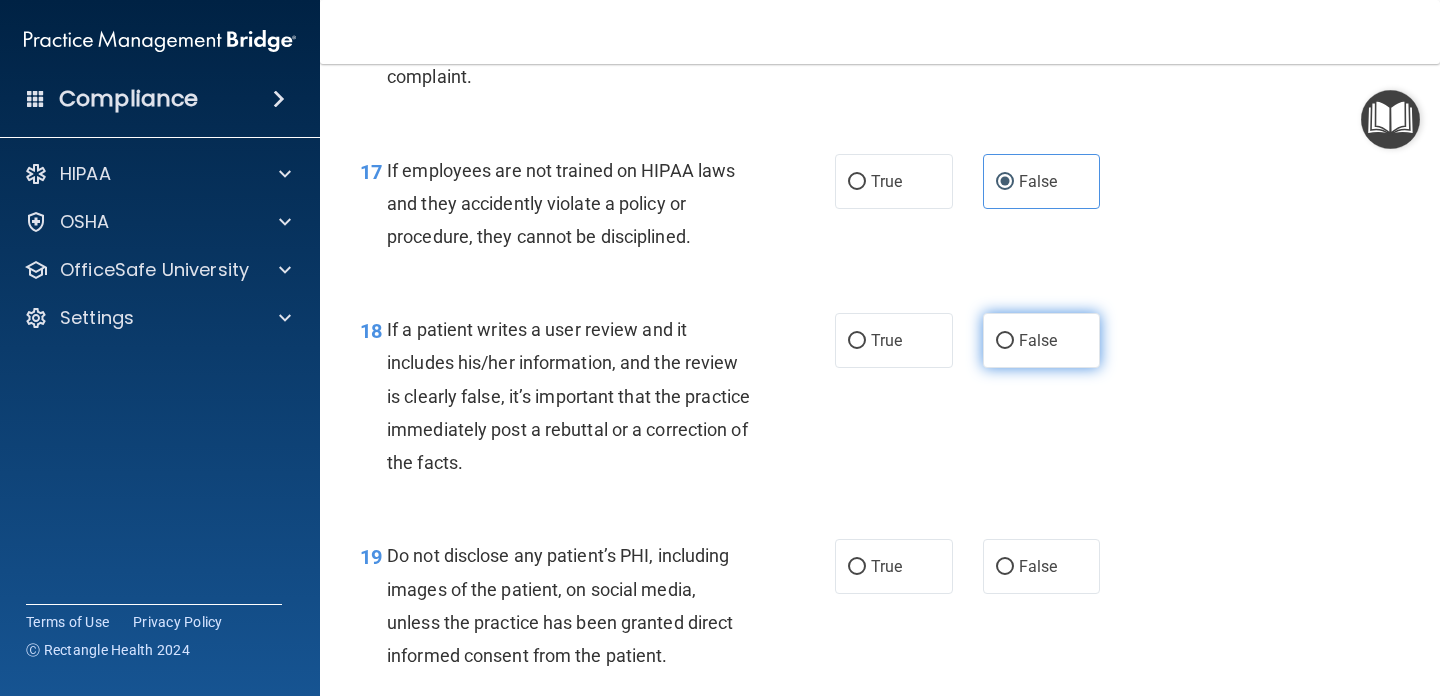click on "False" at bounding box center [1038, 340] 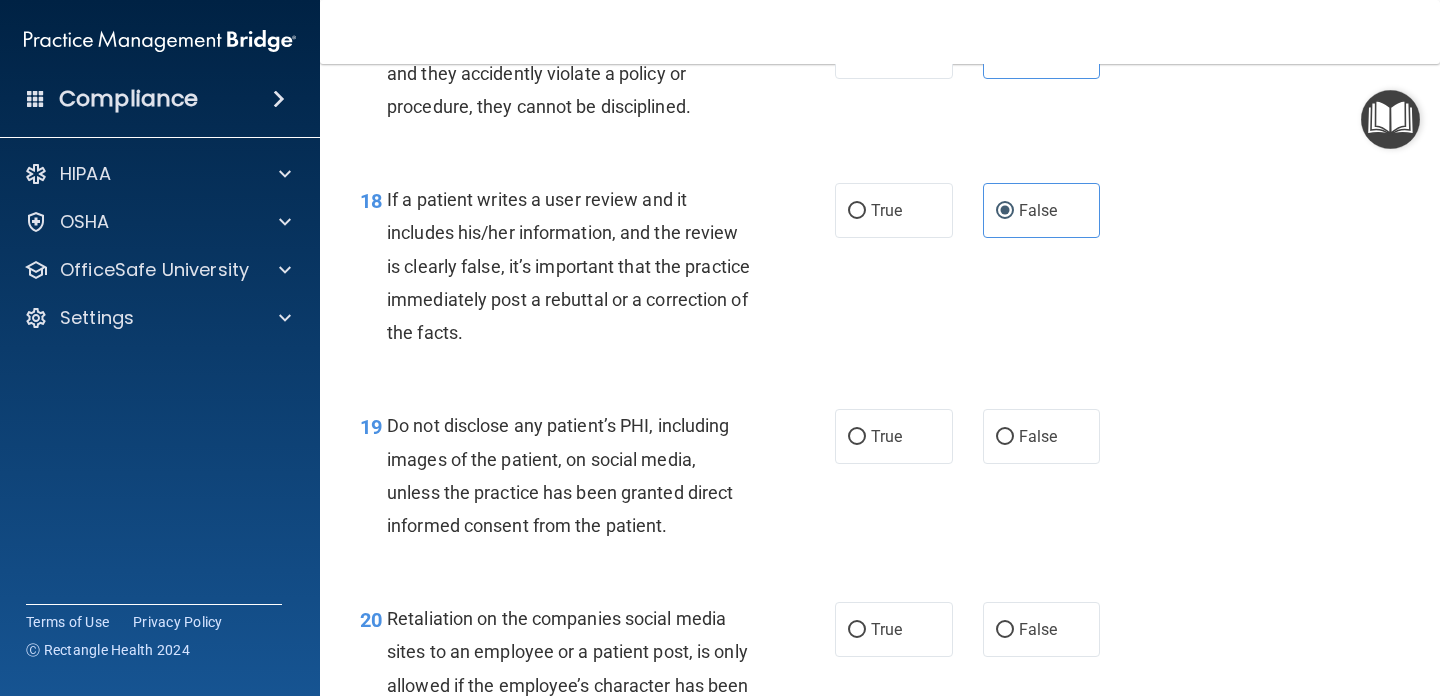 scroll, scrollTop: 3557, scrollLeft: 0, axis: vertical 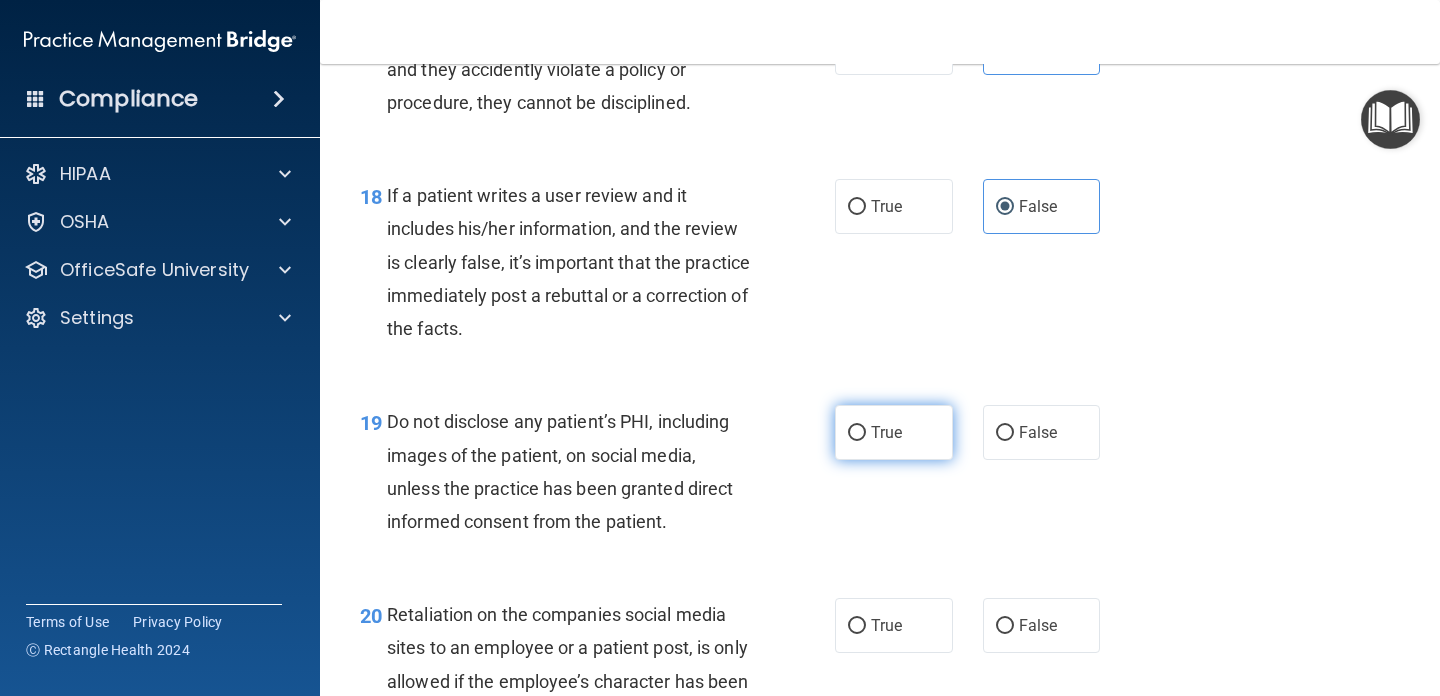 click on "True" at bounding box center (894, 432) 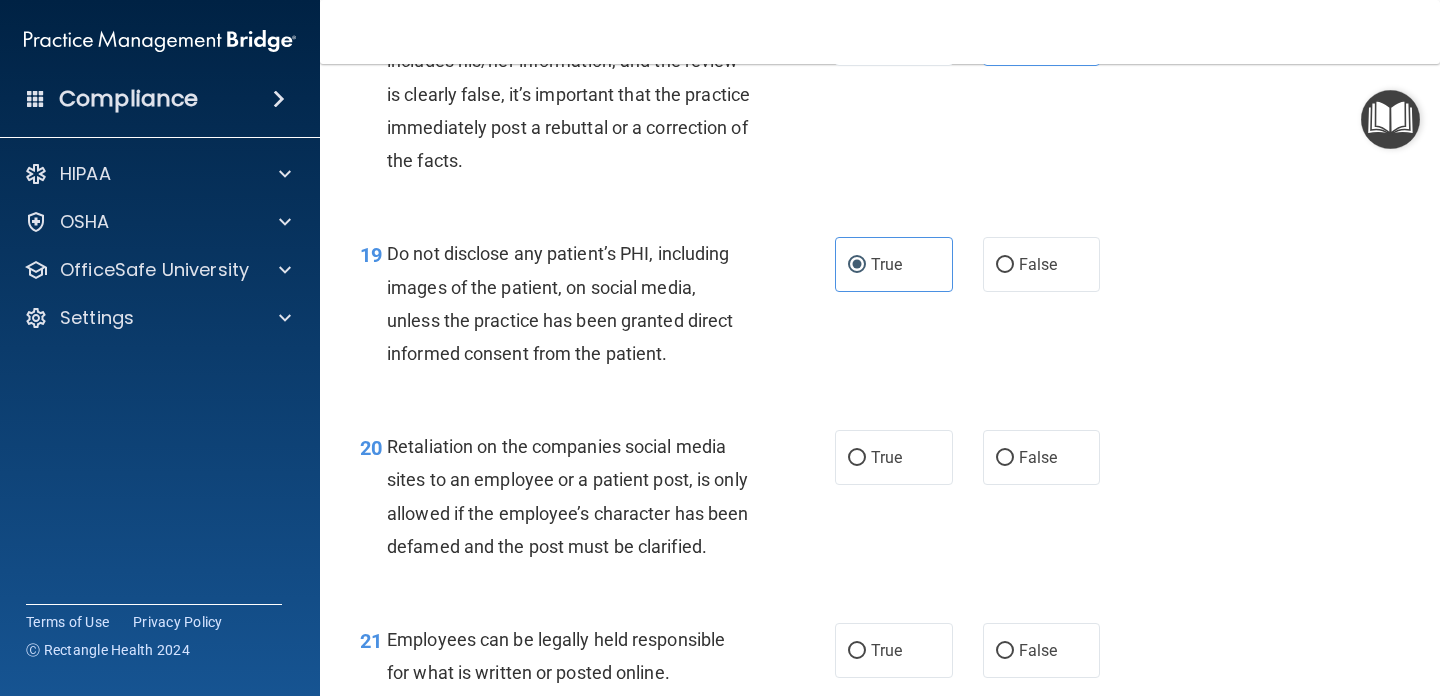 scroll, scrollTop: 3744, scrollLeft: 0, axis: vertical 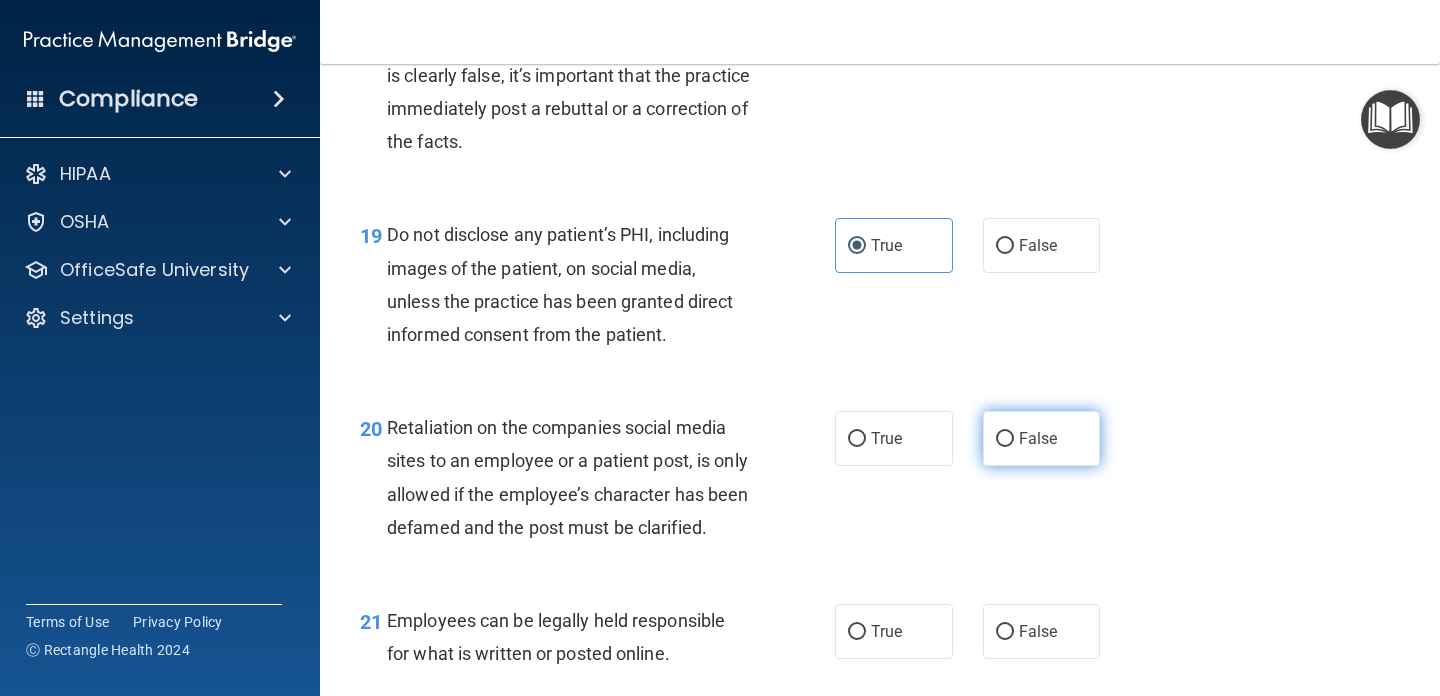 click on "False" at bounding box center [1038, 438] 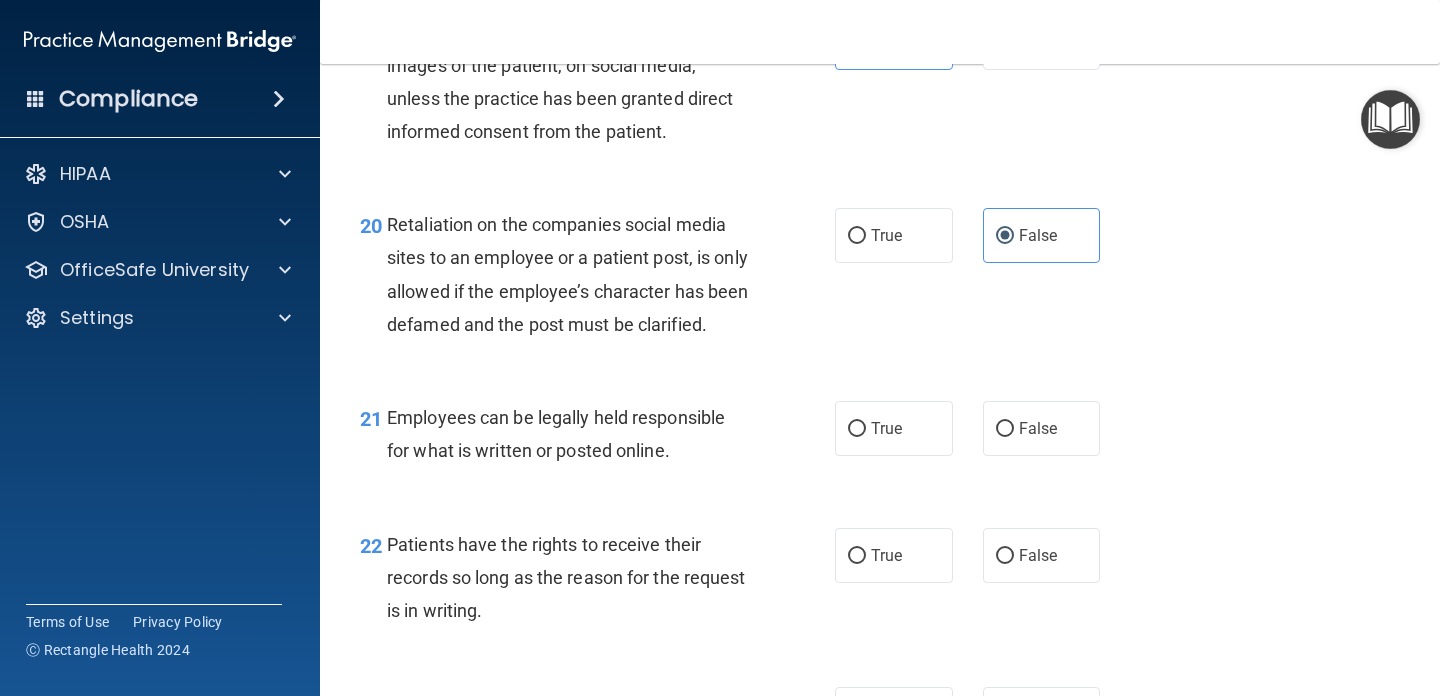scroll, scrollTop: 3950, scrollLeft: 0, axis: vertical 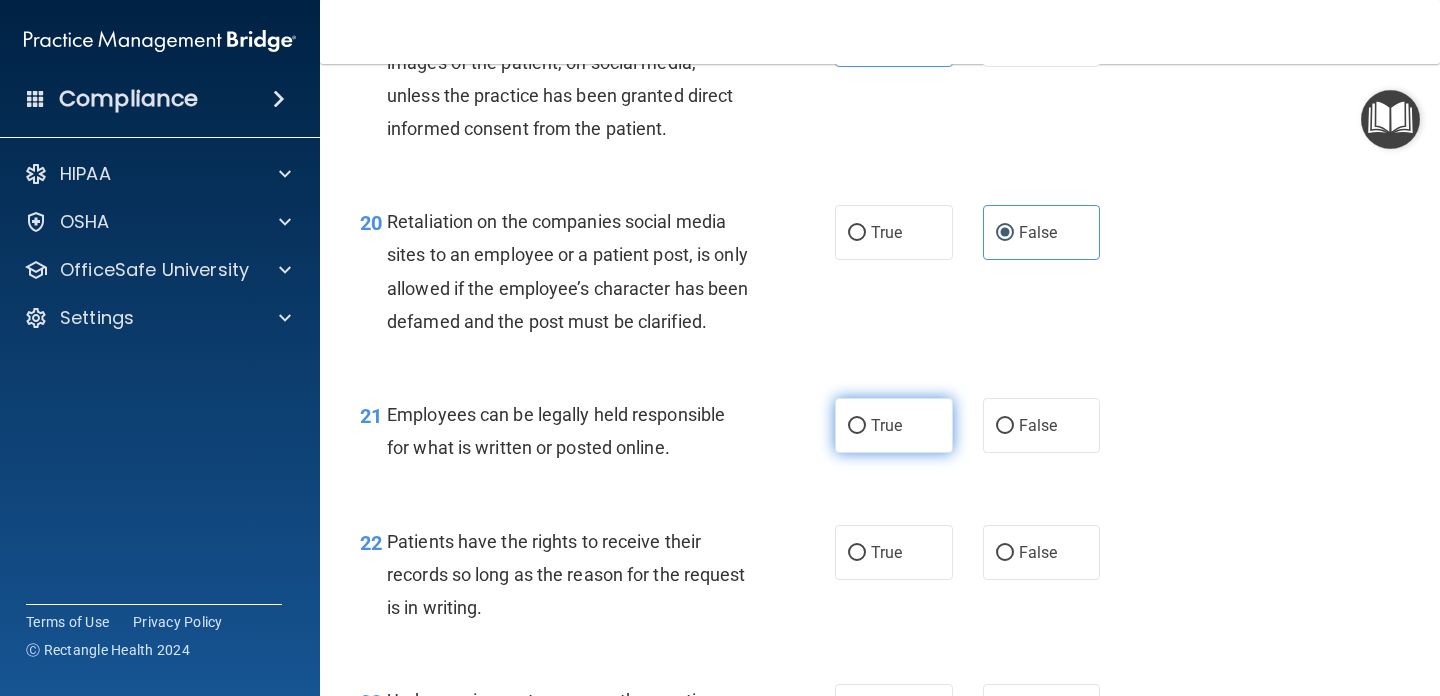 click on "True" at bounding box center (894, 425) 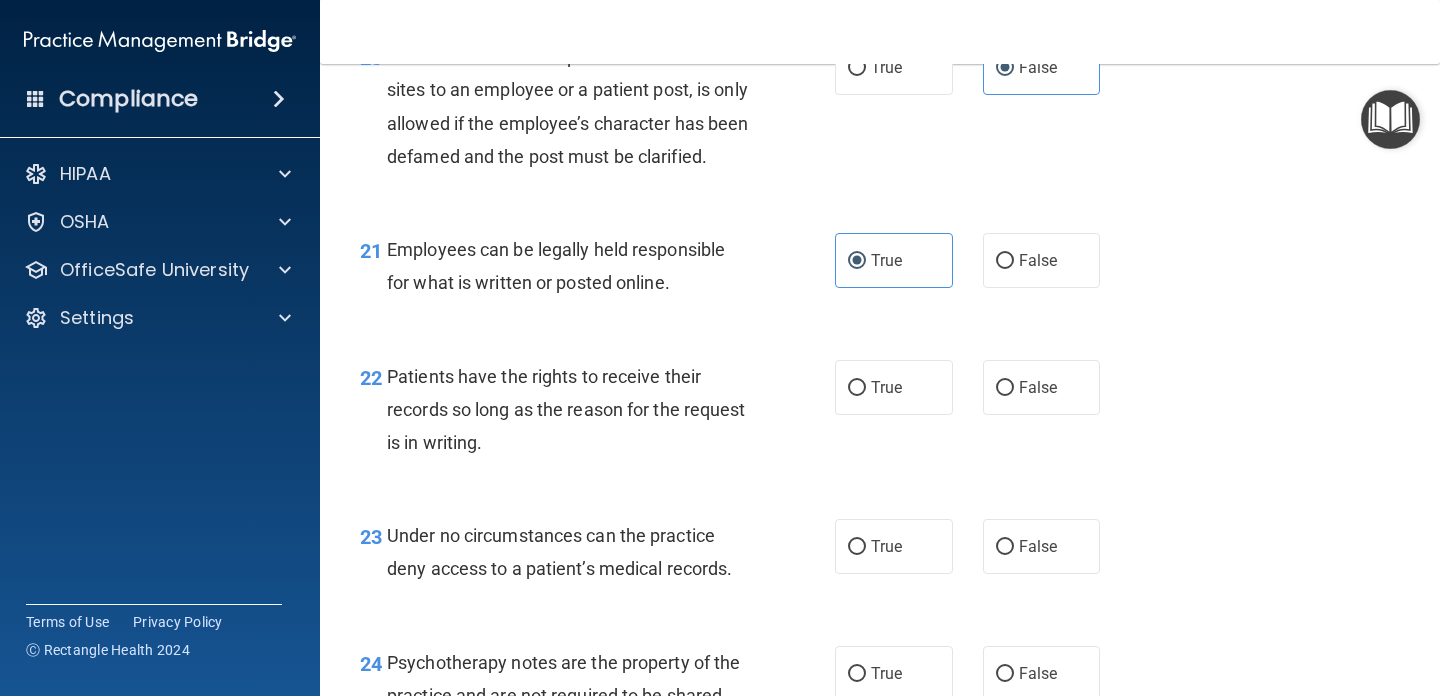 scroll, scrollTop: 4120, scrollLeft: 0, axis: vertical 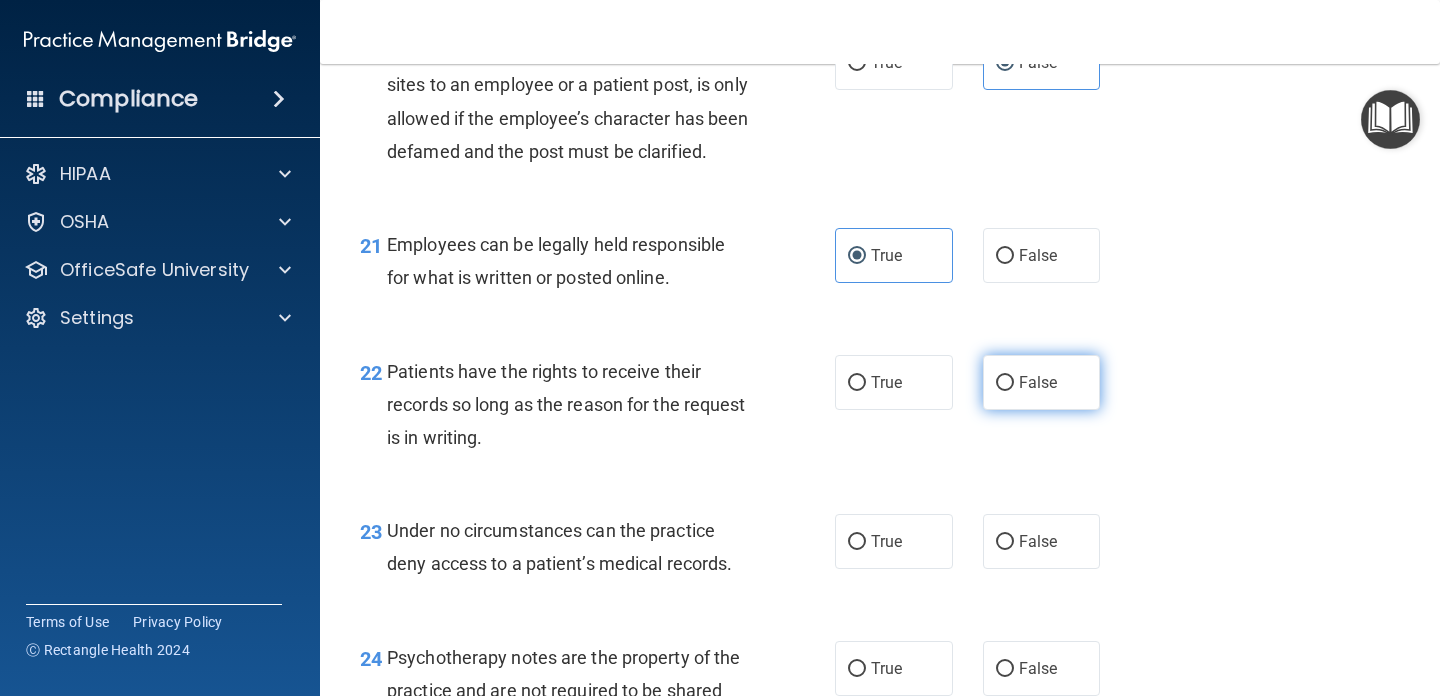 click on "False" at bounding box center (1038, 382) 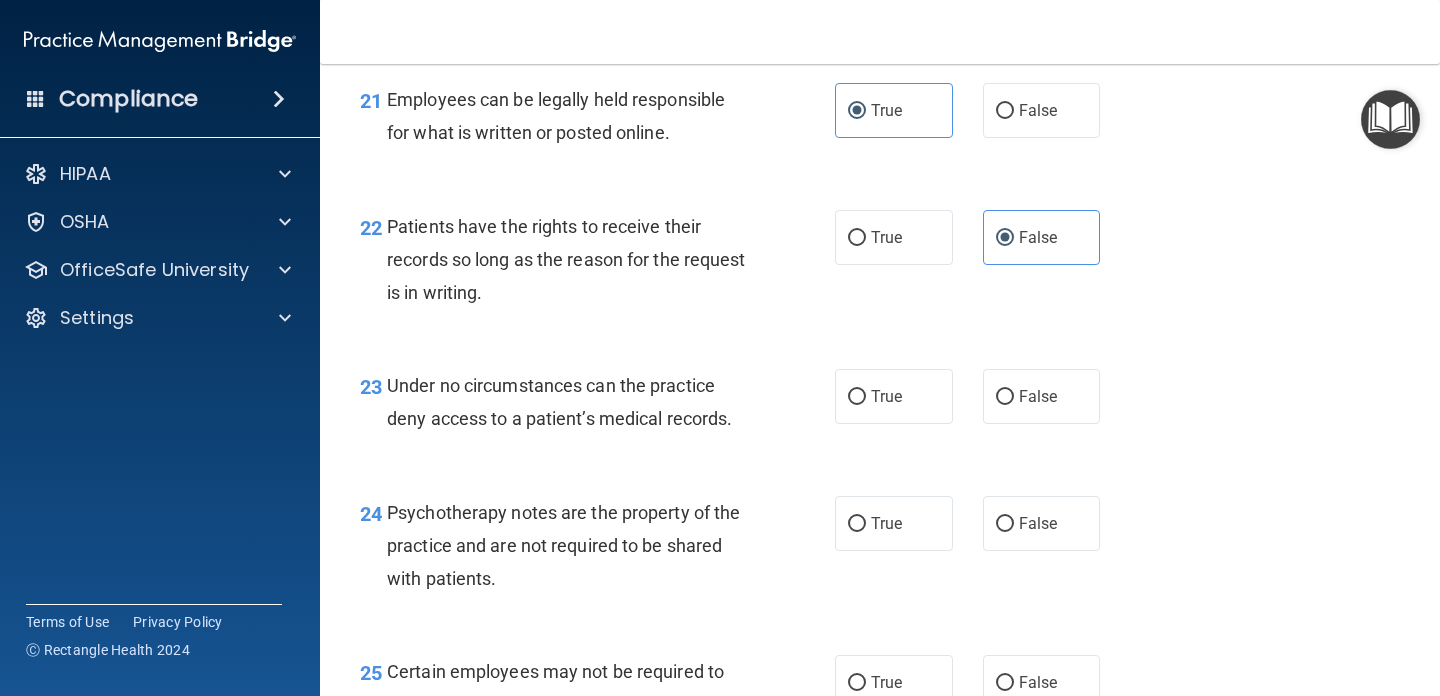 scroll, scrollTop: 4268, scrollLeft: 0, axis: vertical 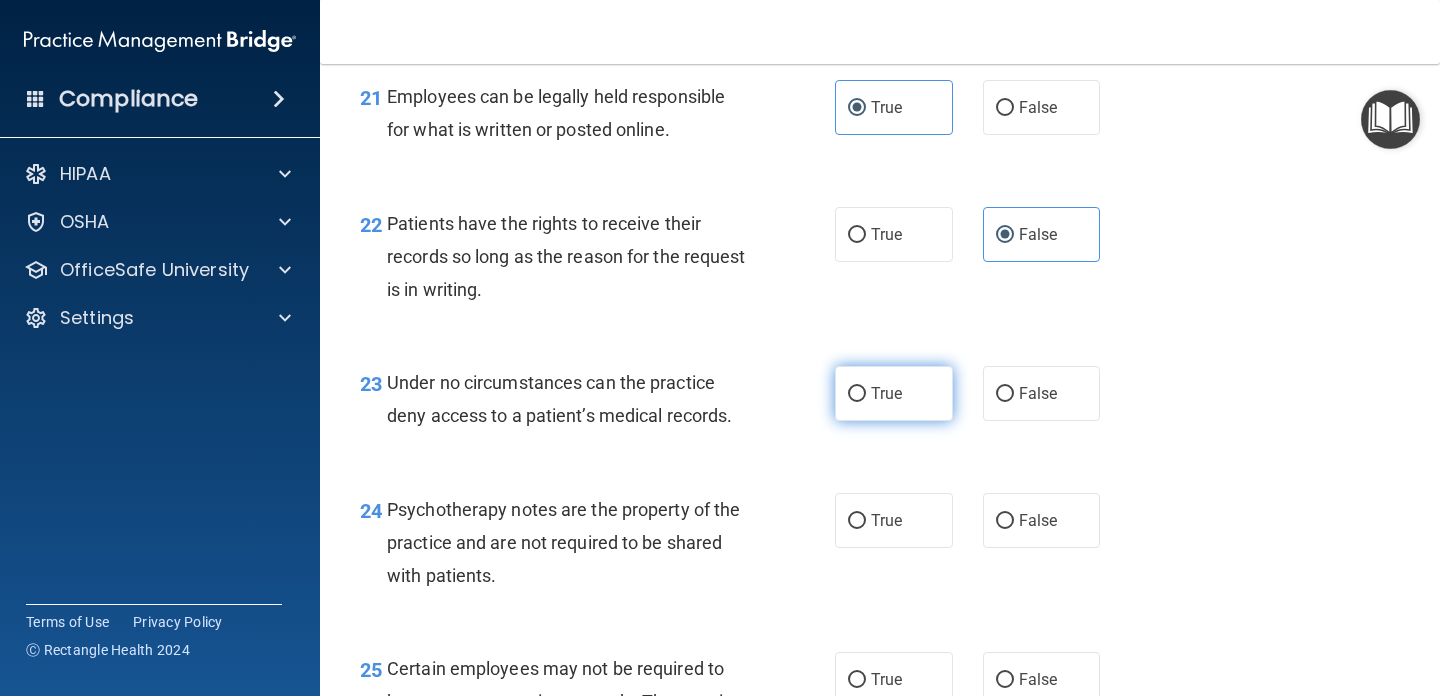 click on "True" at bounding box center [894, 393] 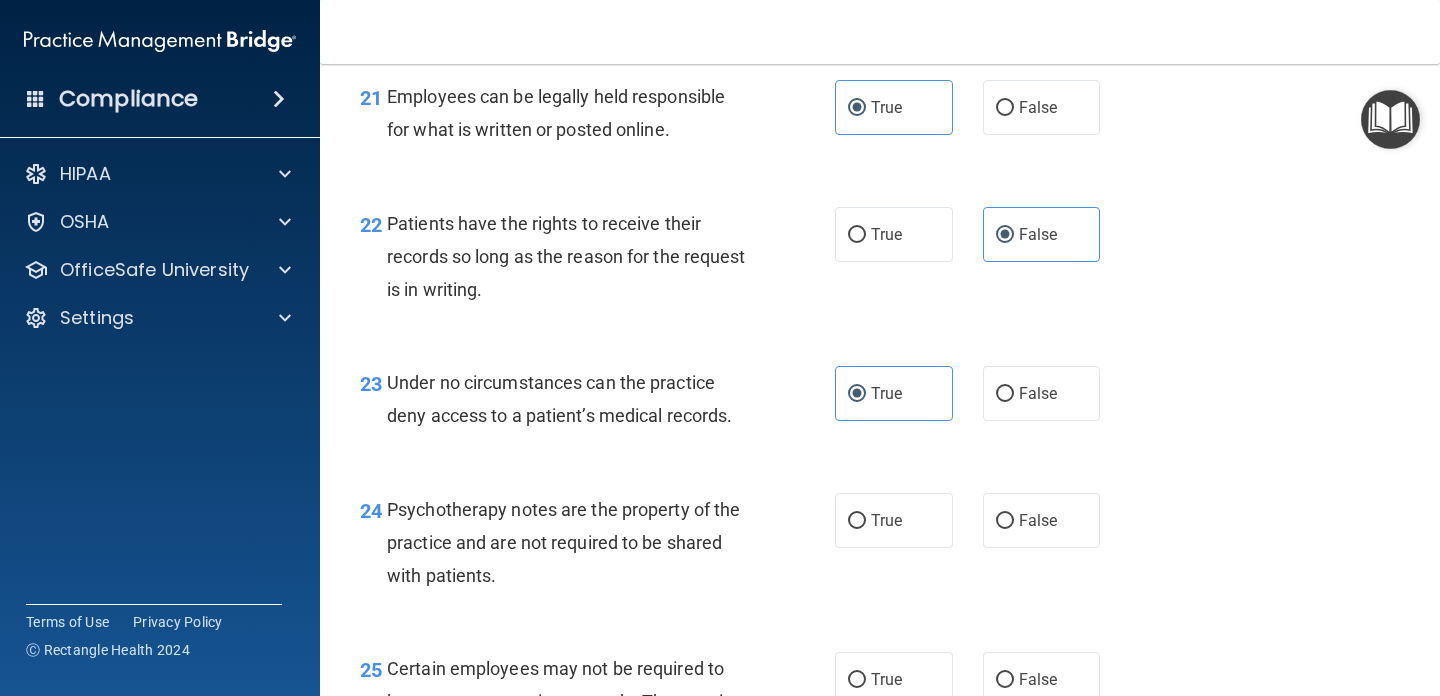 scroll, scrollTop: 4286, scrollLeft: 0, axis: vertical 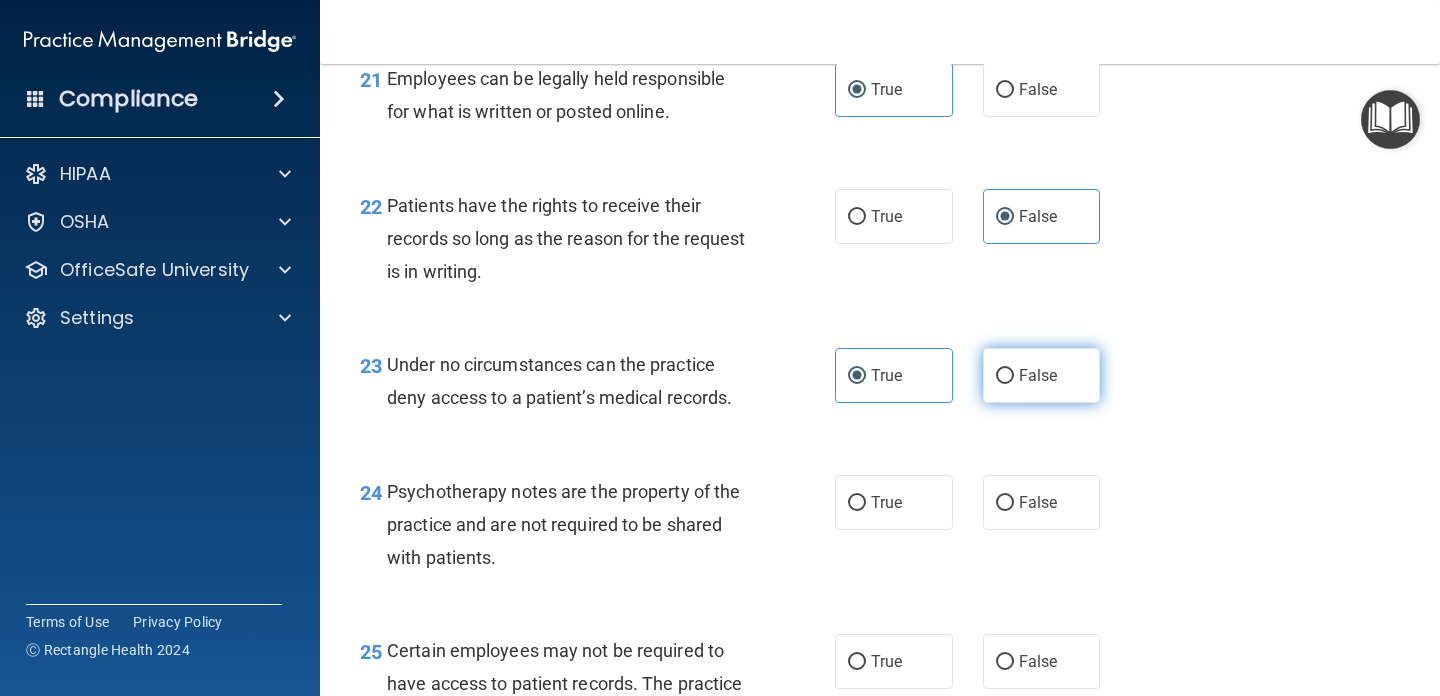 click on "False" at bounding box center (1038, 375) 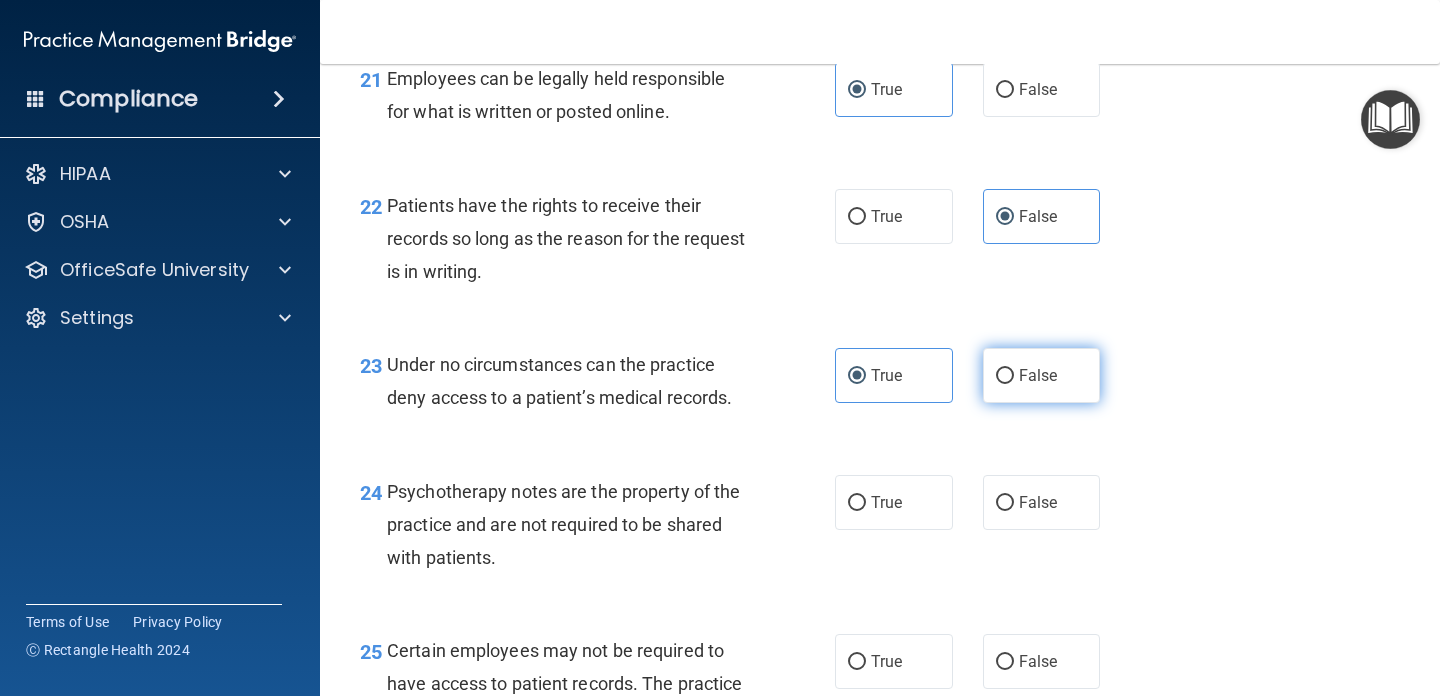 radio on "true" 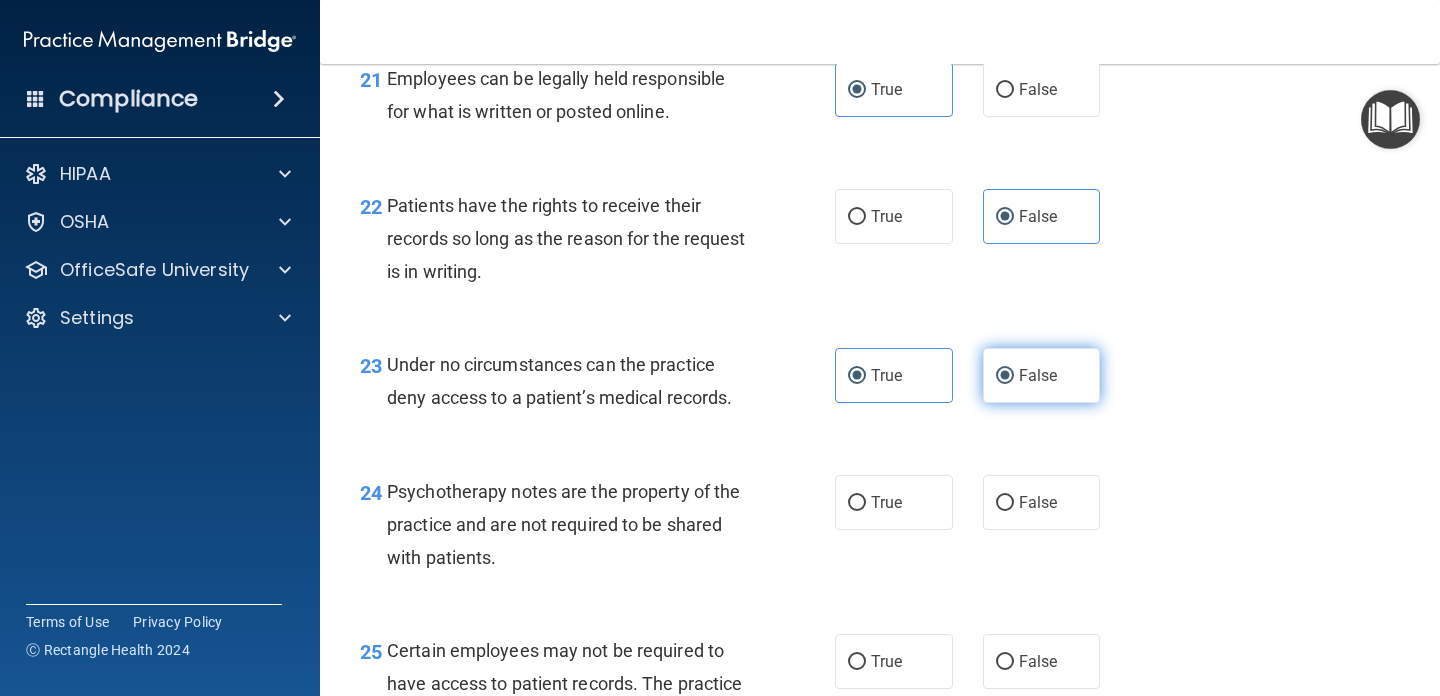 radio on "false" 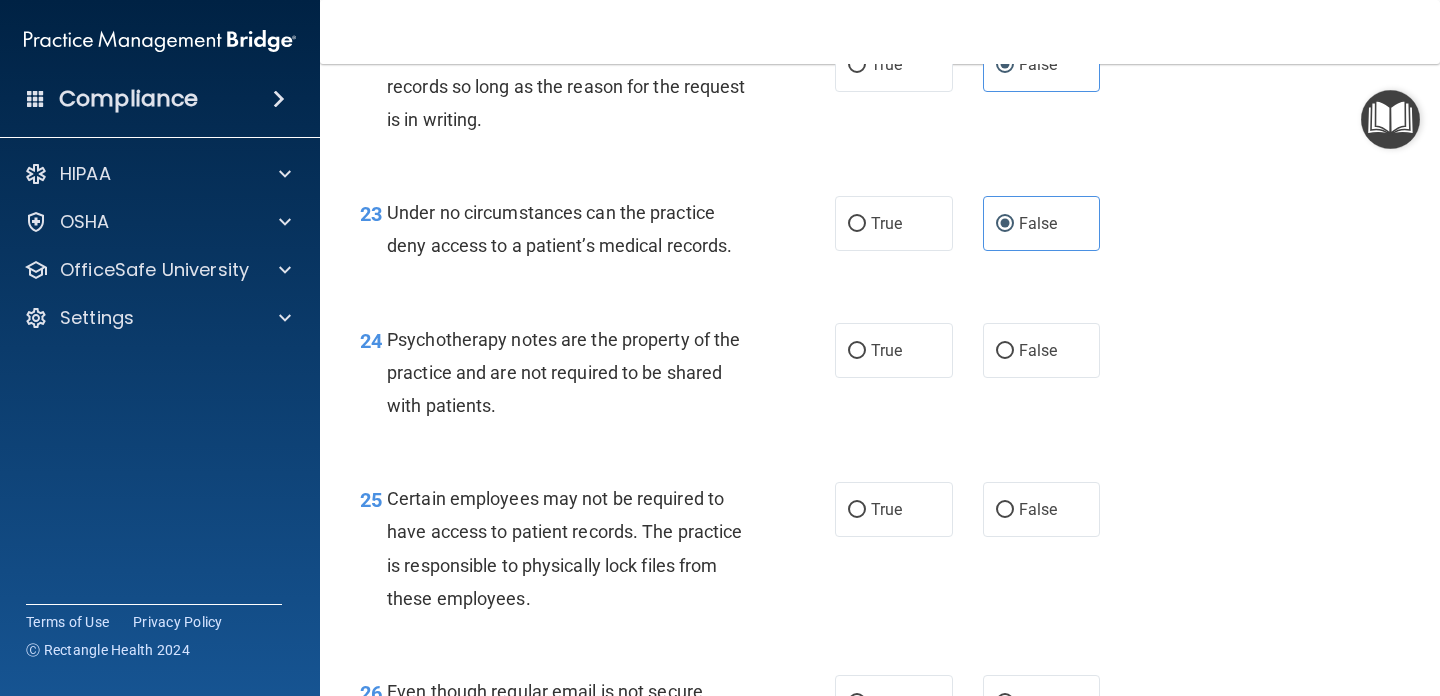 scroll, scrollTop: 4441, scrollLeft: 0, axis: vertical 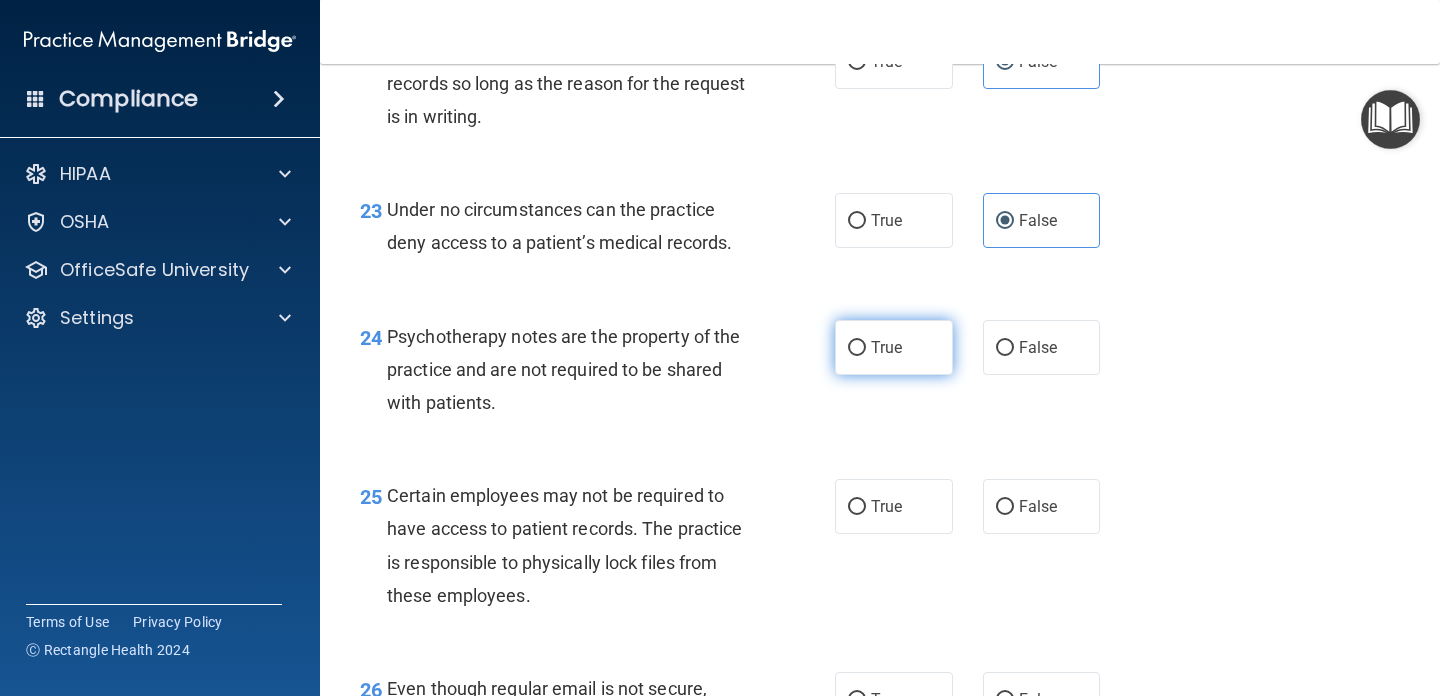 click on "True" at bounding box center [886, 347] 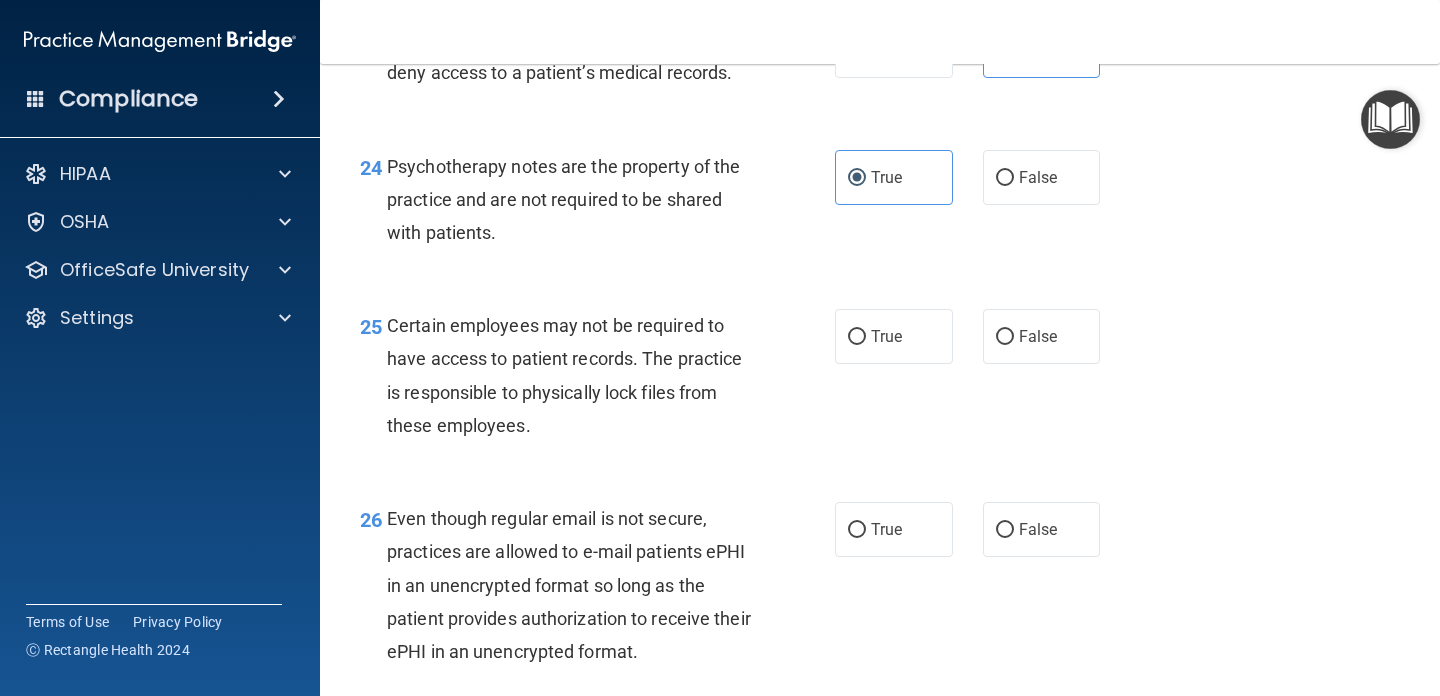 scroll, scrollTop: 4613, scrollLeft: 0, axis: vertical 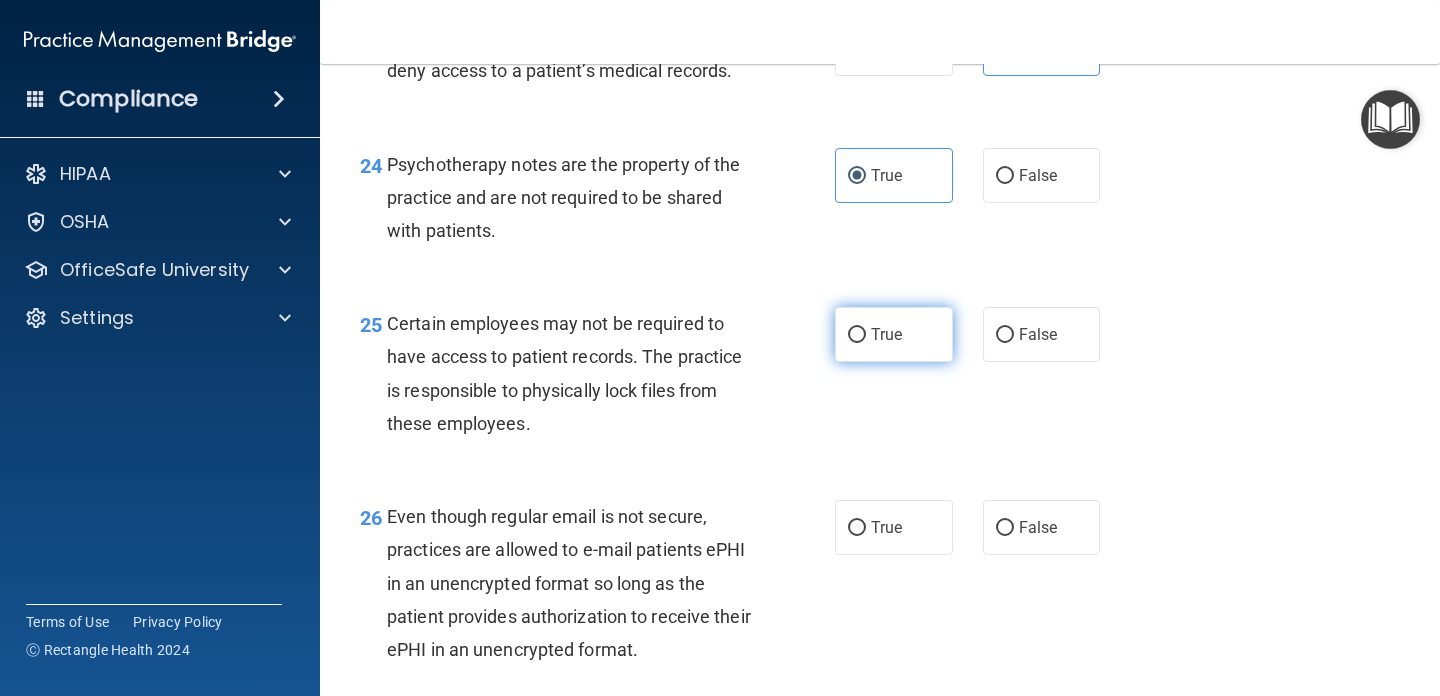 click on "True" at bounding box center [894, 334] 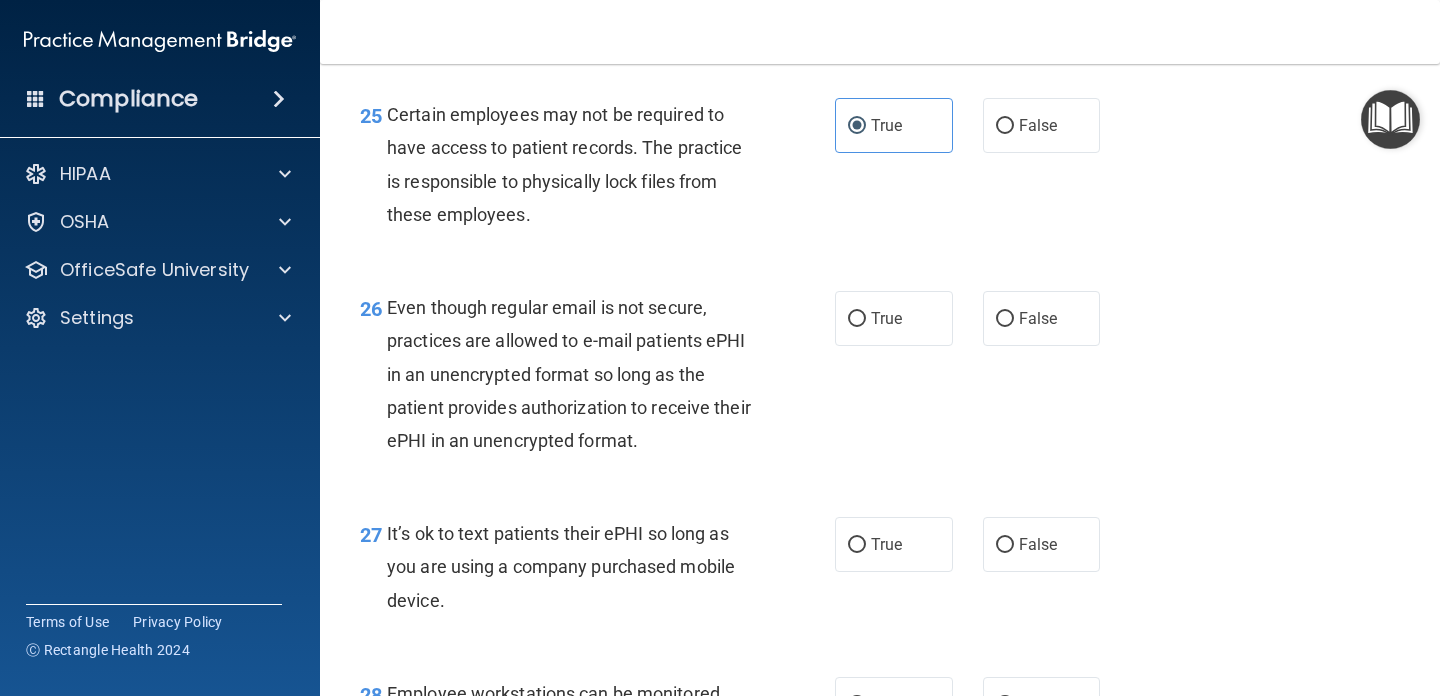 scroll, scrollTop: 4824, scrollLeft: 0, axis: vertical 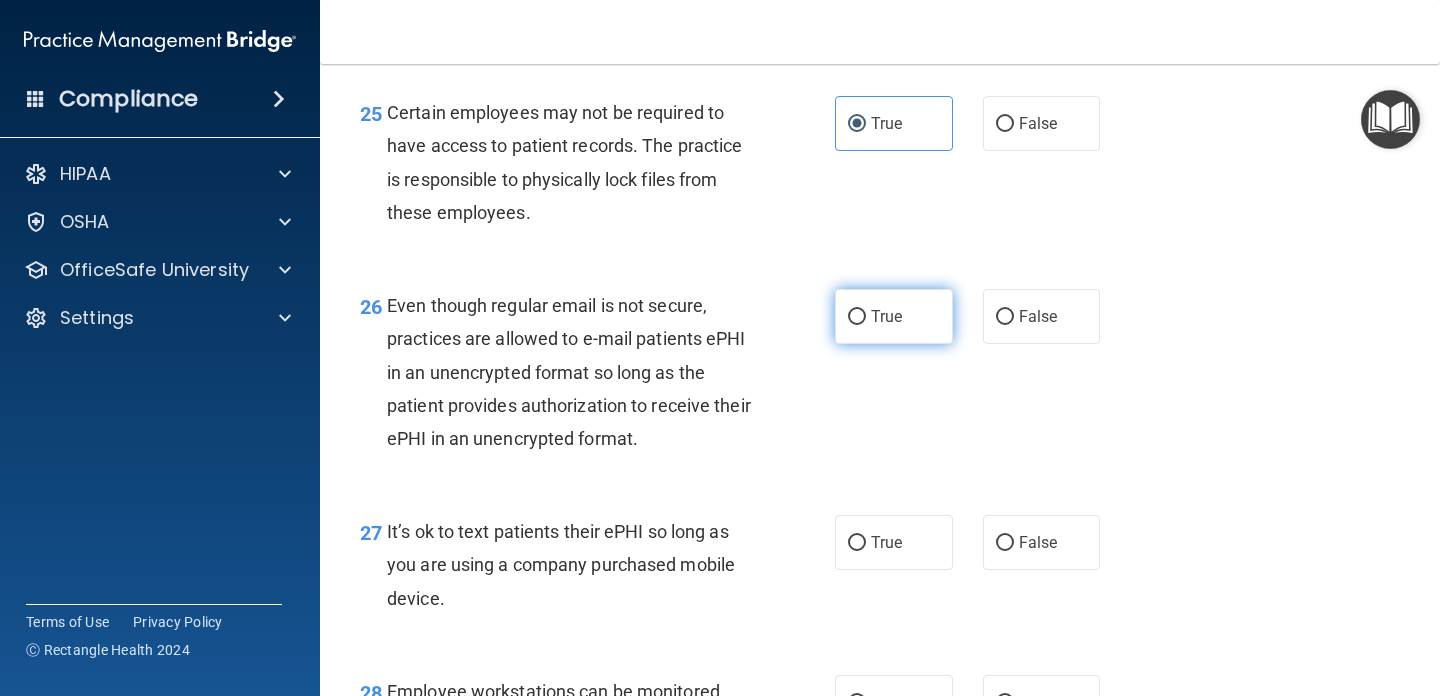 click on "True" at bounding box center [894, 316] 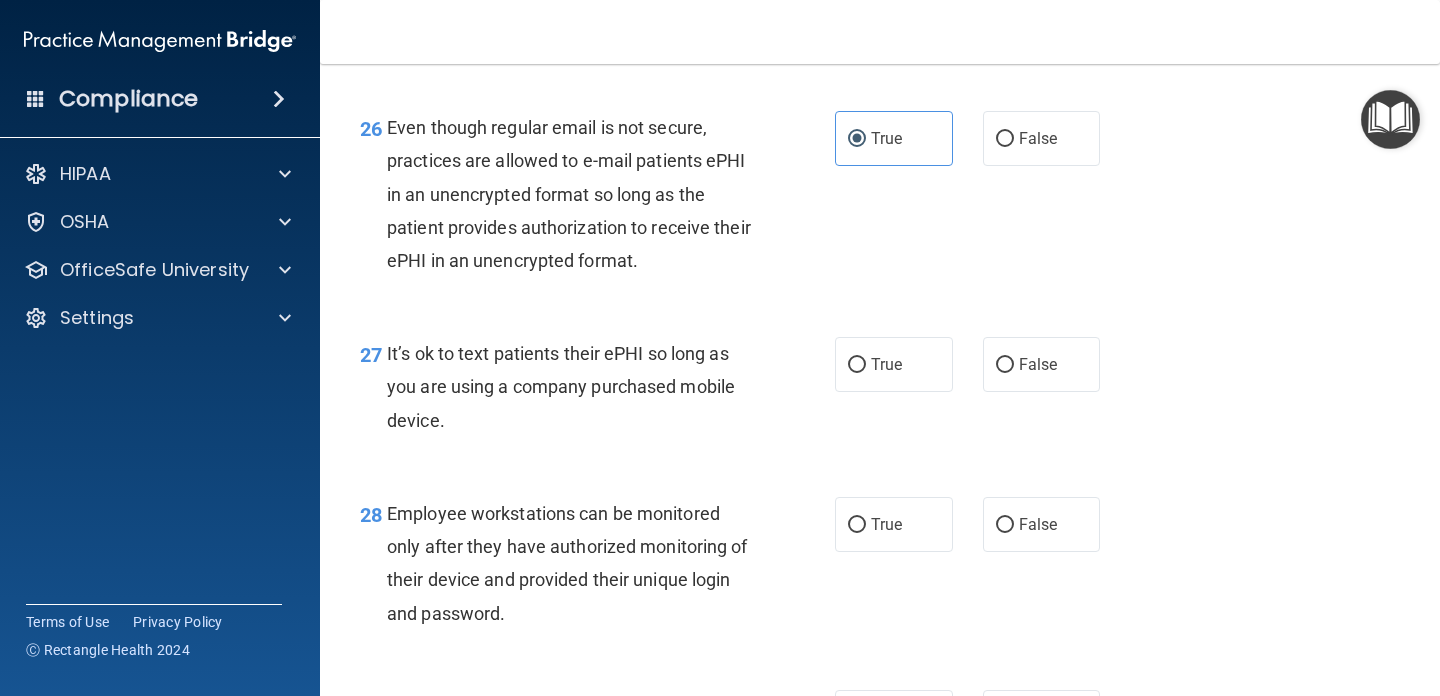 scroll, scrollTop: 5014, scrollLeft: 0, axis: vertical 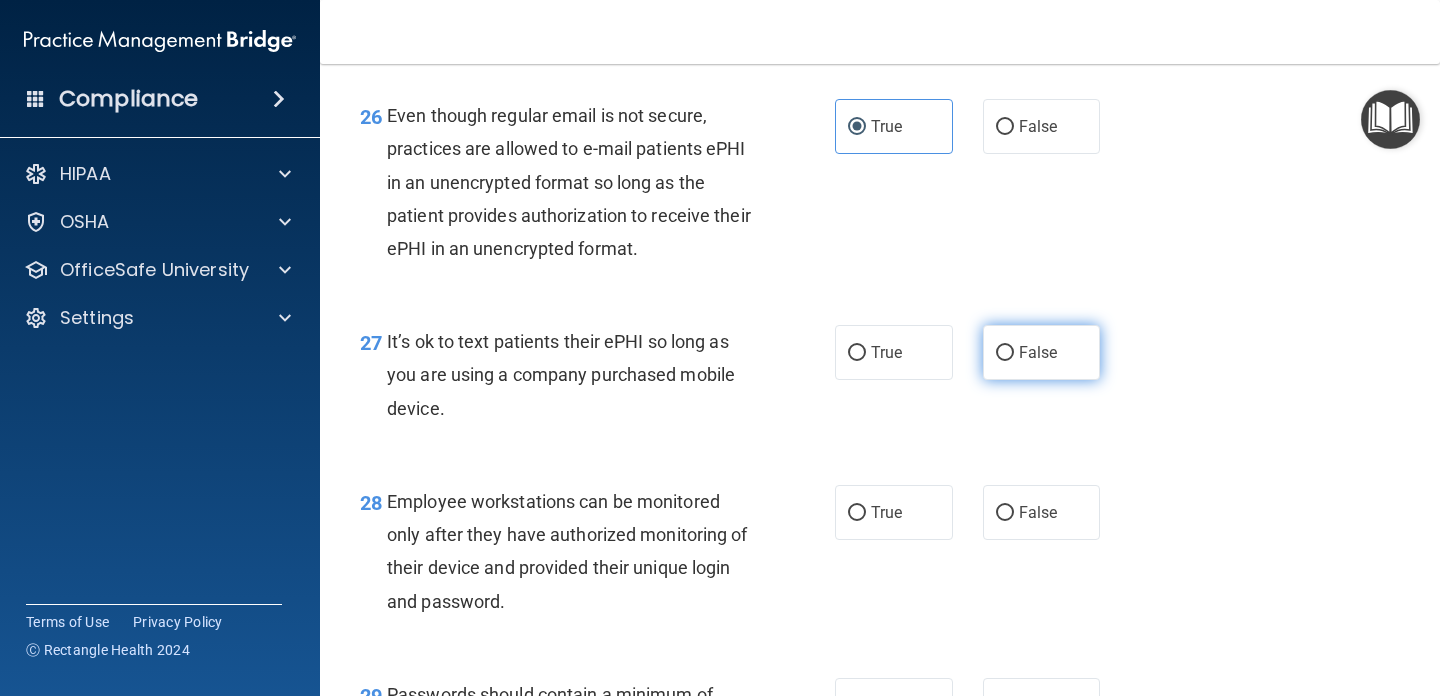 click on "False" at bounding box center [1038, 352] 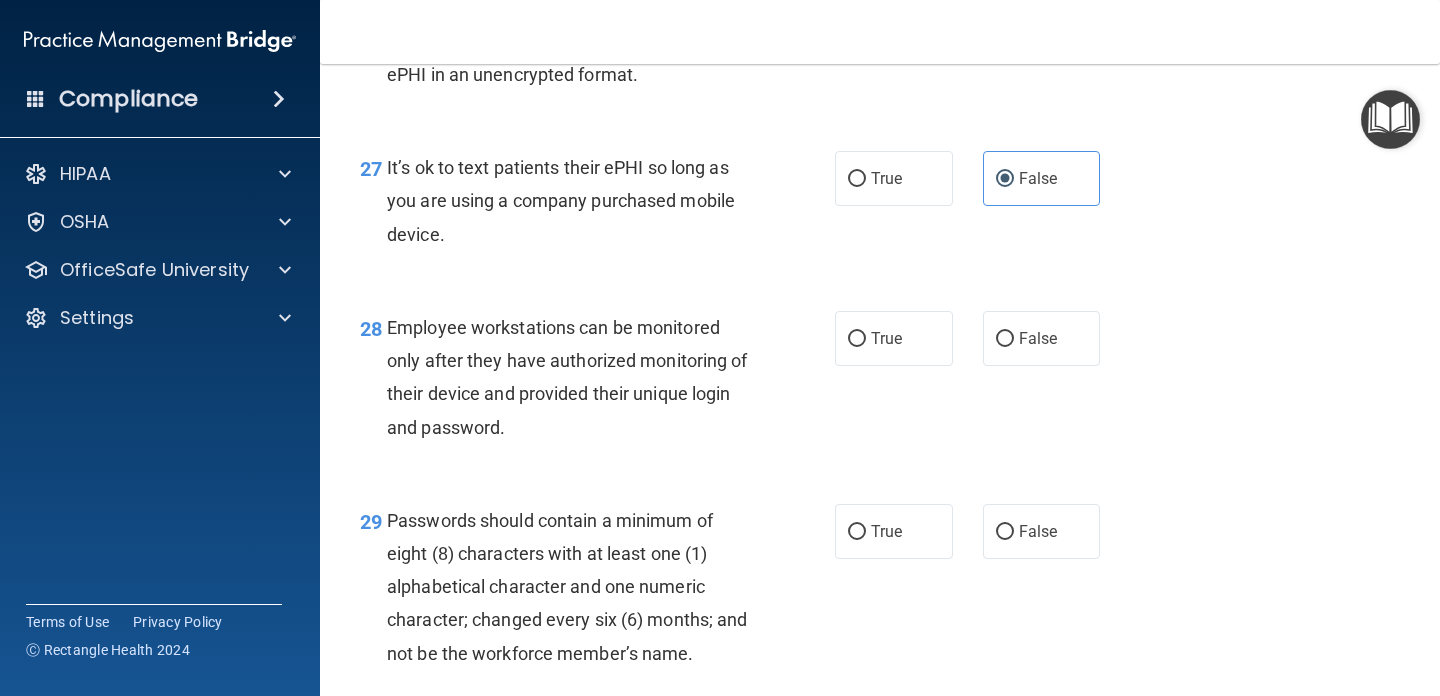 scroll, scrollTop: 5191, scrollLeft: 0, axis: vertical 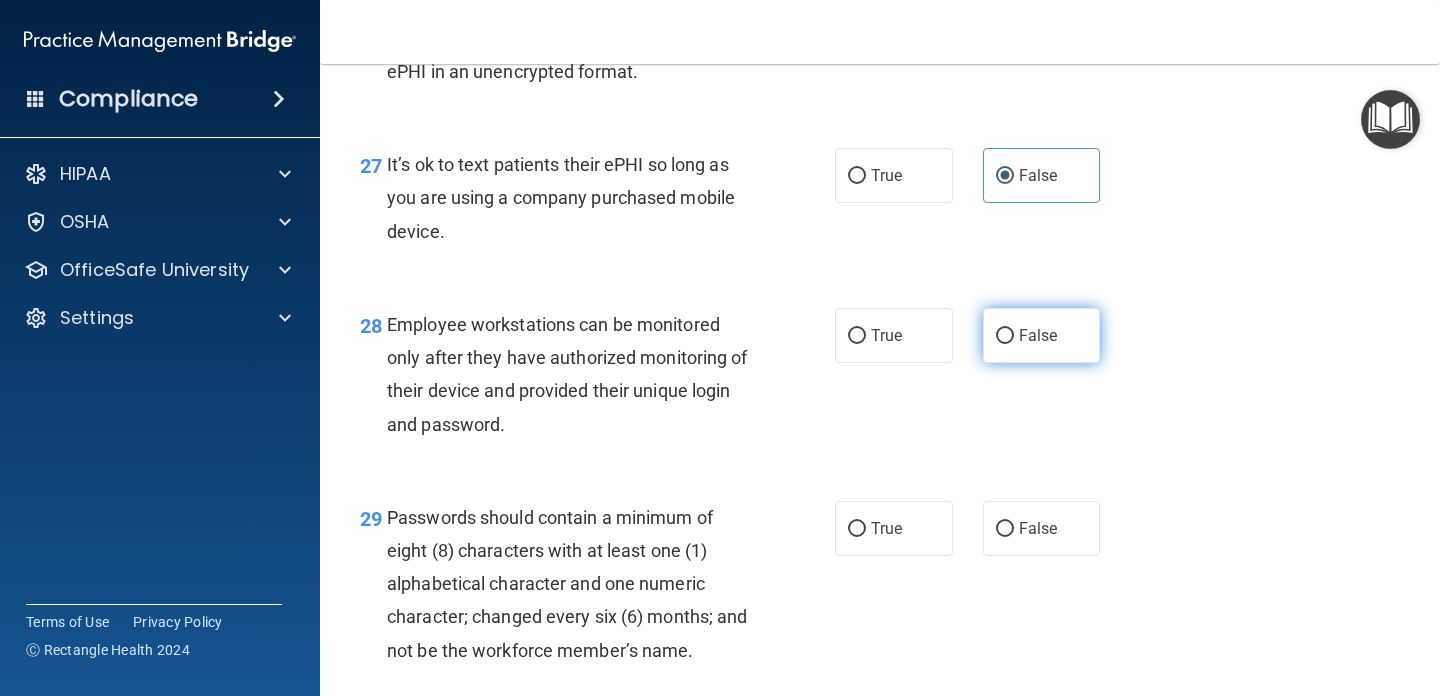 click on "False" at bounding box center [1042, 335] 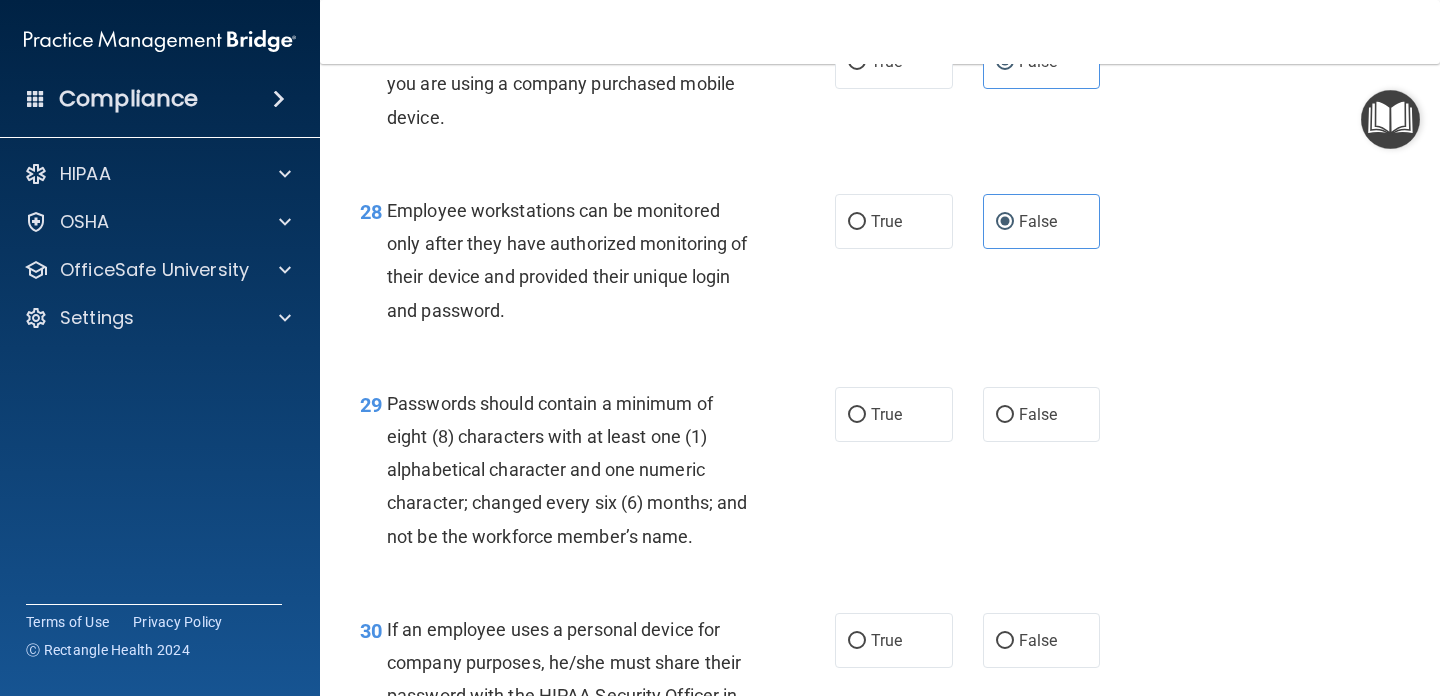 scroll, scrollTop: 5374, scrollLeft: 0, axis: vertical 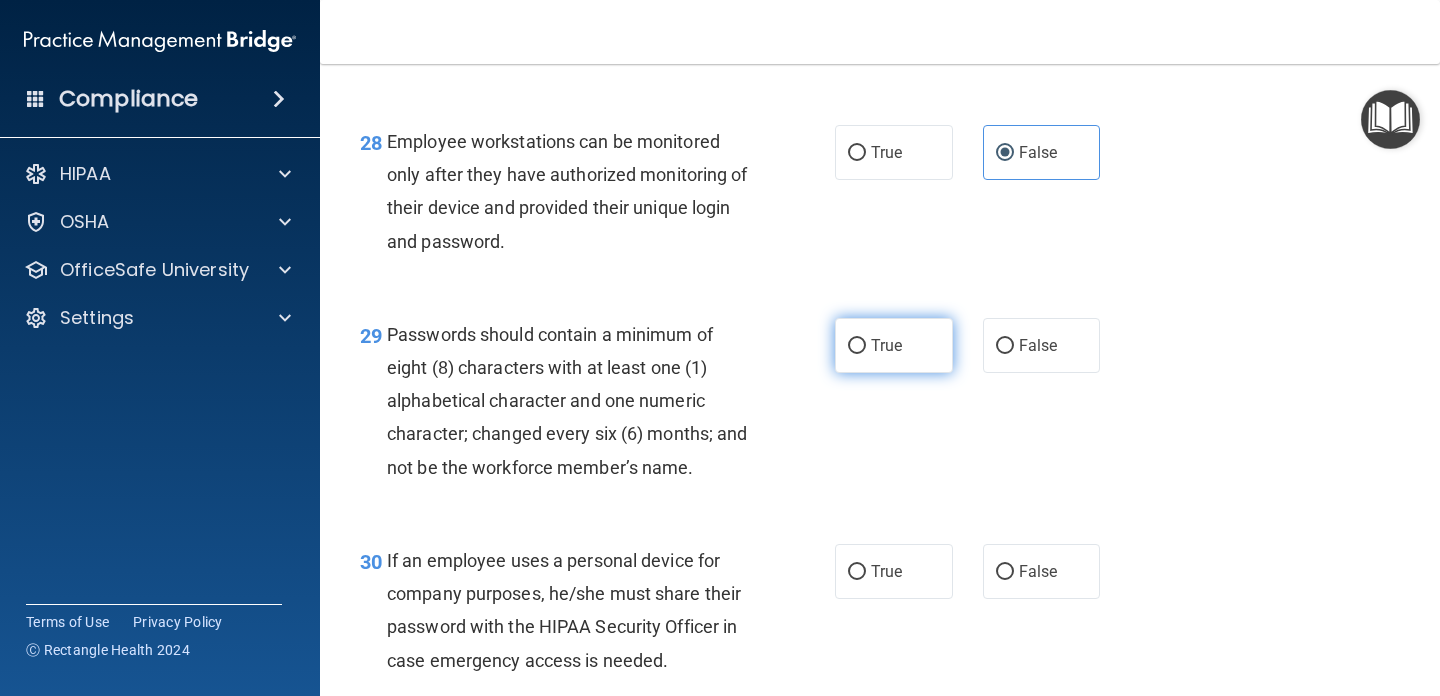 click on "True" at bounding box center [894, 345] 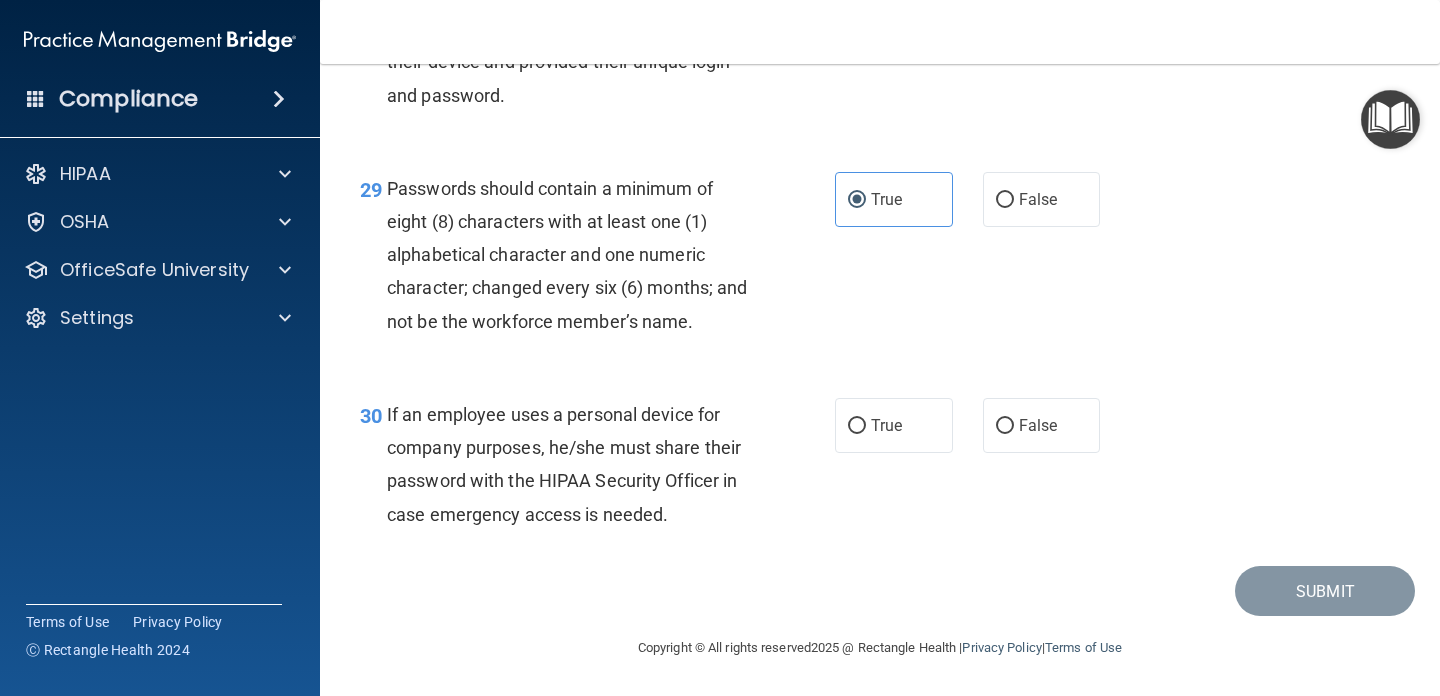scroll, scrollTop: 5553, scrollLeft: 0, axis: vertical 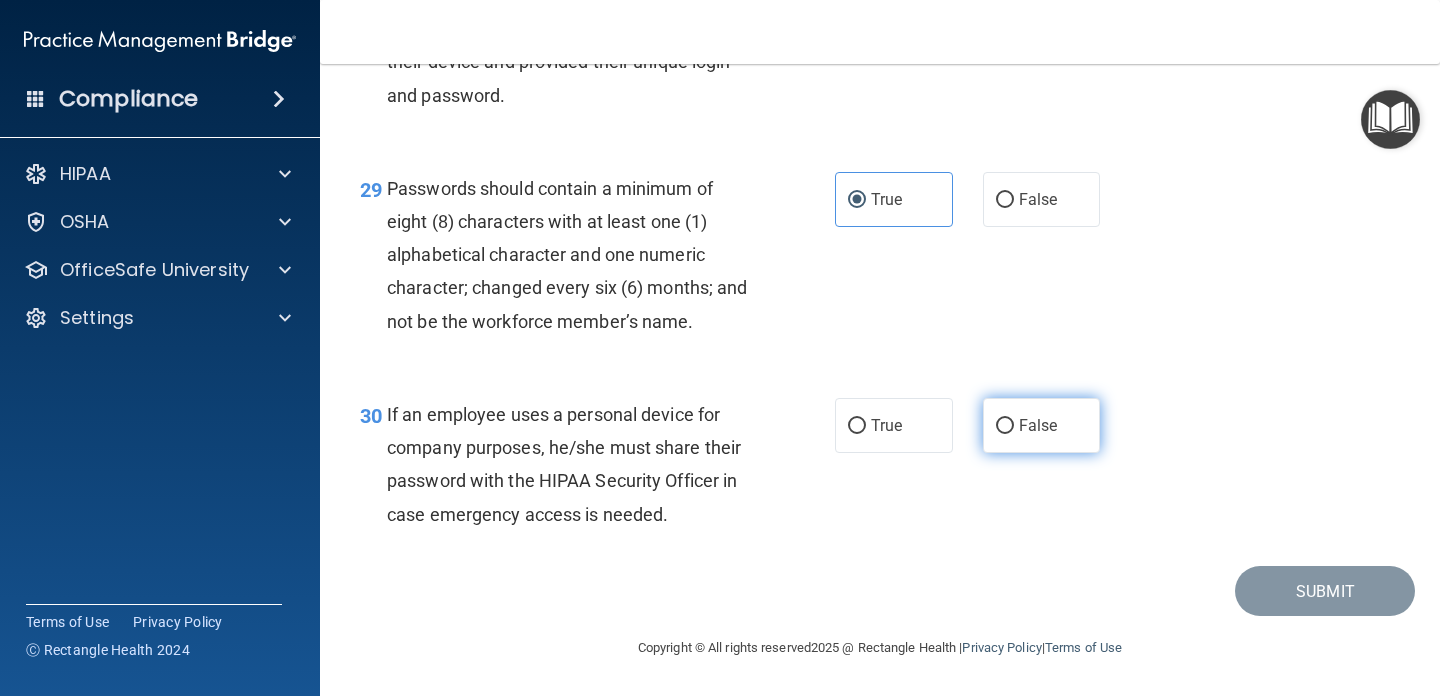 click on "False" at bounding box center [1038, 425] 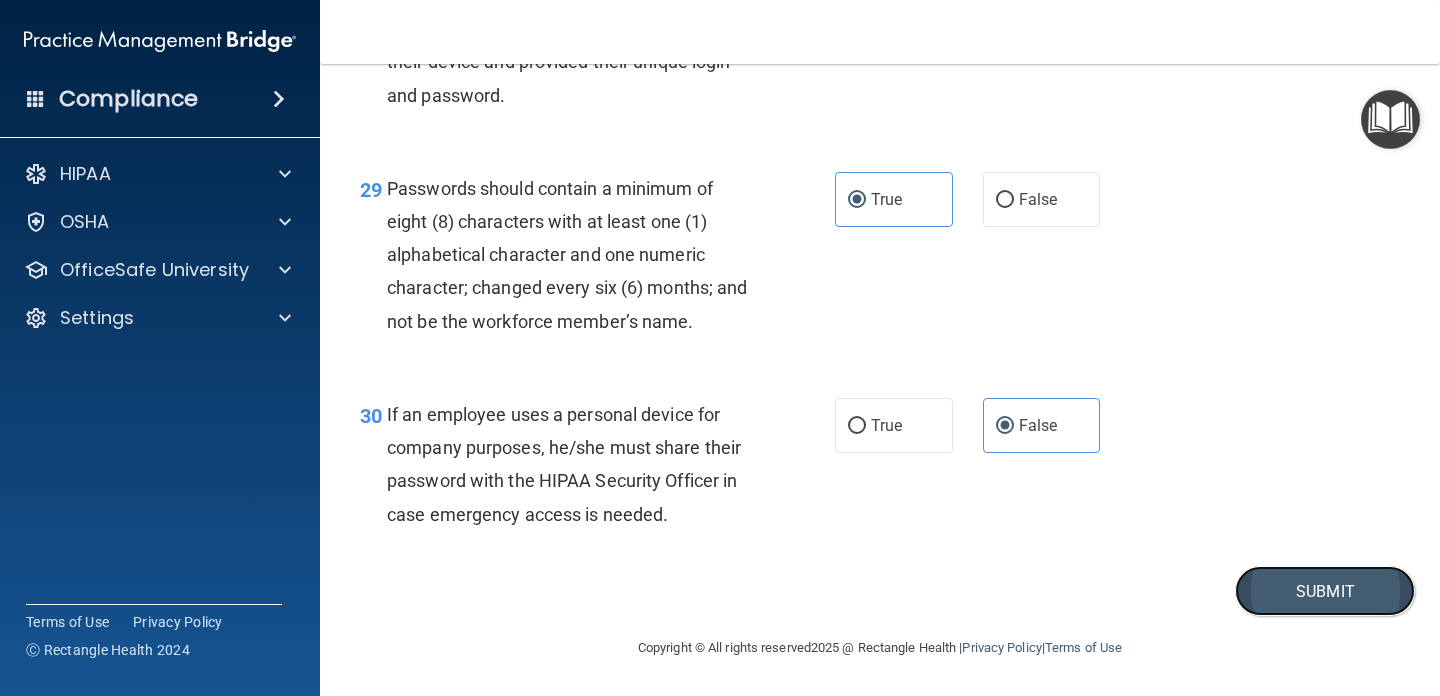 click on "Submit" at bounding box center [1325, 591] 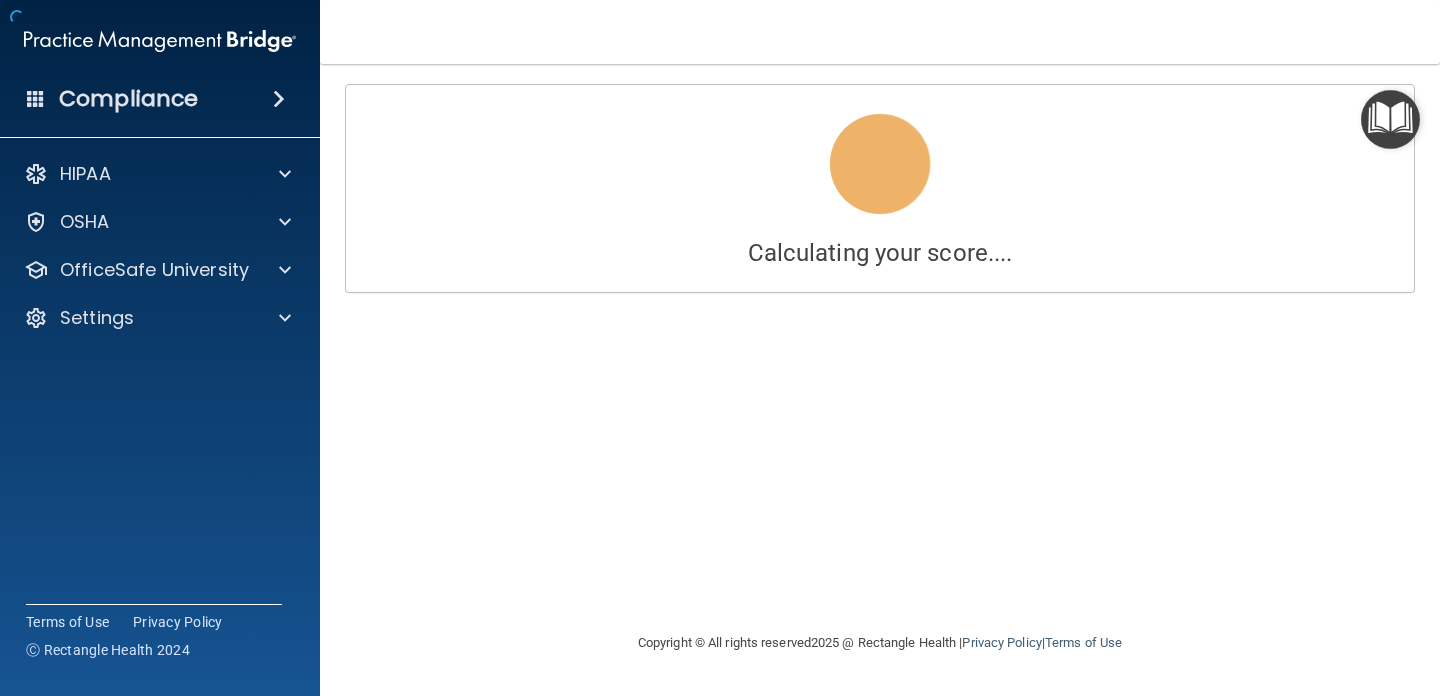scroll, scrollTop: 0, scrollLeft: 0, axis: both 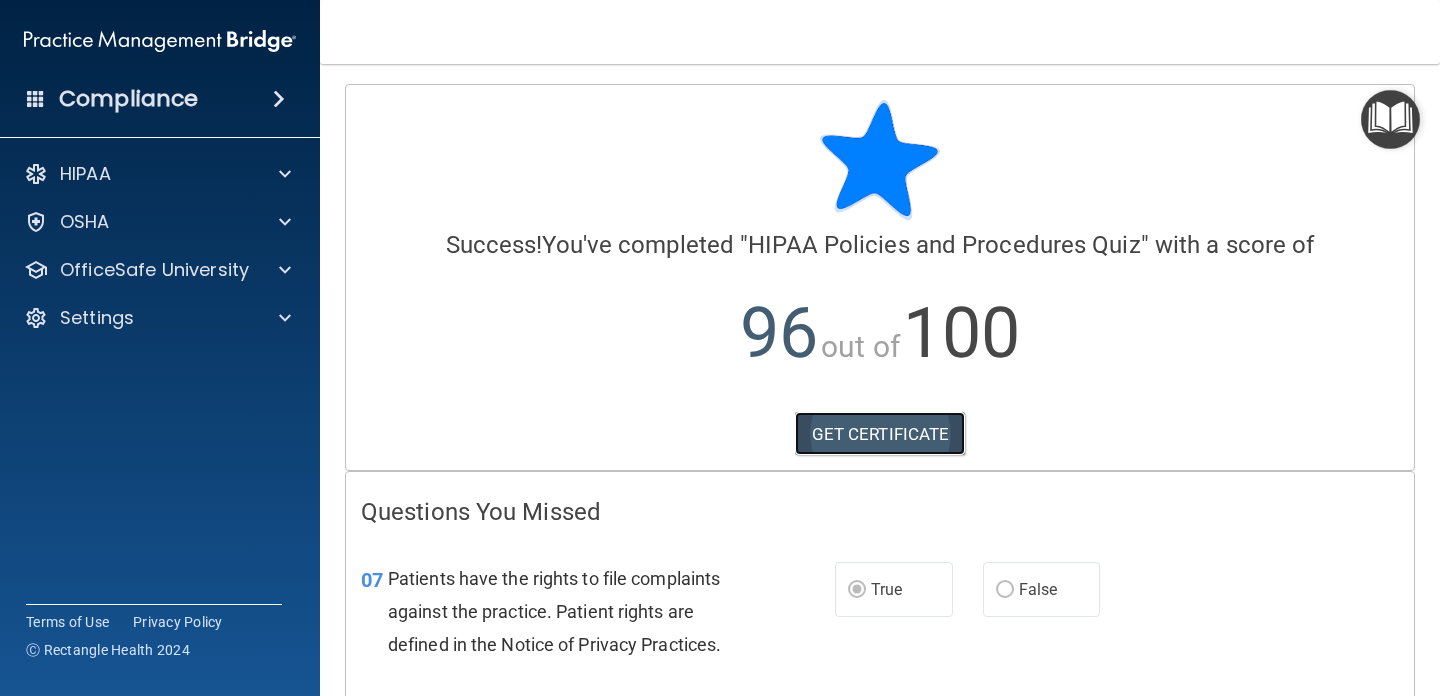 click on "GET CERTIFICATE" at bounding box center (880, 434) 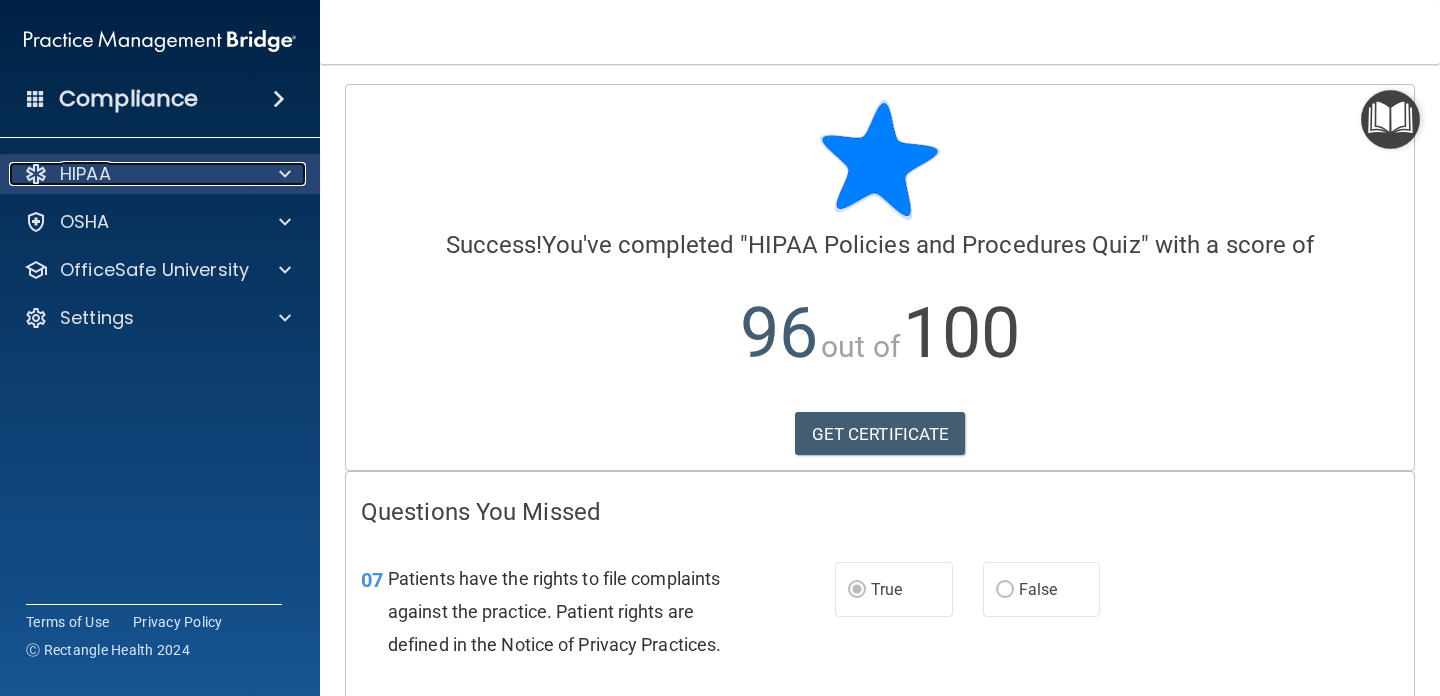 click on "HIPAA" at bounding box center (133, 174) 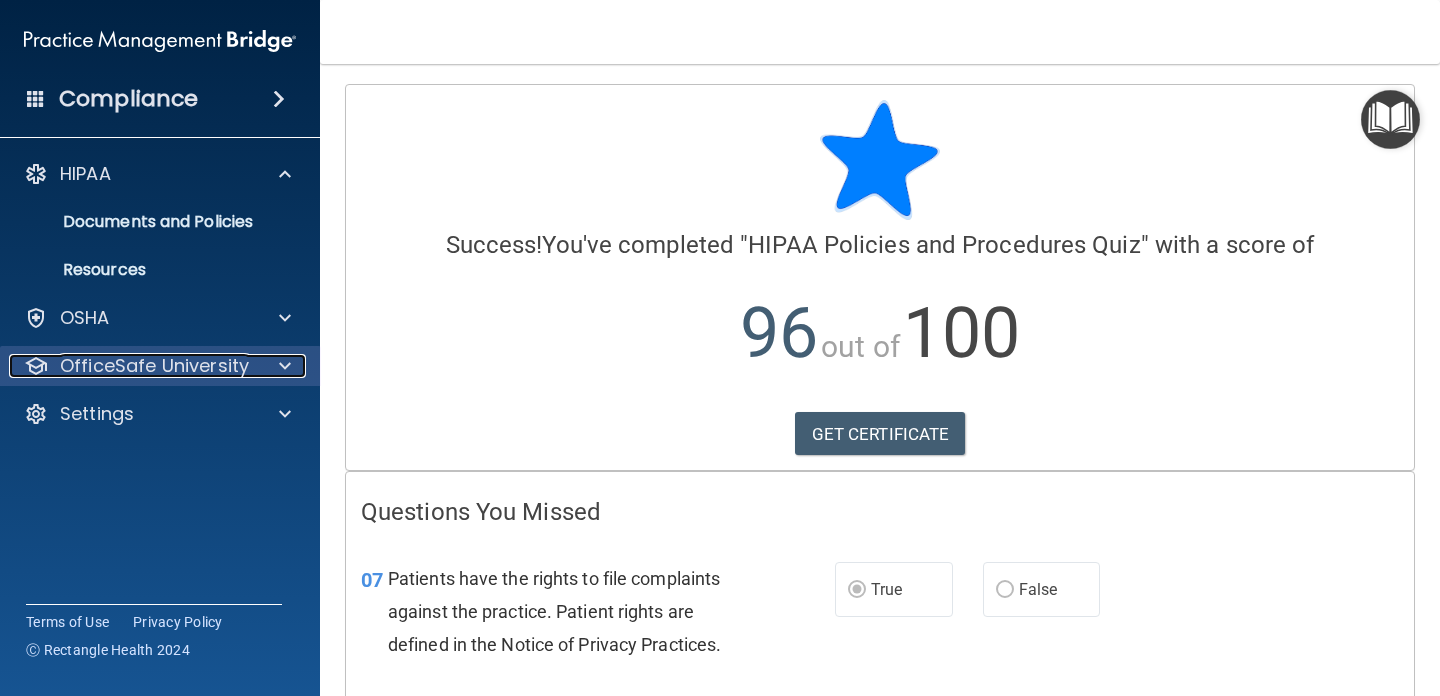 click on "OfficeSafe University" at bounding box center [154, 366] 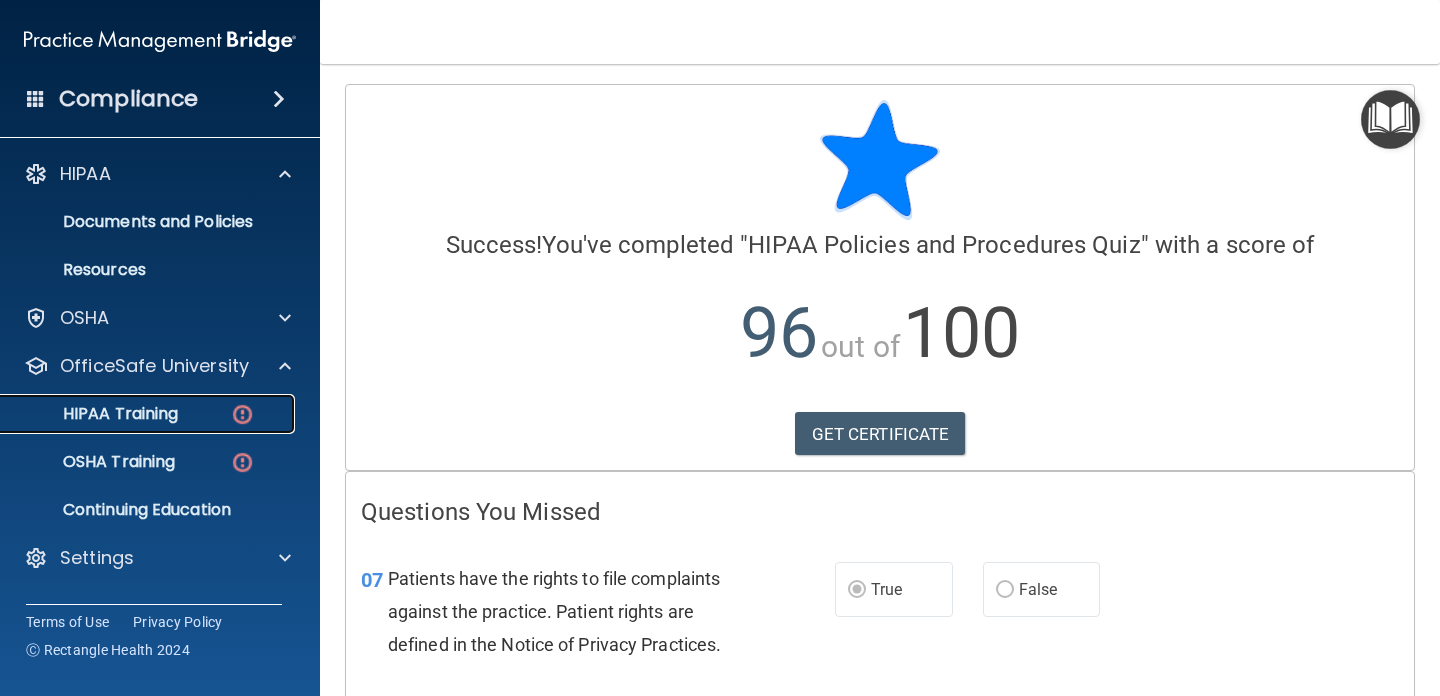click on "HIPAA Training" at bounding box center (149, 414) 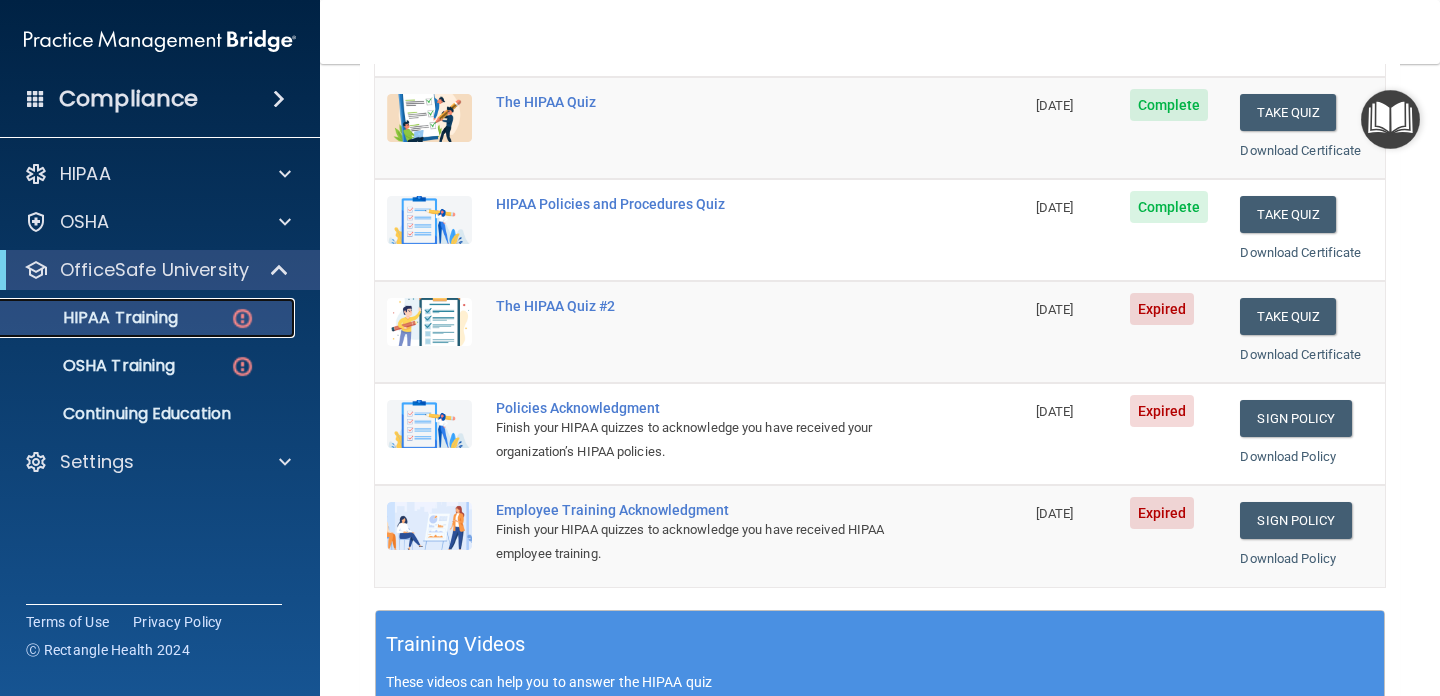 scroll, scrollTop: 277, scrollLeft: 0, axis: vertical 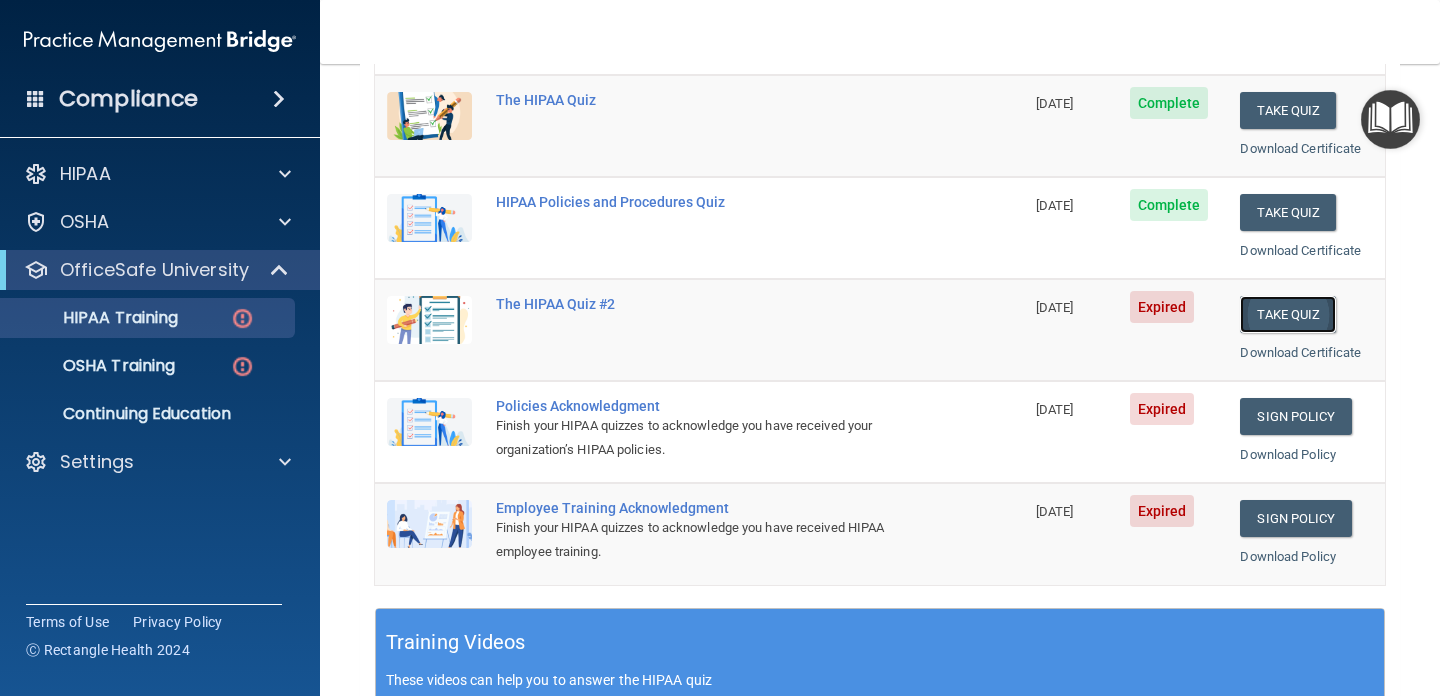 click on "Take Quiz" at bounding box center (1288, 314) 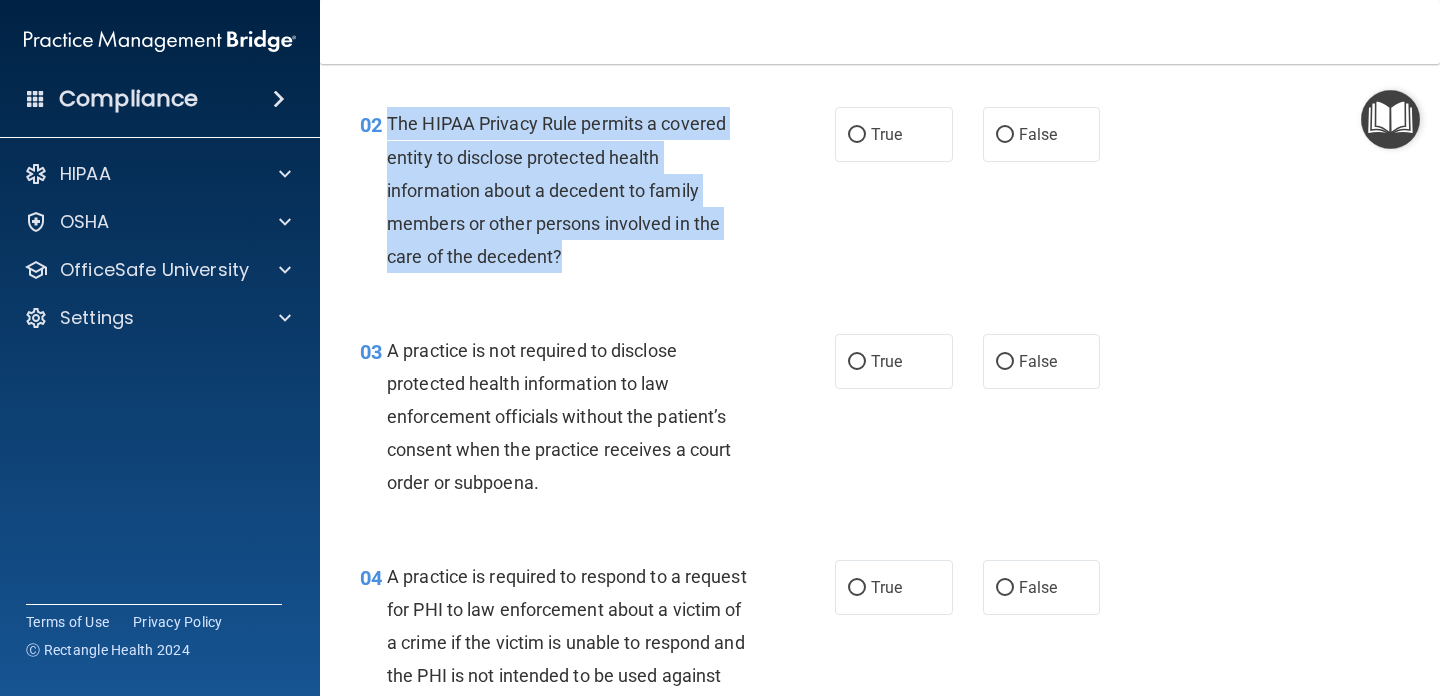 drag, startPoint x: 390, startPoint y: 123, endPoint x: 582, endPoint y: 251, distance: 230.75528 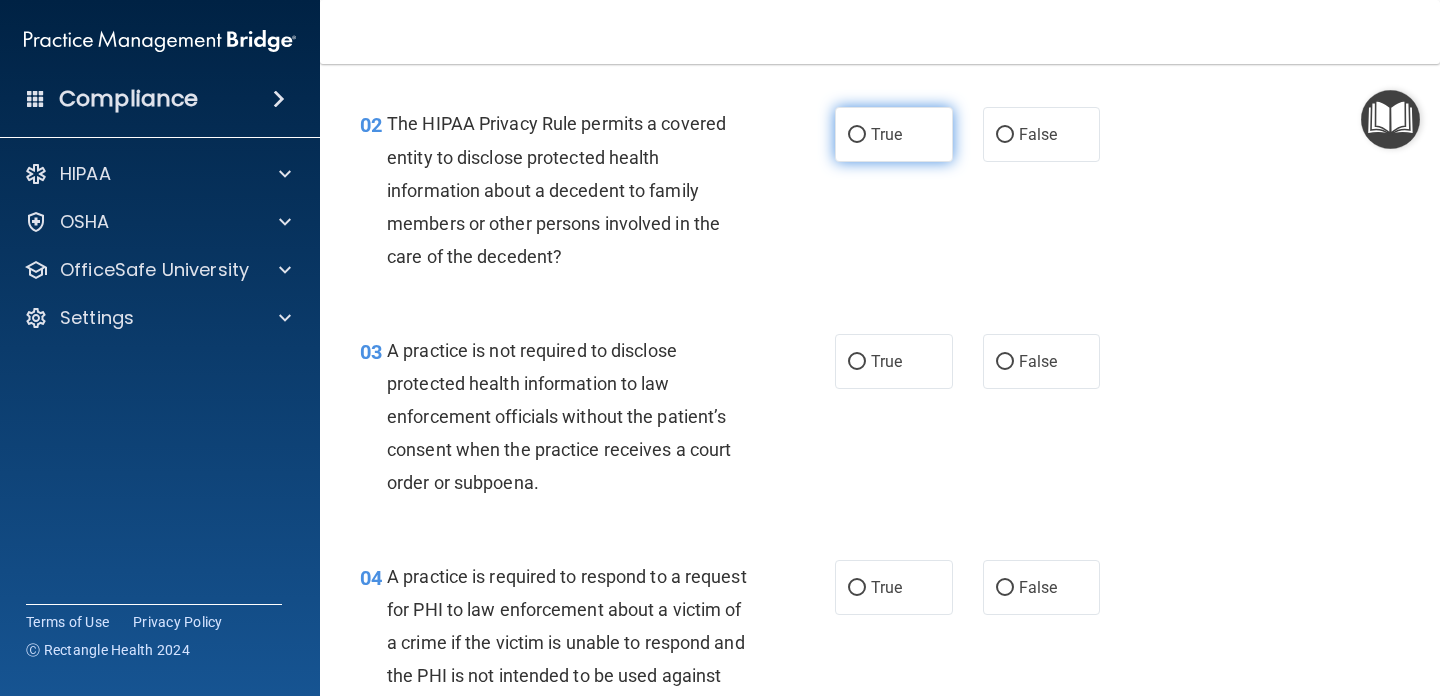 click on "True" at bounding box center [886, 134] 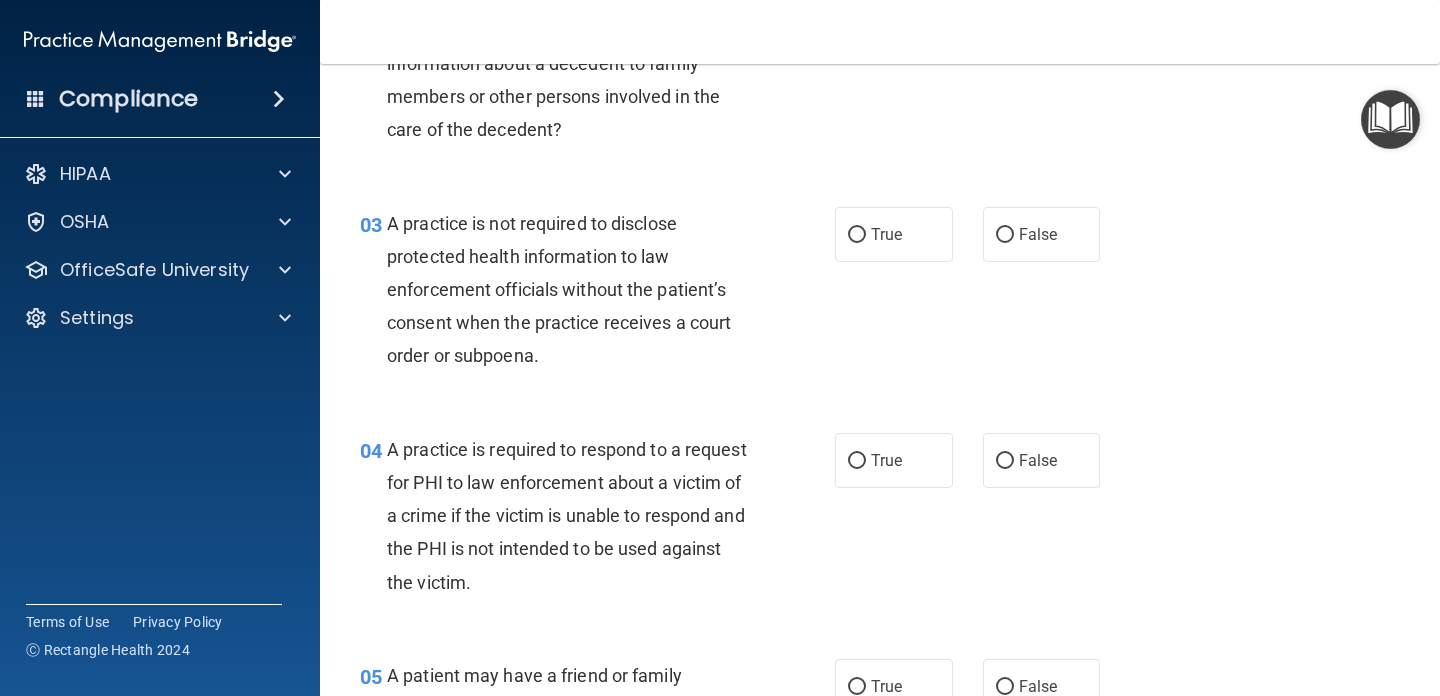 scroll, scrollTop: 405, scrollLeft: 0, axis: vertical 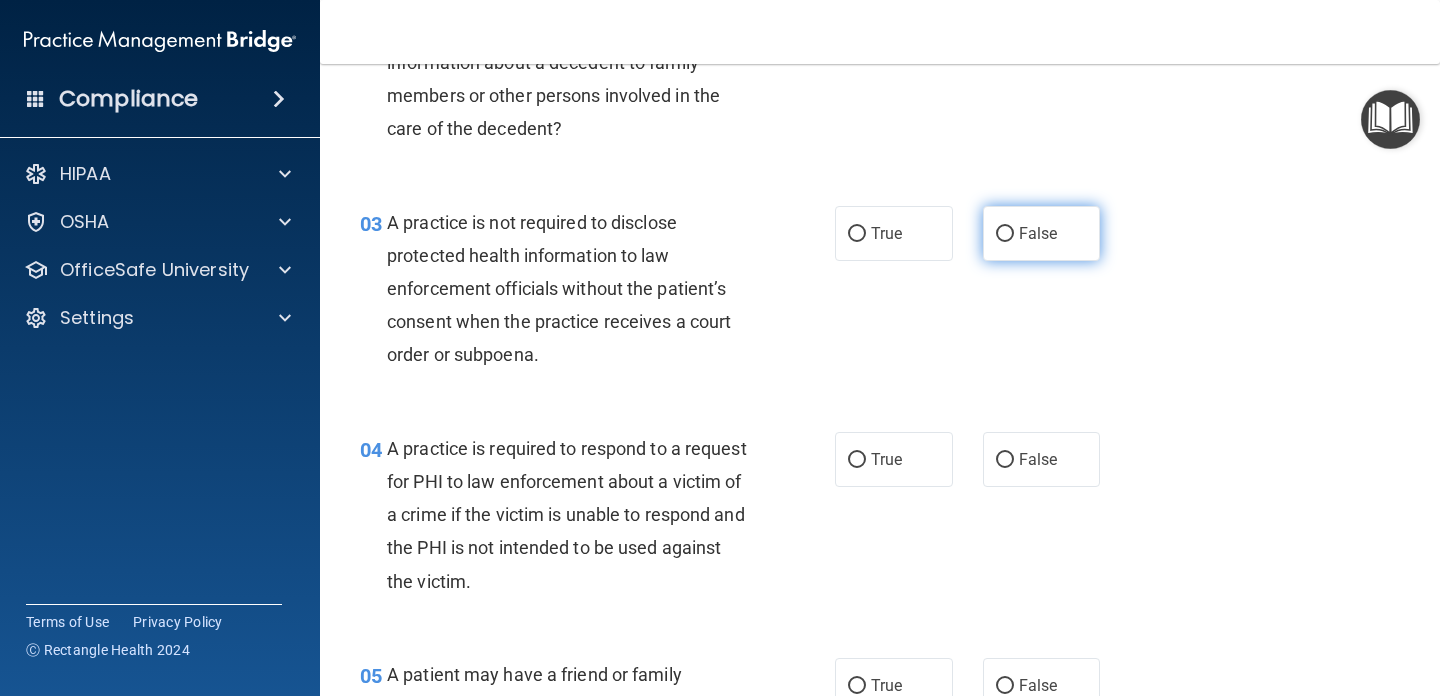 click on "False" at bounding box center (1038, 233) 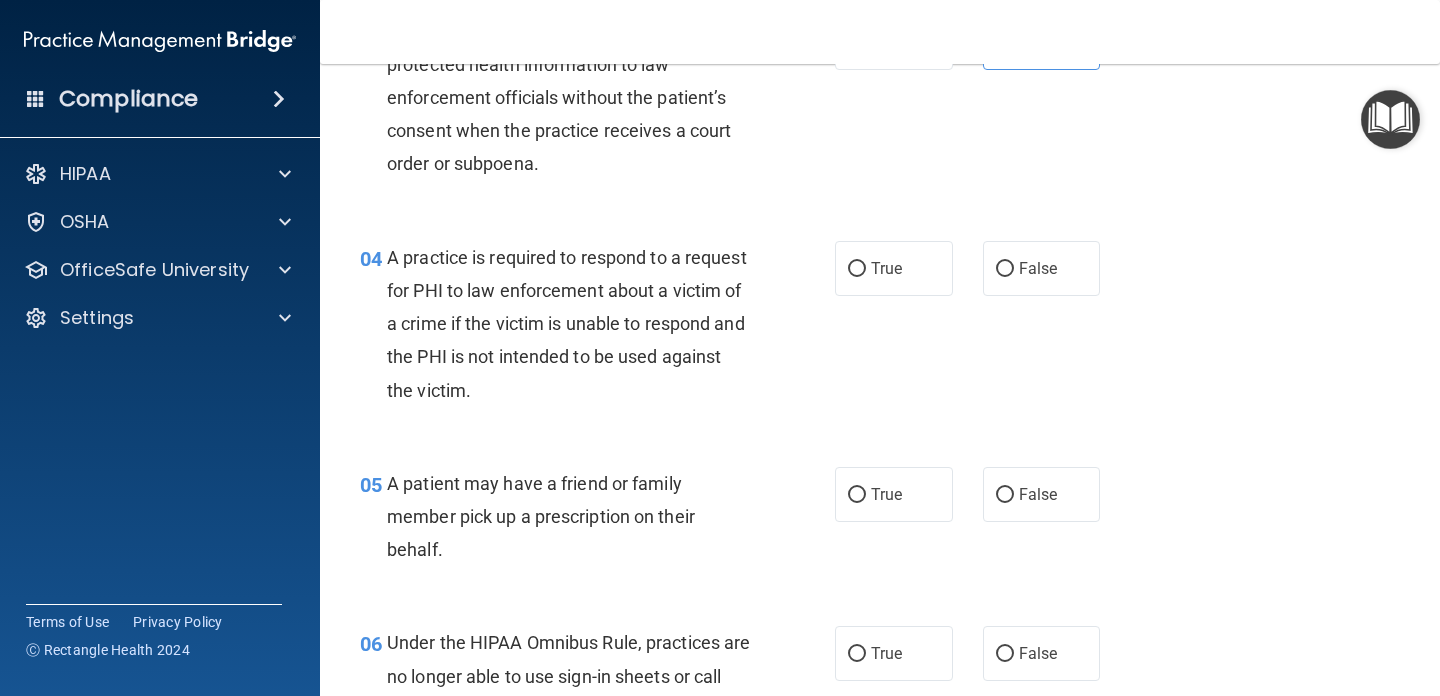scroll, scrollTop: 609, scrollLeft: 0, axis: vertical 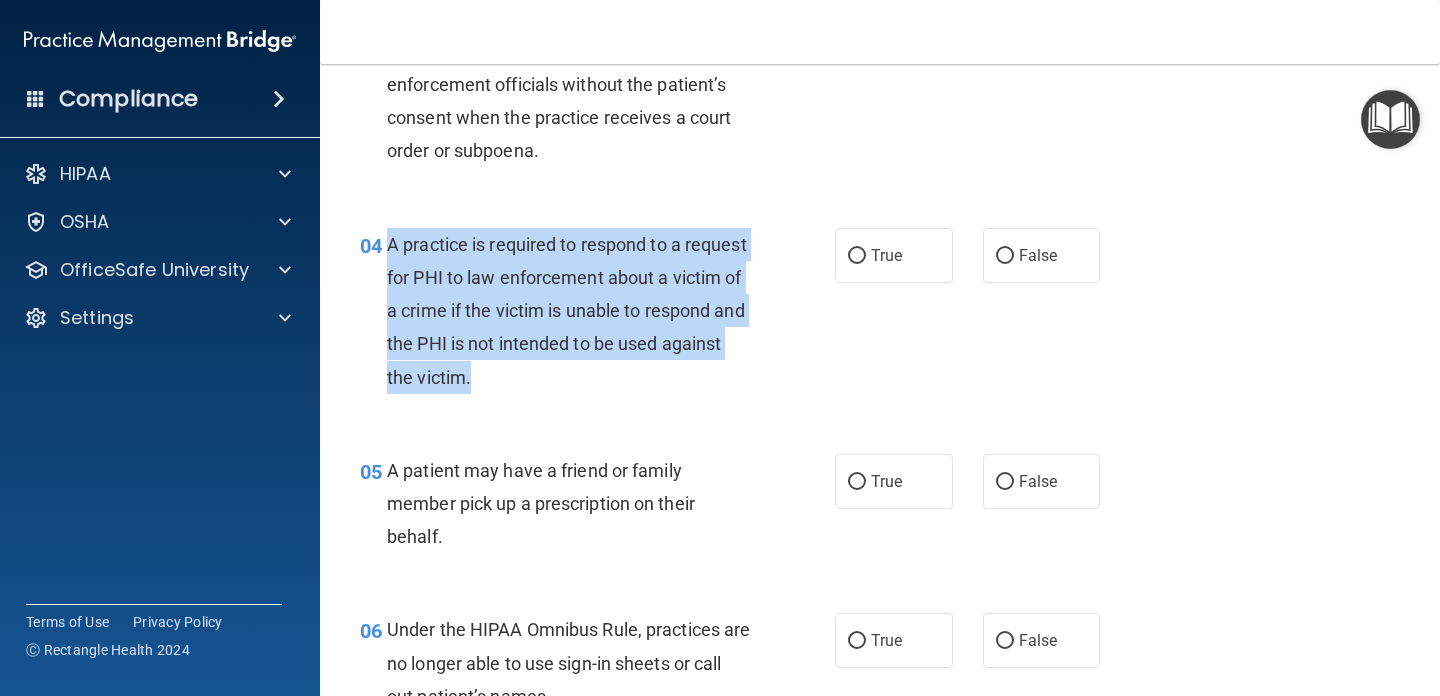 drag, startPoint x: 389, startPoint y: 243, endPoint x: 471, endPoint y: 377, distance: 157.0987 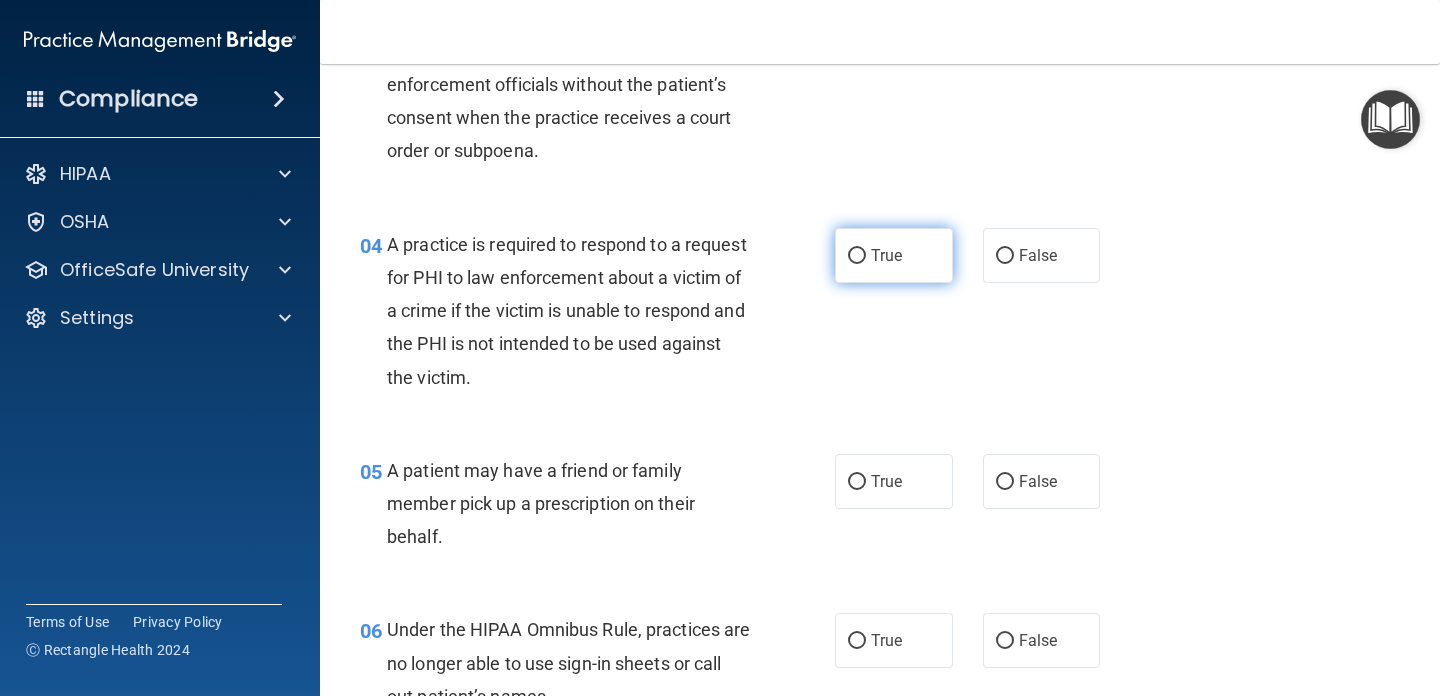 click on "True" at bounding box center (886, 255) 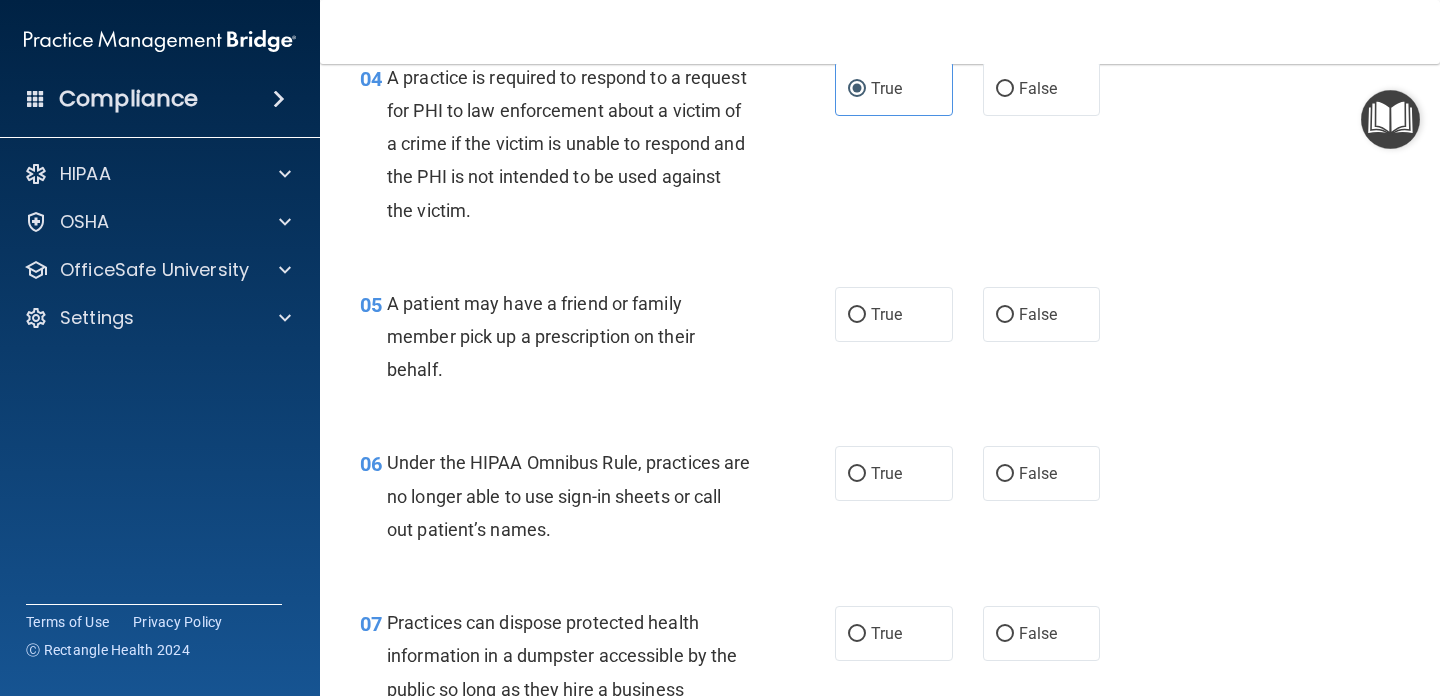 scroll, scrollTop: 797, scrollLeft: 0, axis: vertical 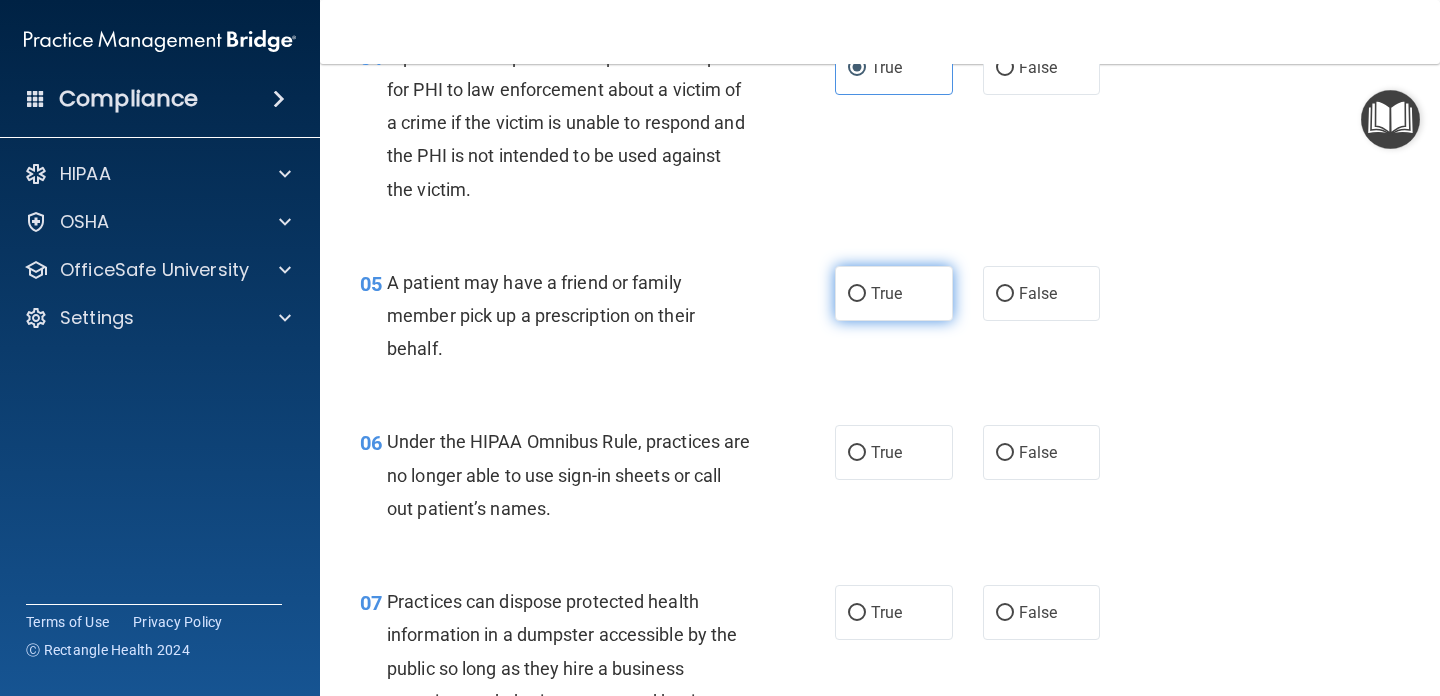 click on "True" at bounding box center (886, 293) 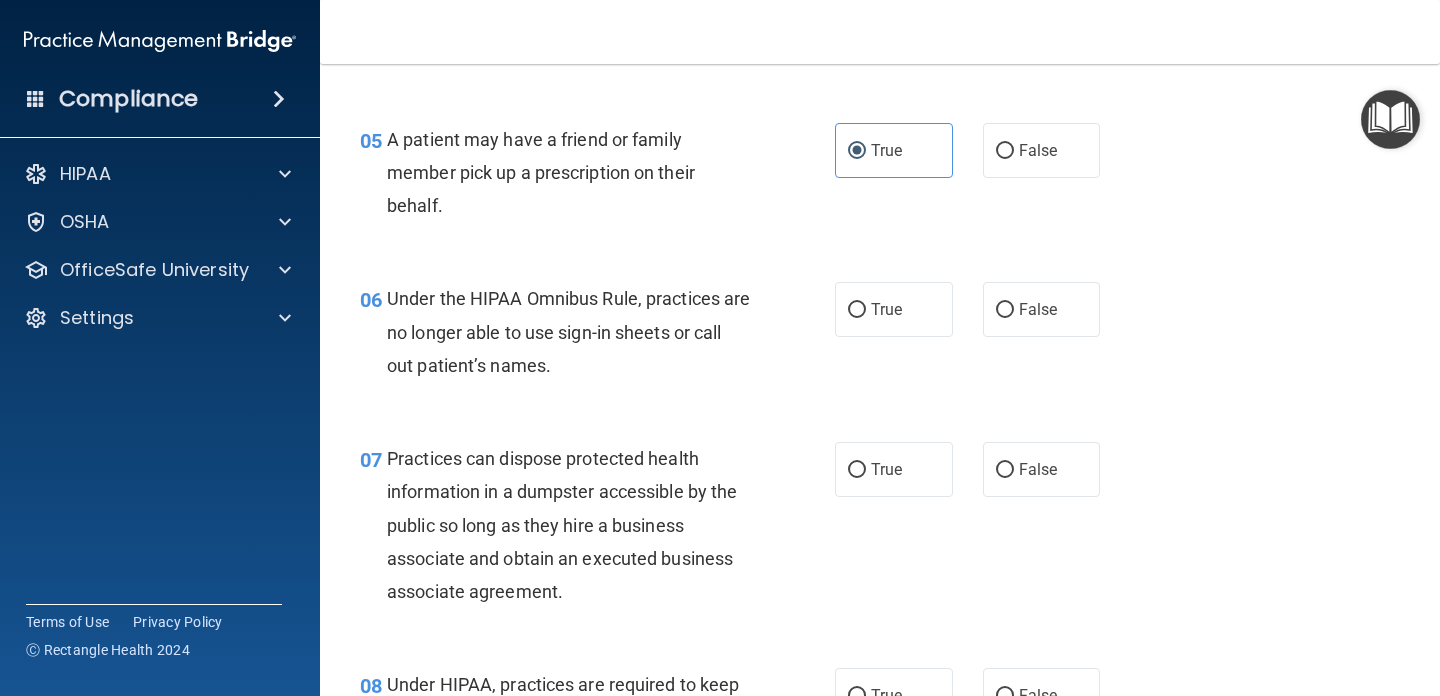 scroll, scrollTop: 951, scrollLeft: 0, axis: vertical 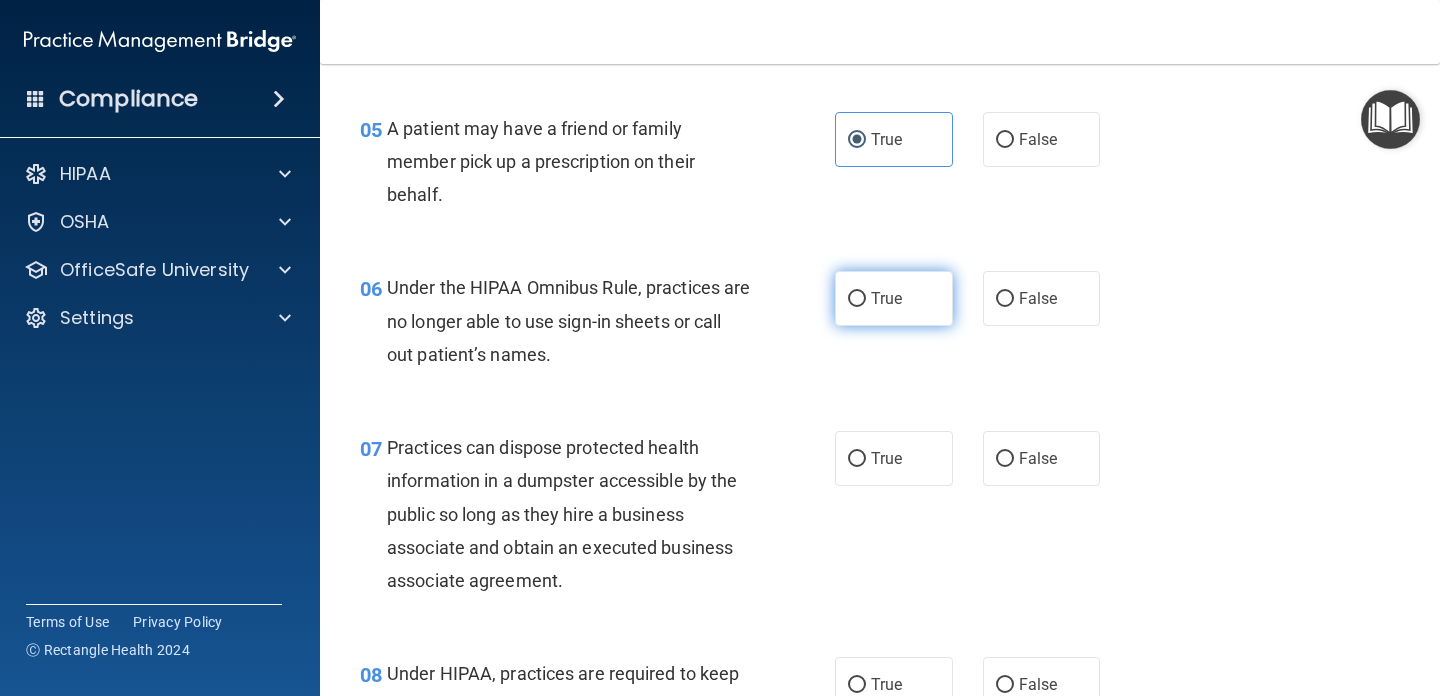 click on "True" at bounding box center (894, 298) 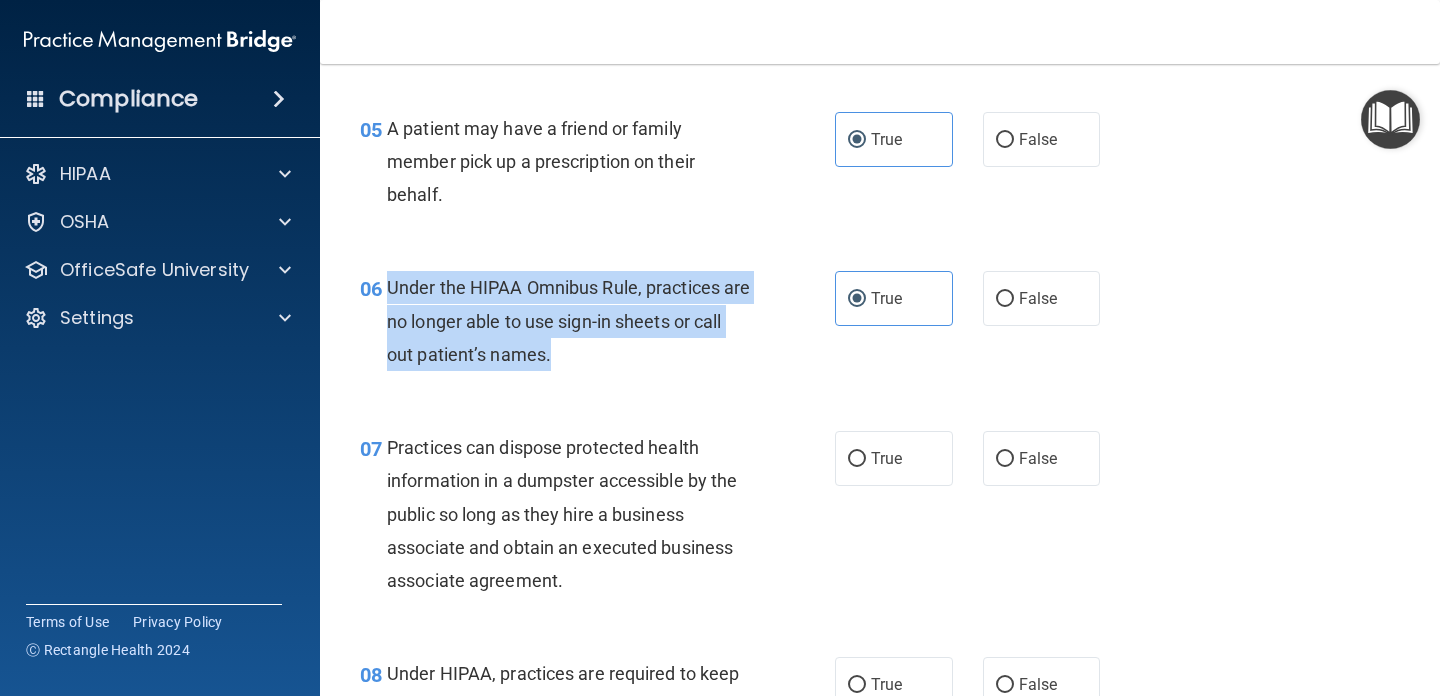 drag, startPoint x: 388, startPoint y: 281, endPoint x: 604, endPoint y: 354, distance: 228.0022 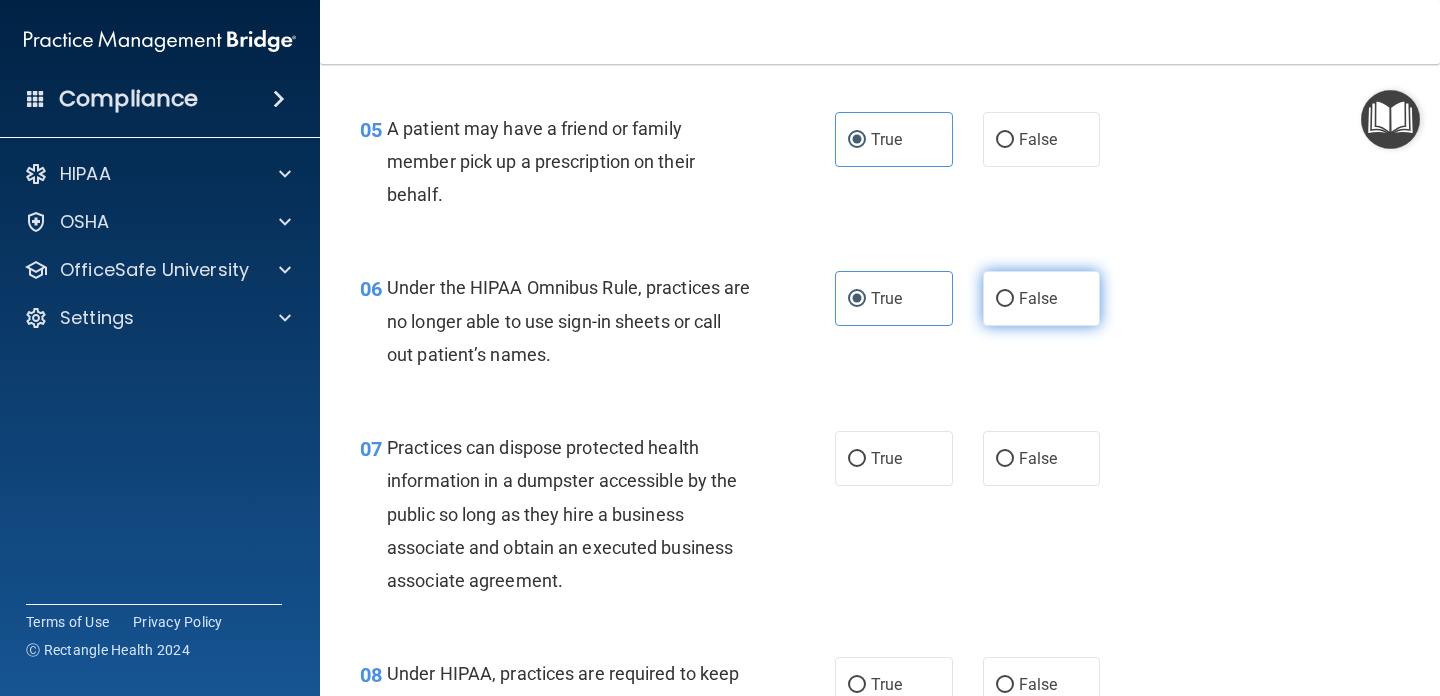 click on "False" at bounding box center (1042, 298) 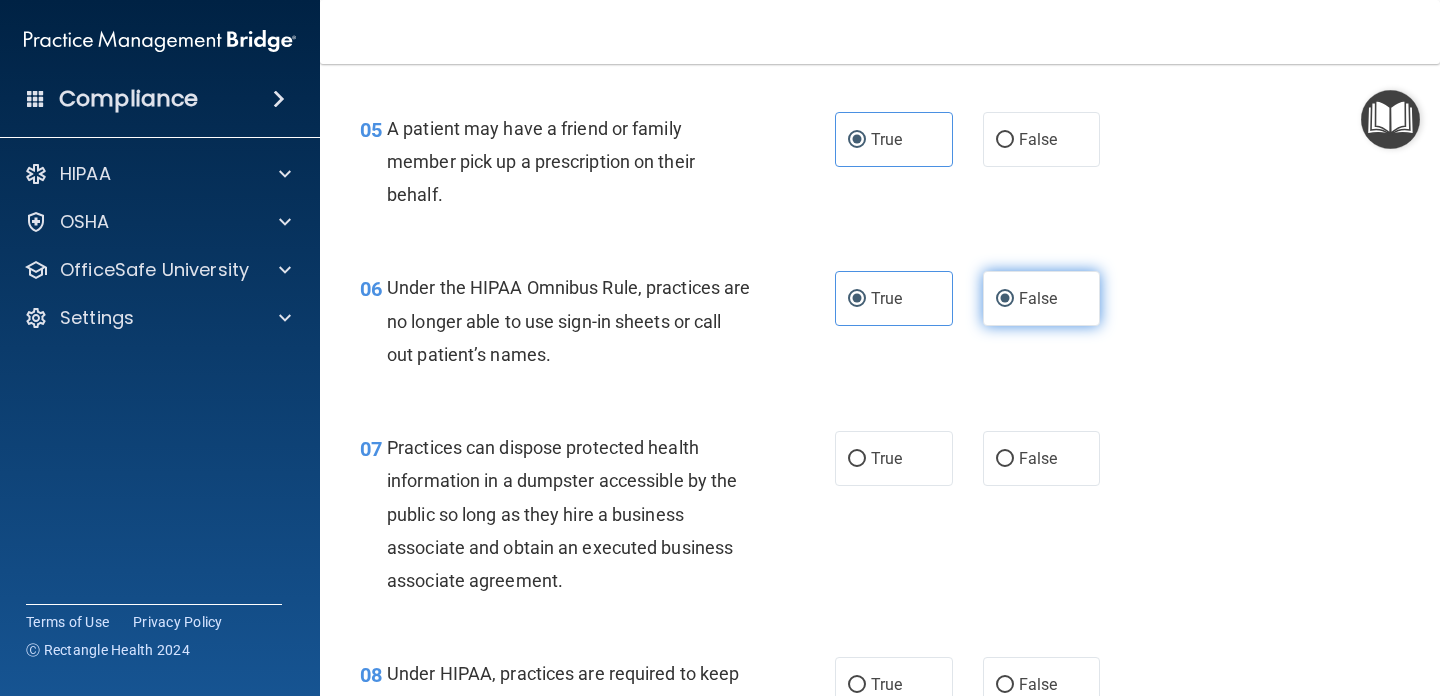 radio on "false" 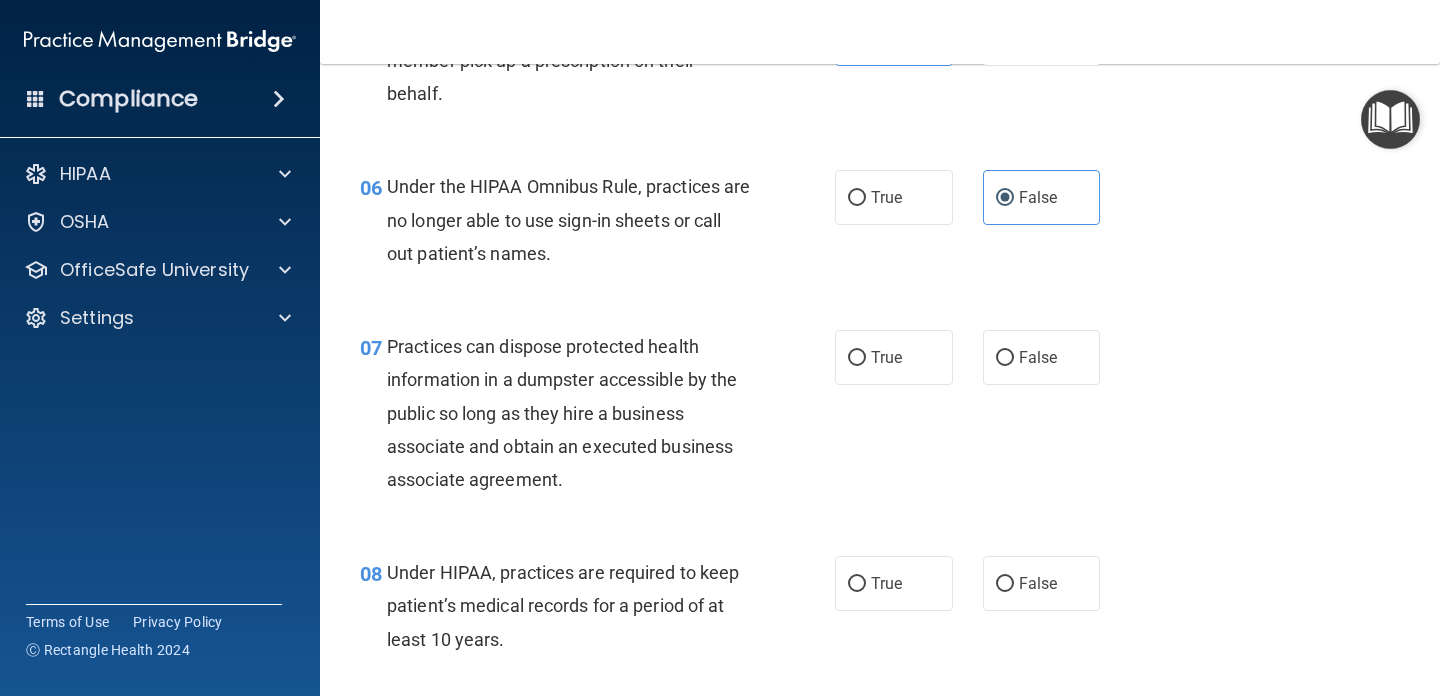 scroll, scrollTop: 1056, scrollLeft: 0, axis: vertical 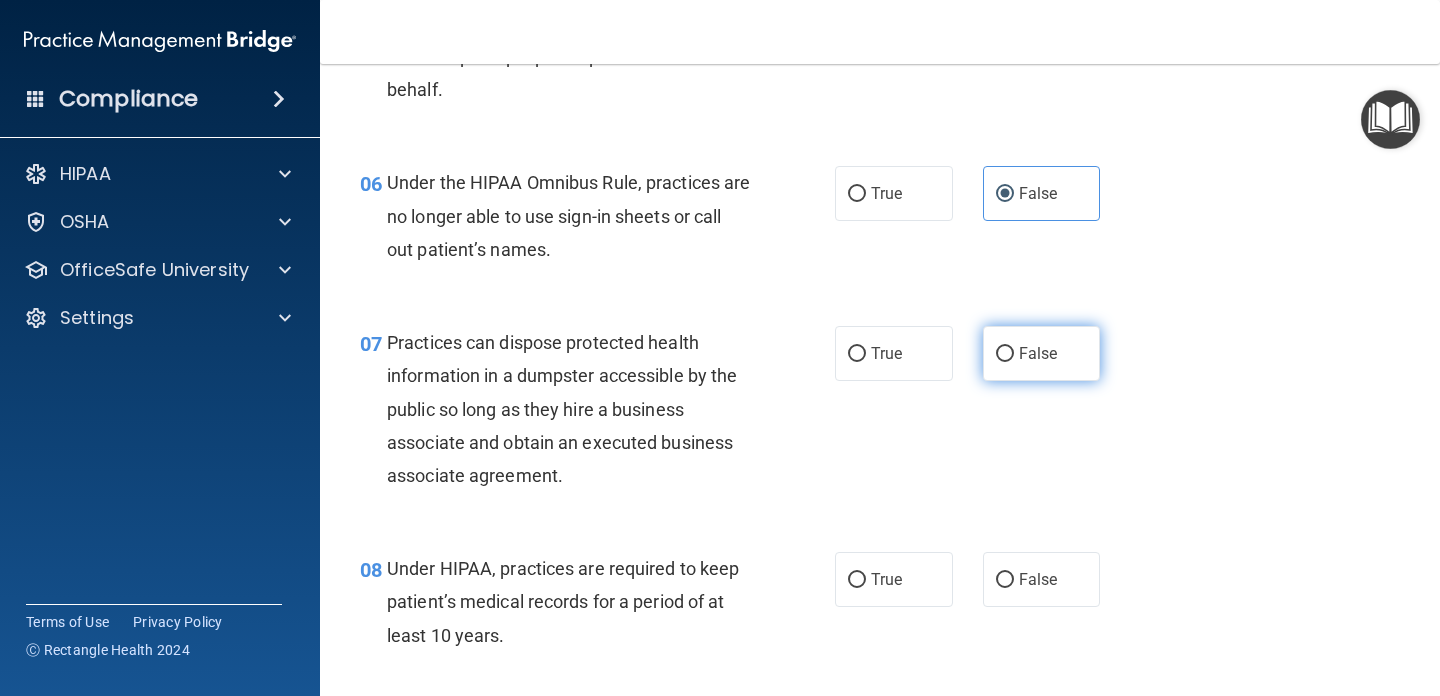 click on "False" at bounding box center [1042, 353] 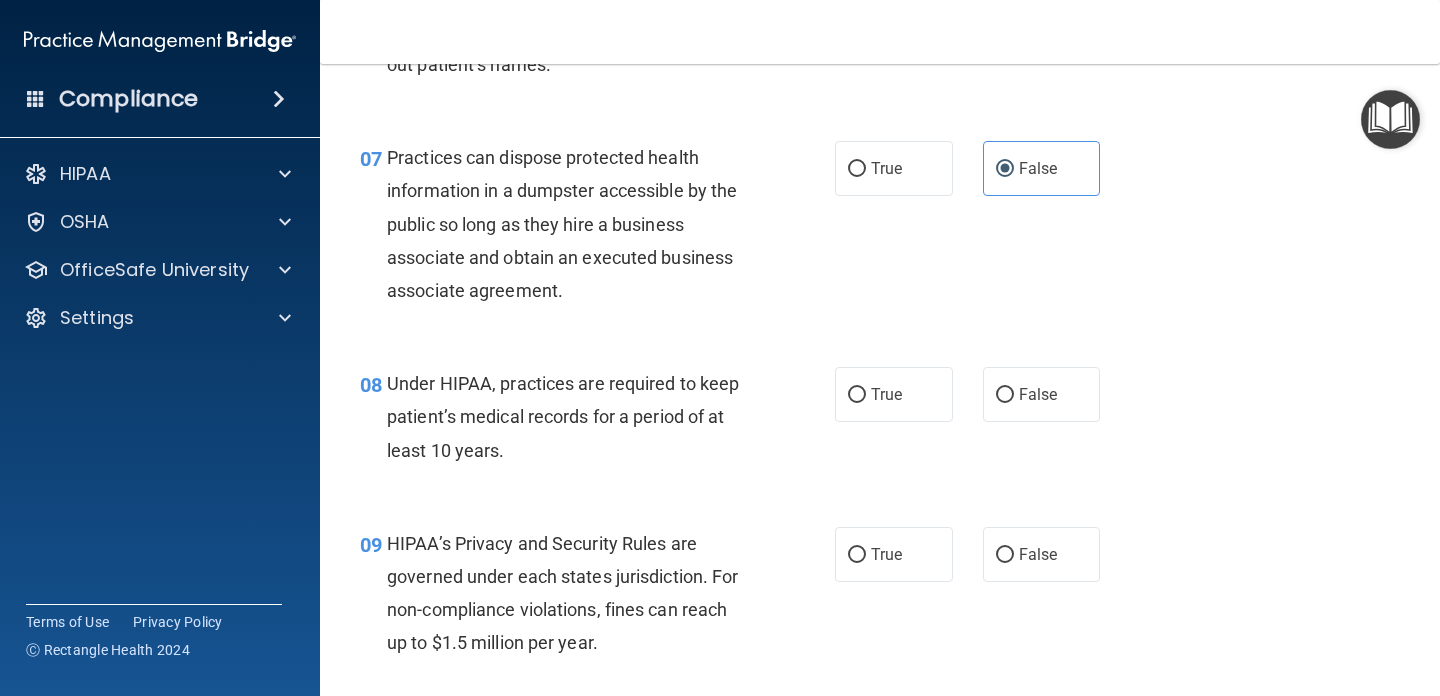 scroll, scrollTop: 1242, scrollLeft: 0, axis: vertical 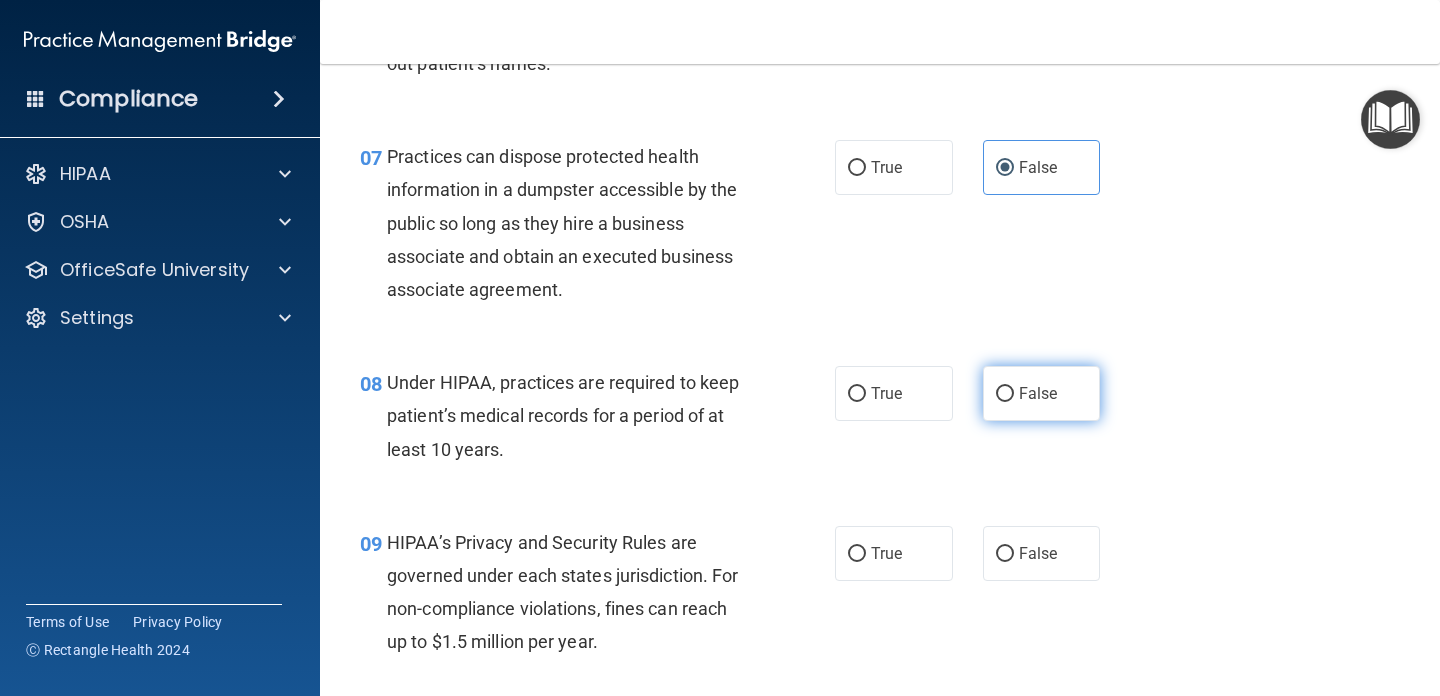 click on "False" at bounding box center (1042, 393) 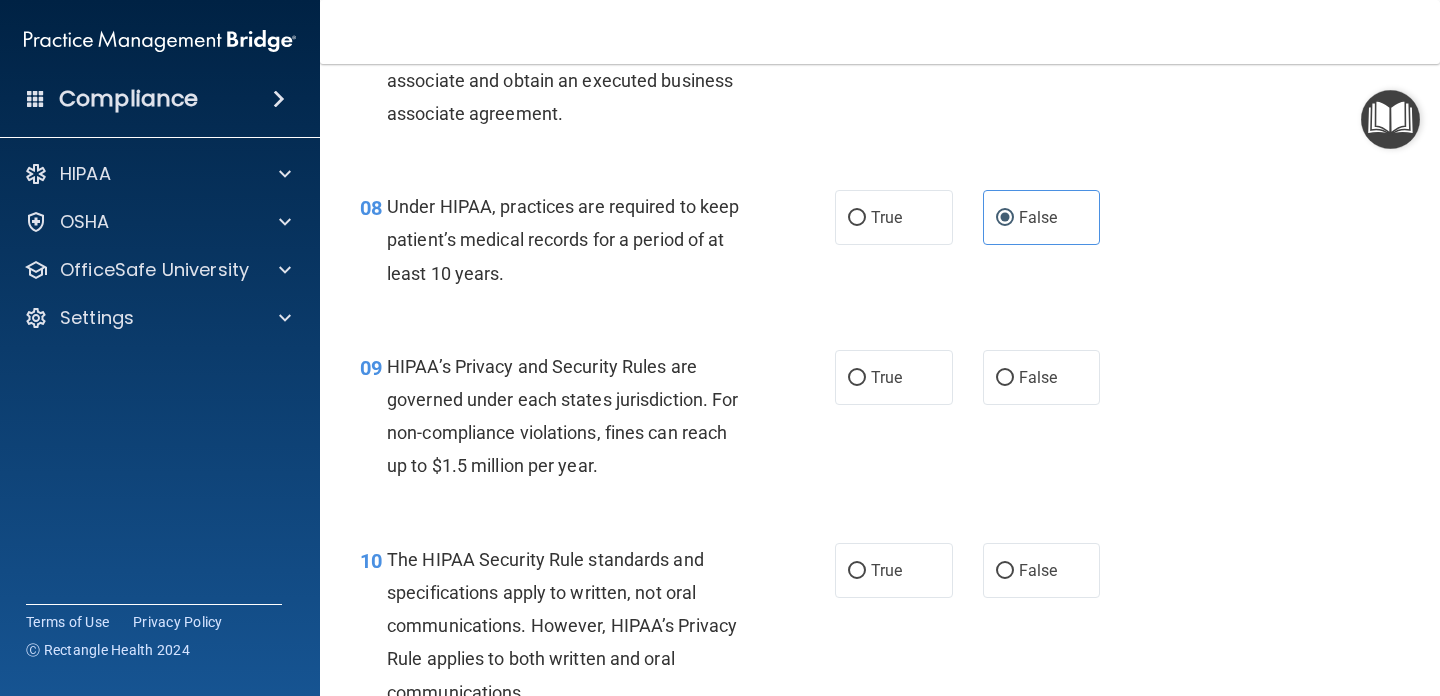 scroll, scrollTop: 1424, scrollLeft: 0, axis: vertical 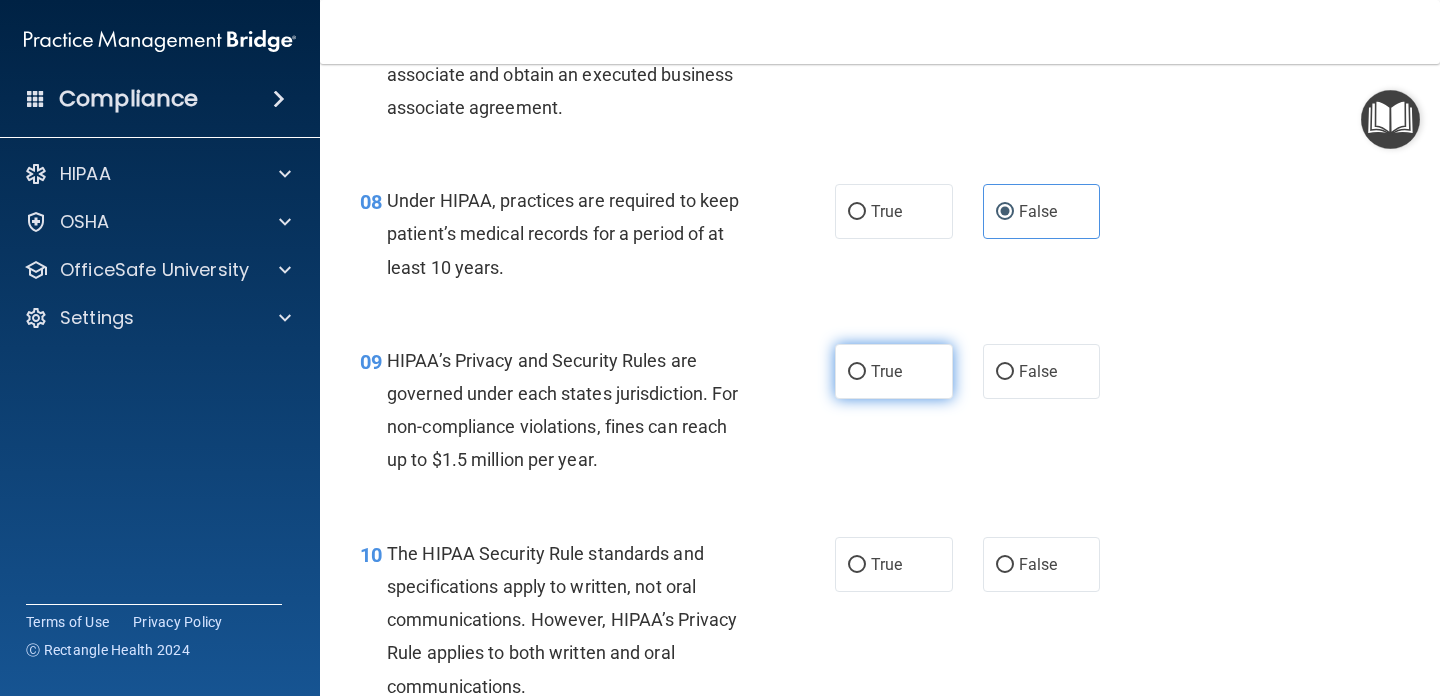 click on "True" at bounding box center [857, 372] 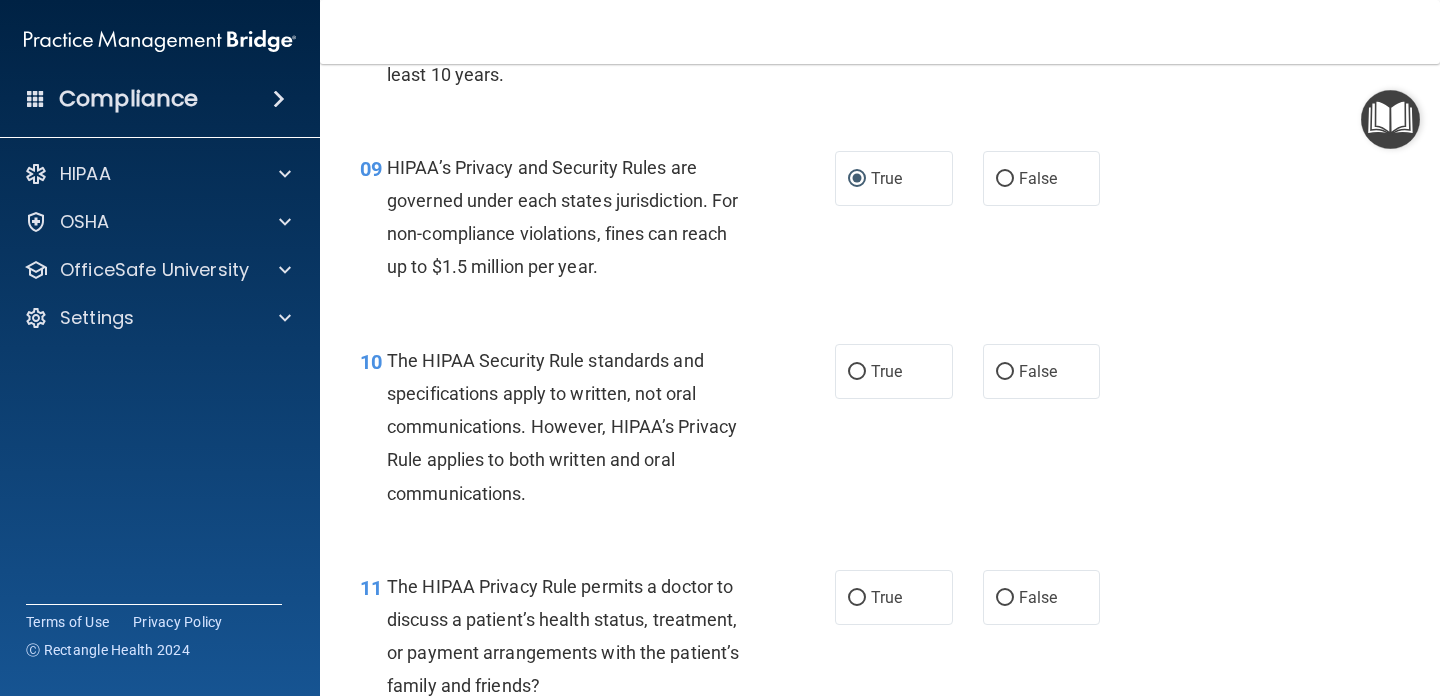 scroll, scrollTop: 1629, scrollLeft: 0, axis: vertical 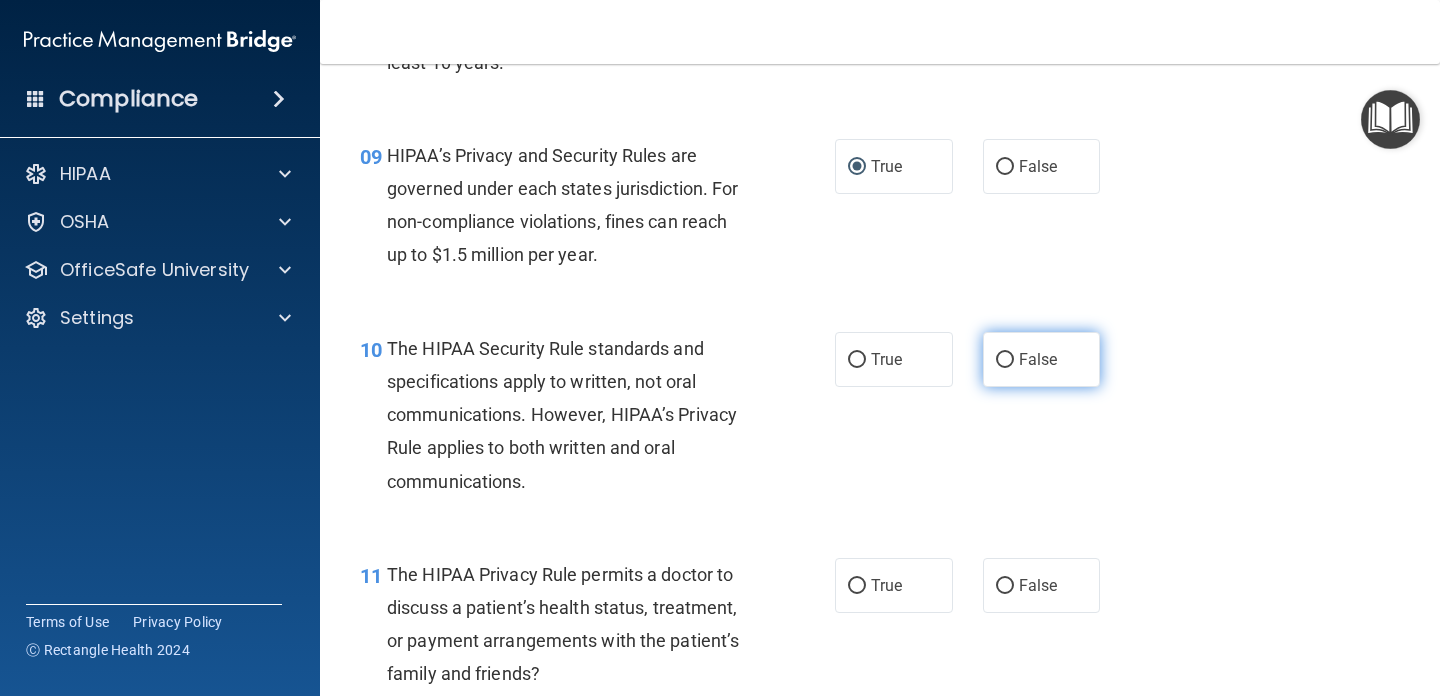 click on "False" at bounding box center [1038, 359] 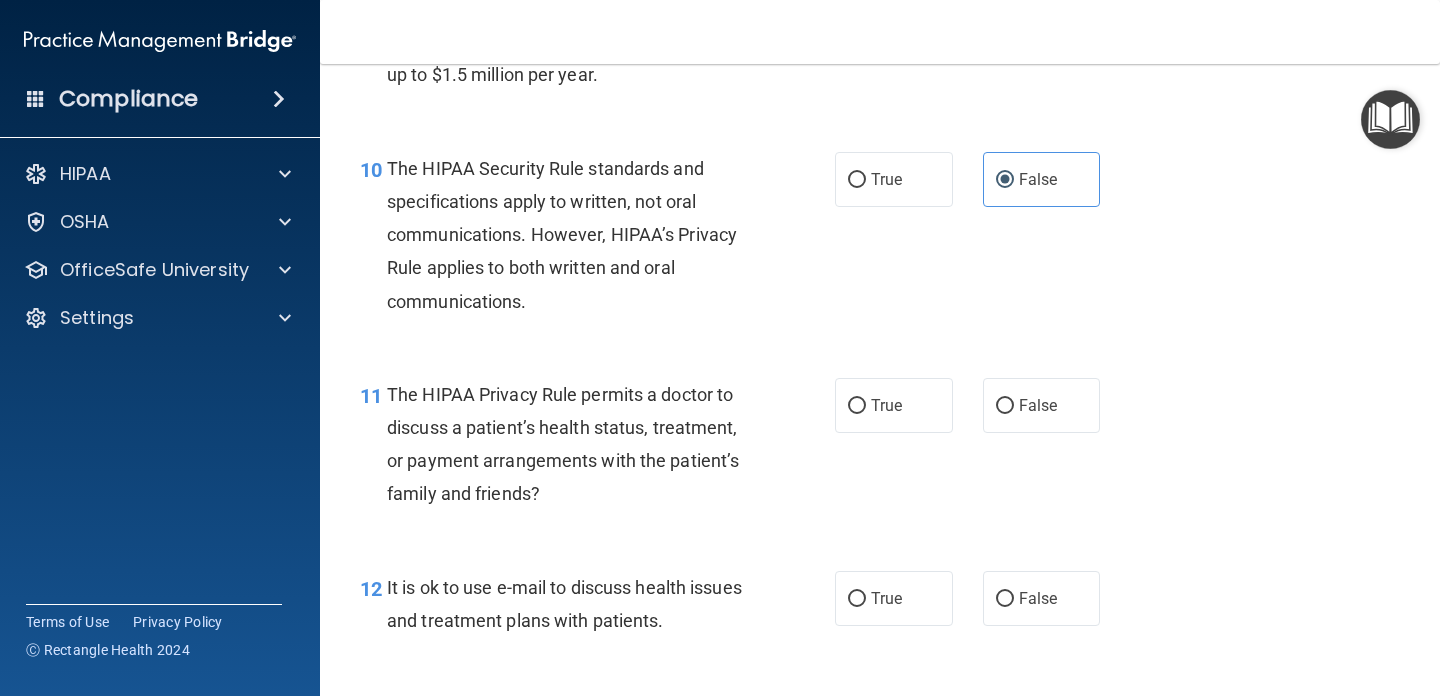 scroll, scrollTop: 1946, scrollLeft: 0, axis: vertical 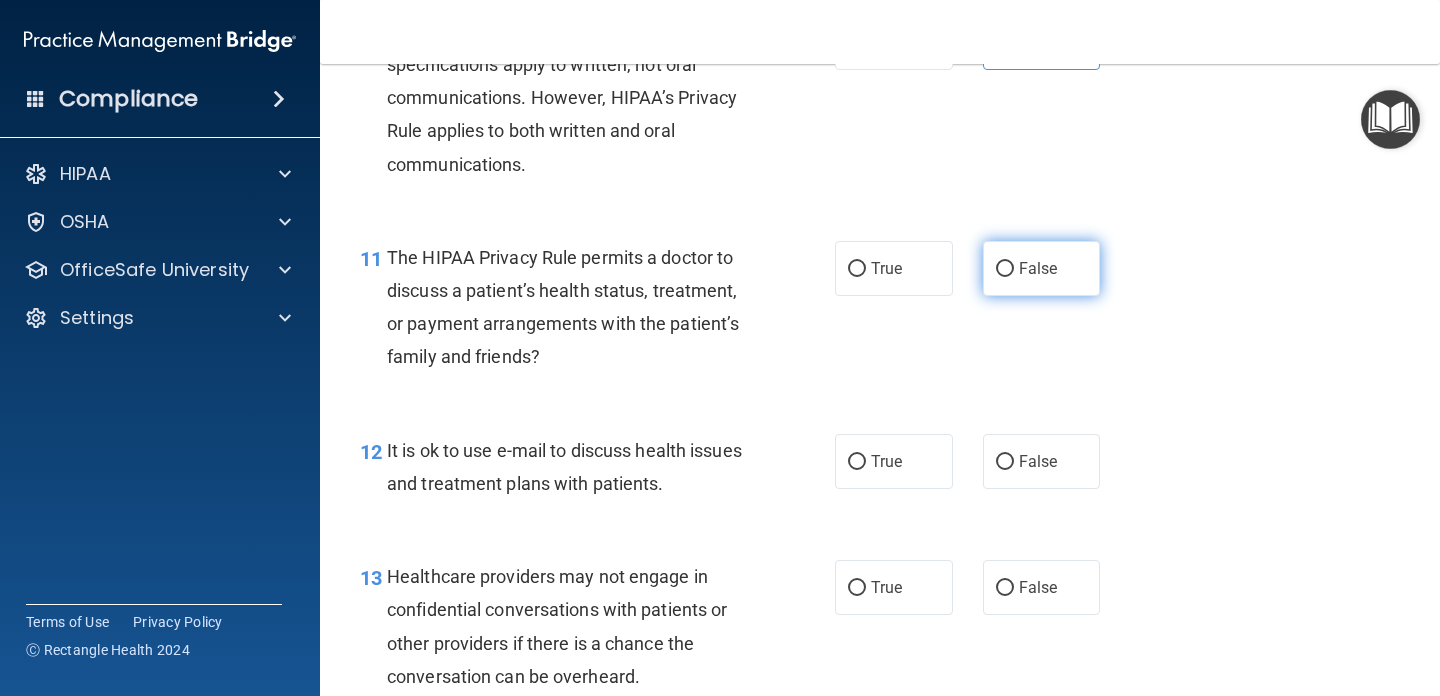 click on "False" at bounding box center [1042, 268] 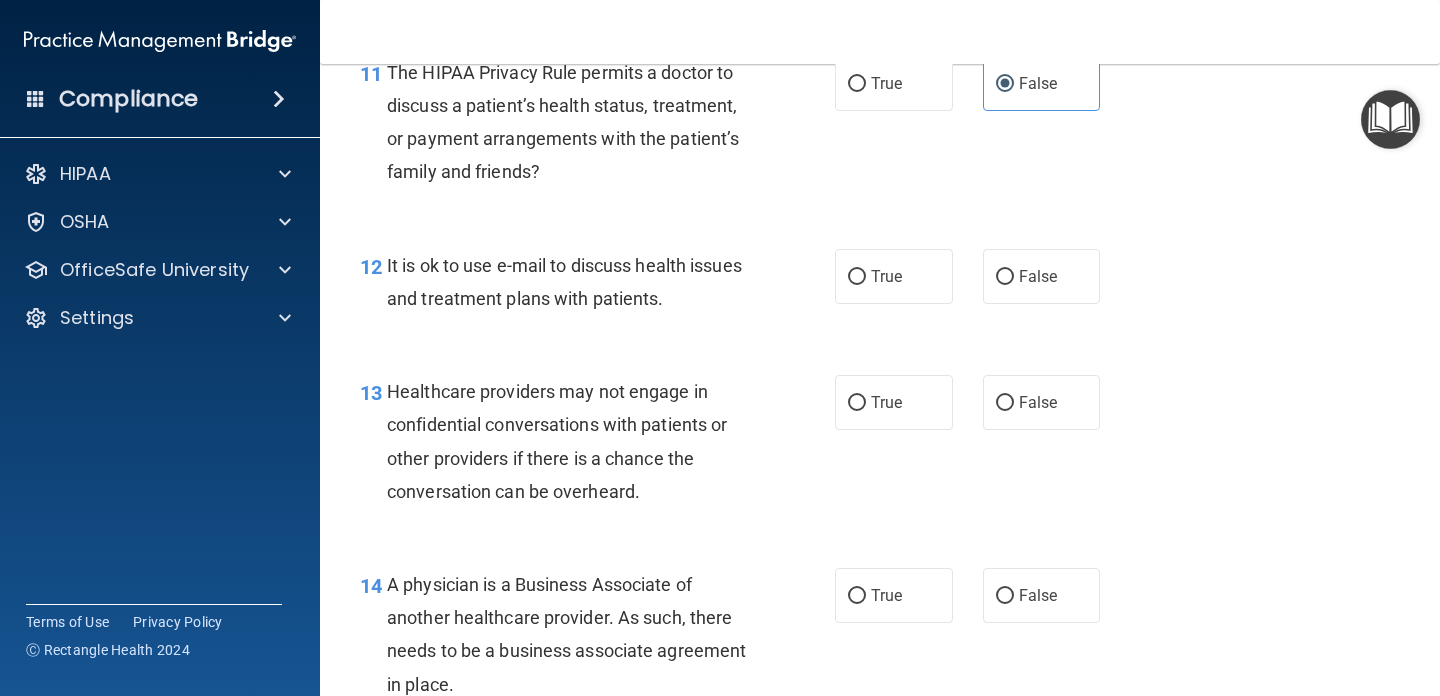 scroll, scrollTop: 2151, scrollLeft: 0, axis: vertical 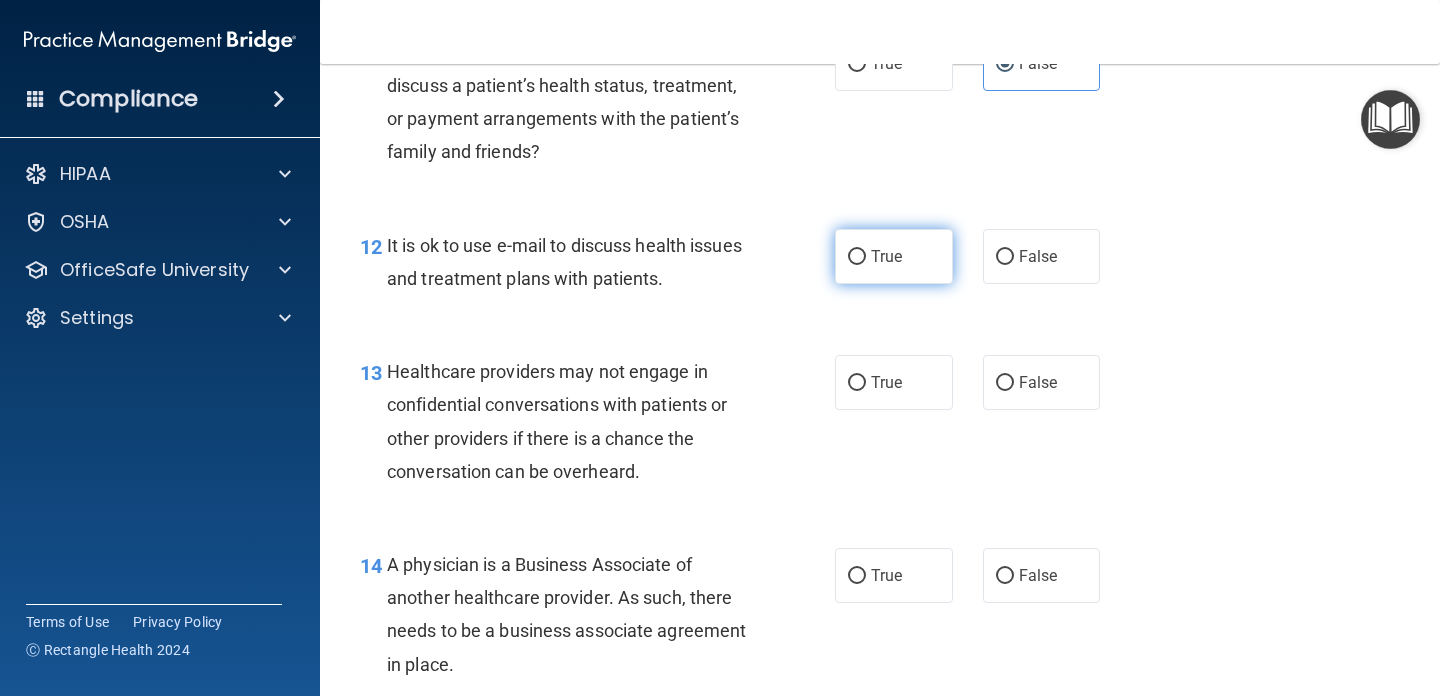 click on "True" at bounding box center [886, 256] 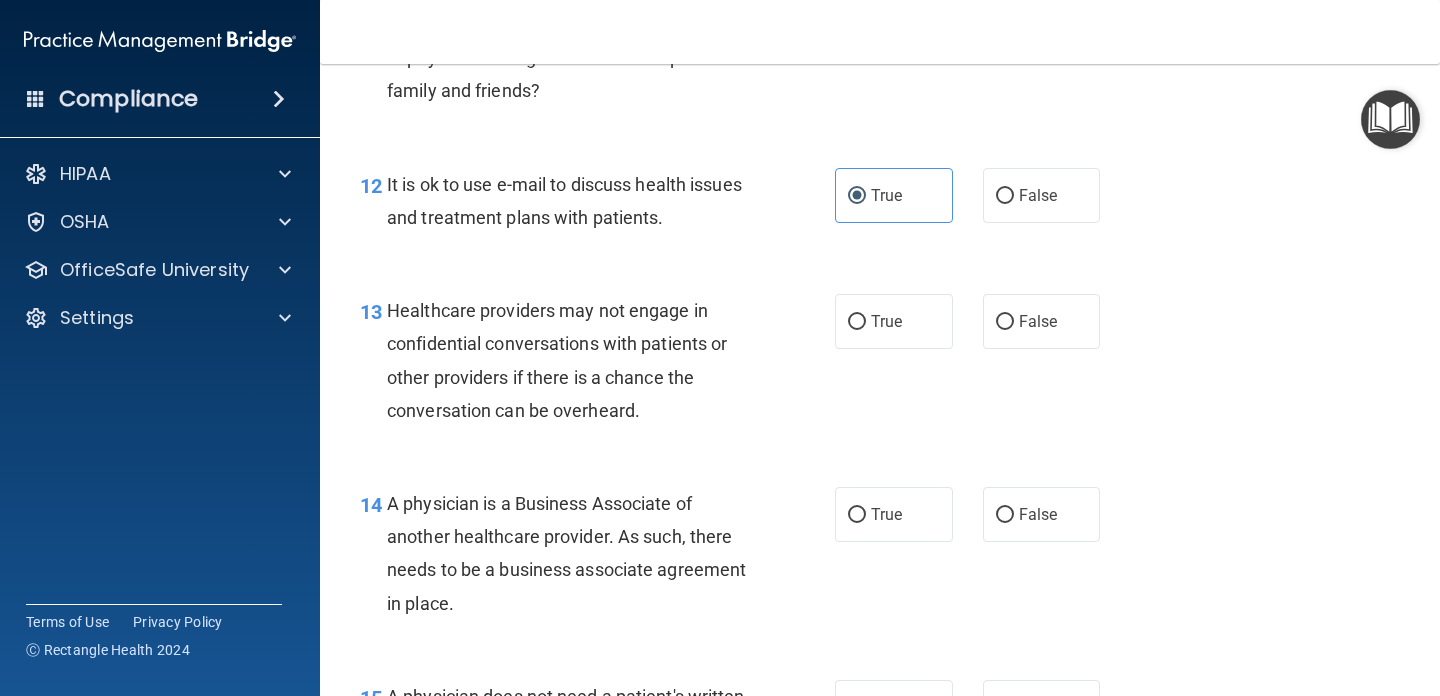scroll, scrollTop: 2213, scrollLeft: 0, axis: vertical 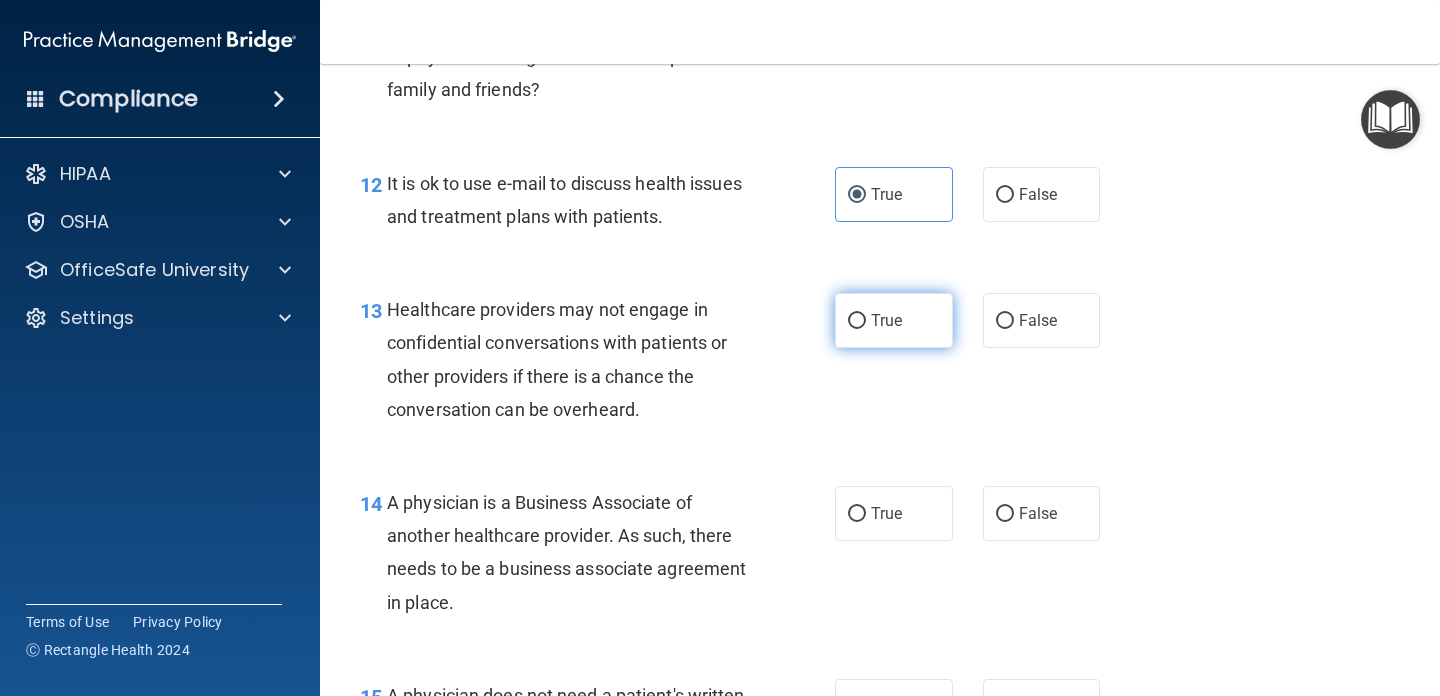 click on "True" at bounding box center (894, 320) 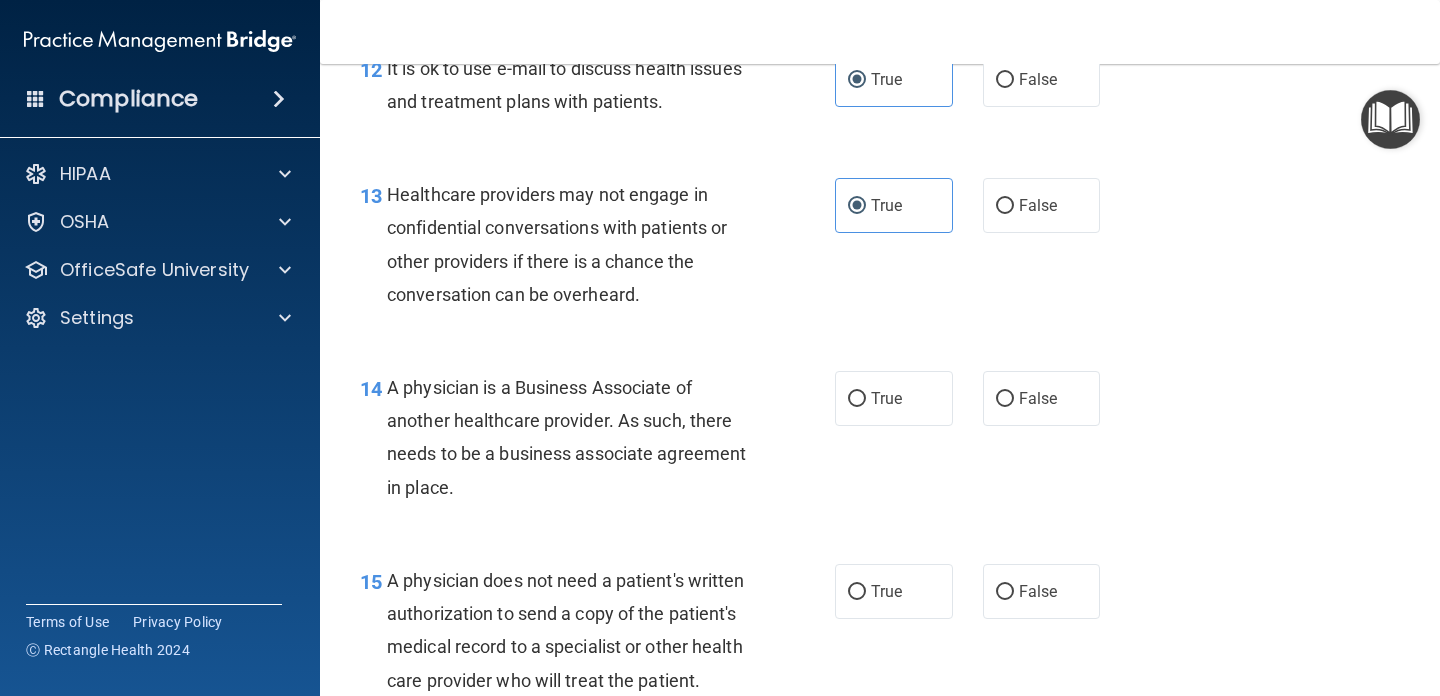 scroll, scrollTop: 2354, scrollLeft: 0, axis: vertical 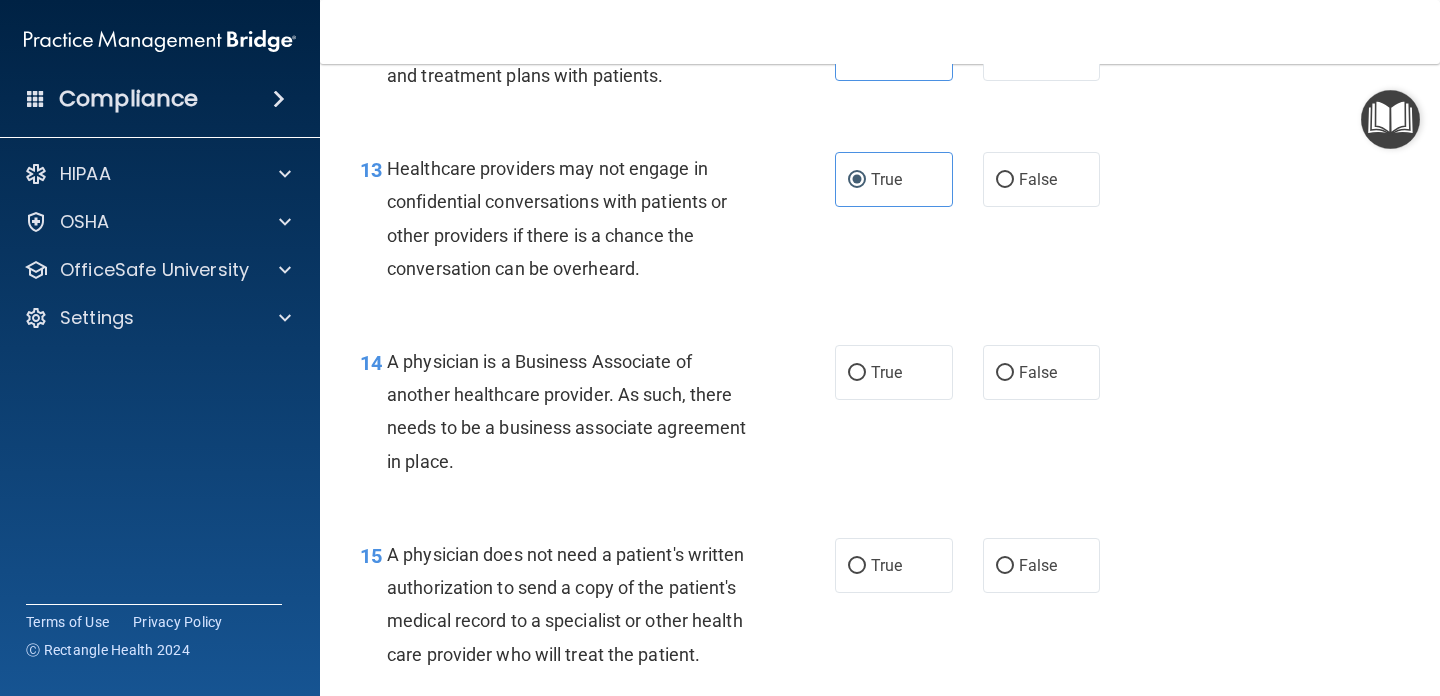 drag, startPoint x: 388, startPoint y: 358, endPoint x: 501, endPoint y: 457, distance: 150.23315 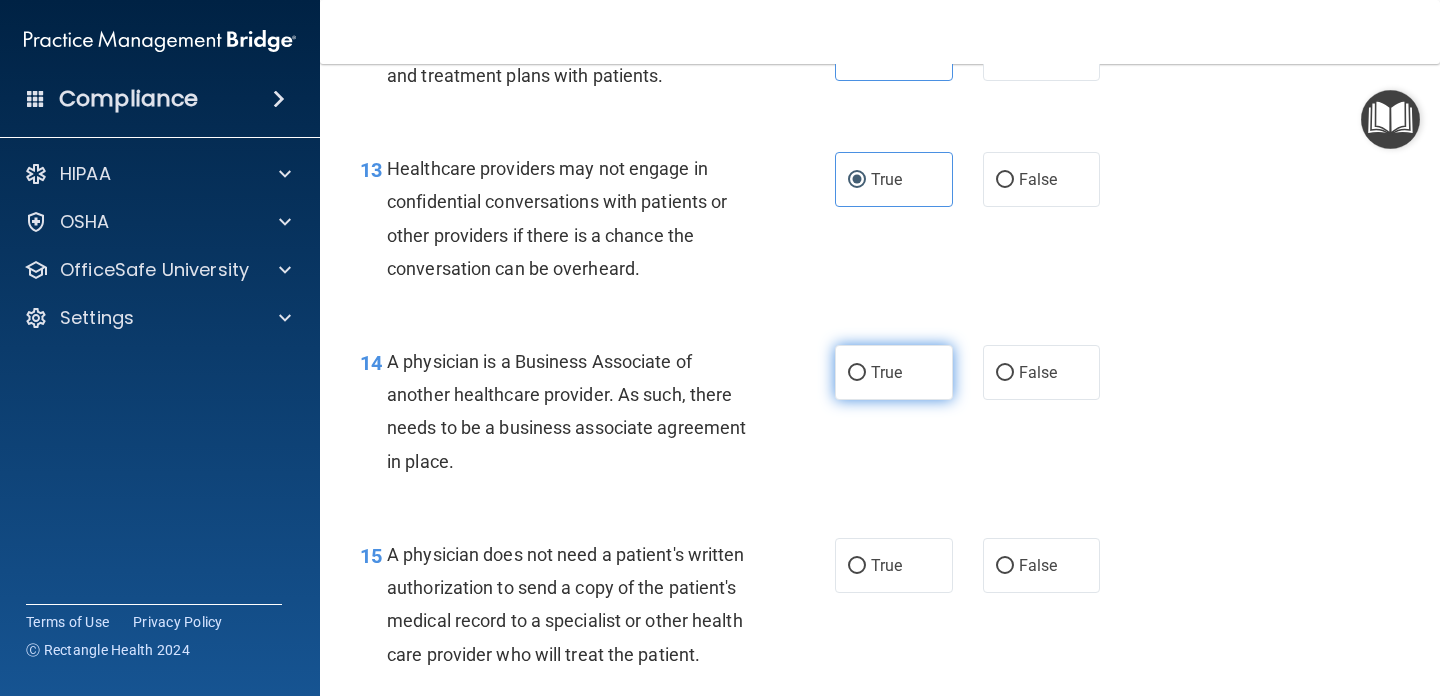 click on "True" at bounding box center (894, 372) 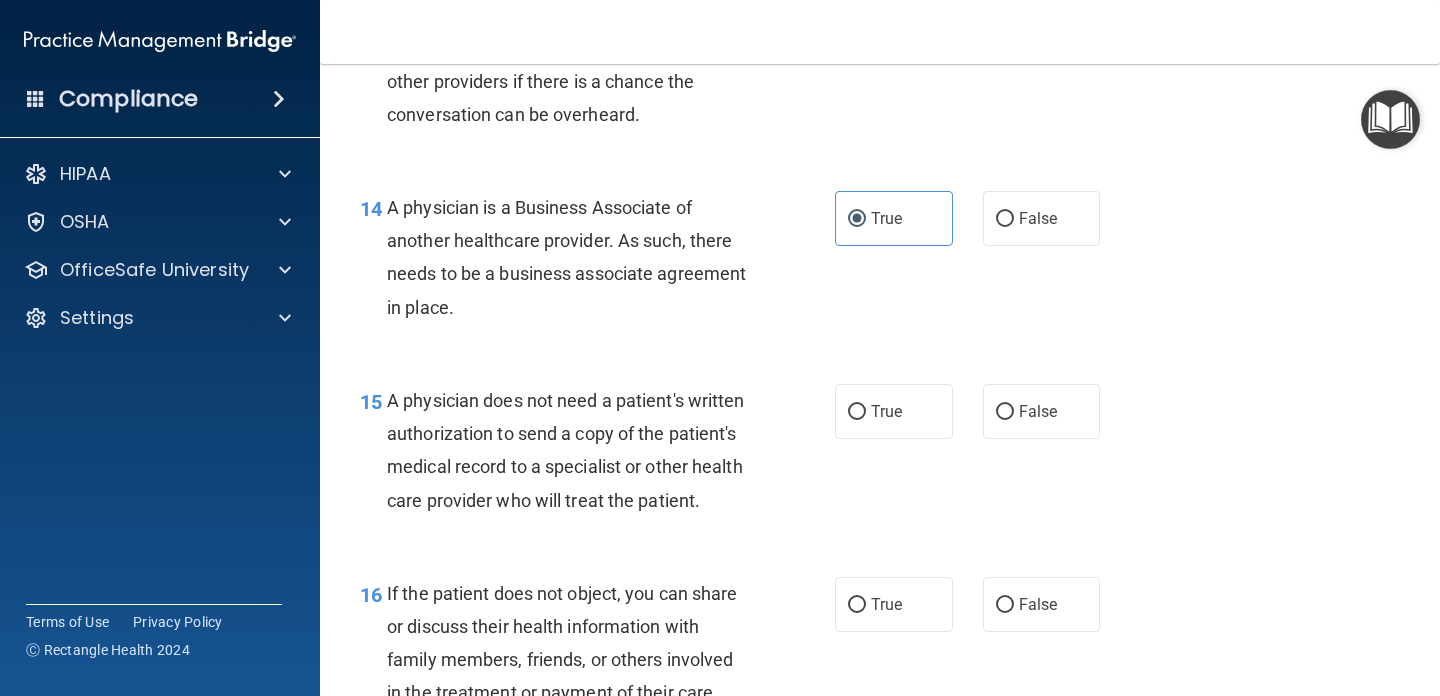 scroll, scrollTop: 2515, scrollLeft: 0, axis: vertical 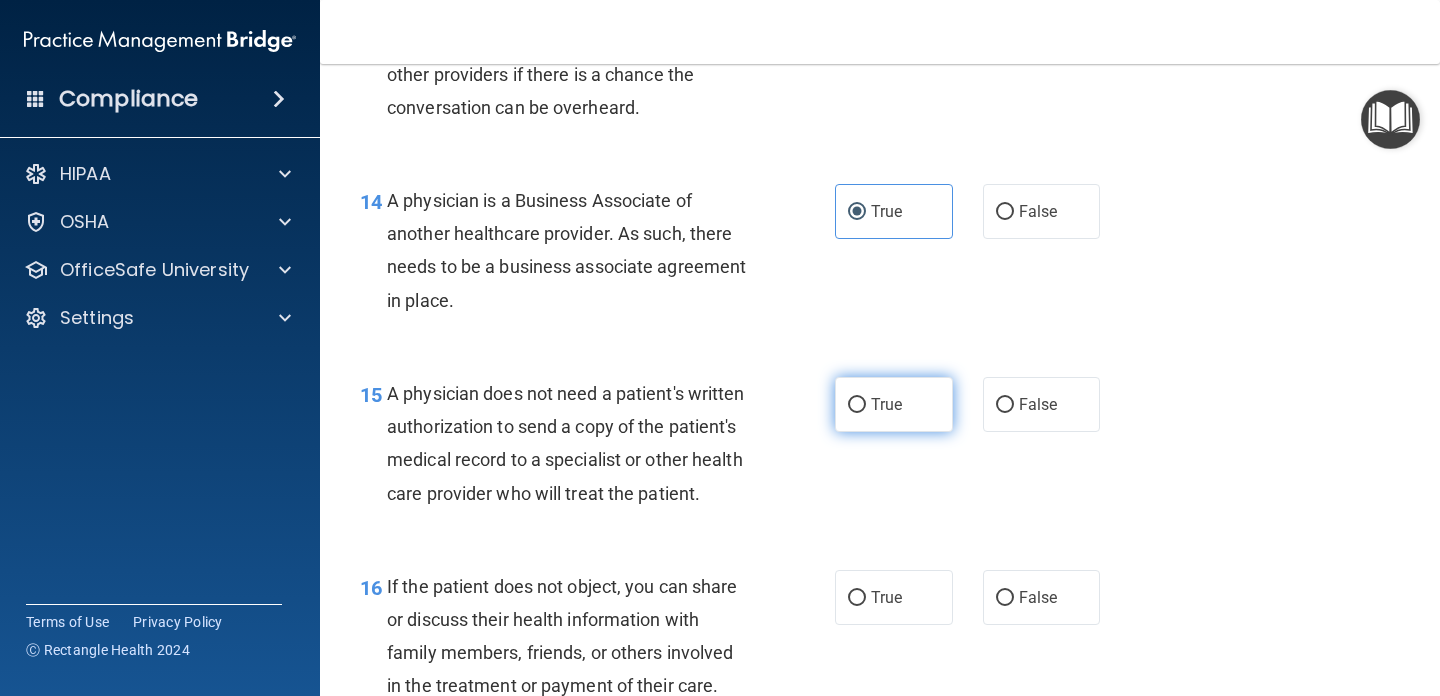 click on "True" at bounding box center [886, 404] 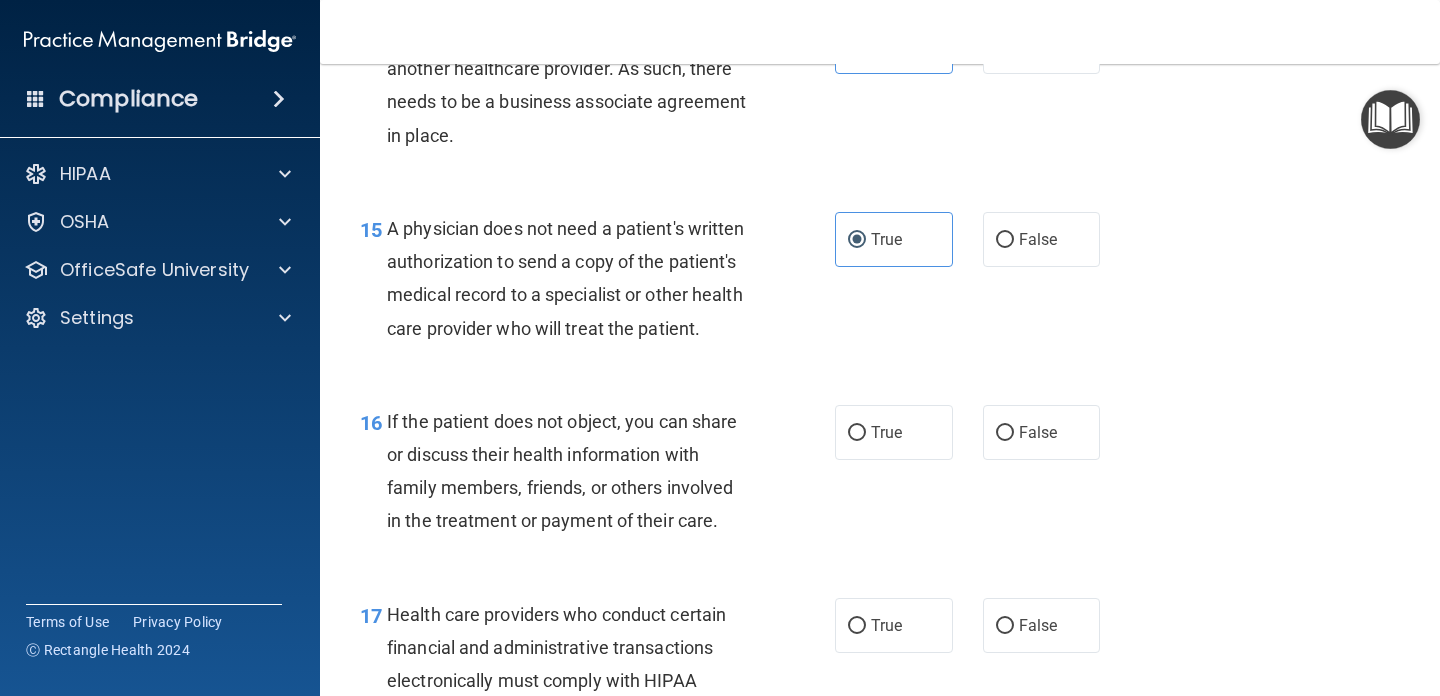 scroll, scrollTop: 2682, scrollLeft: 0, axis: vertical 